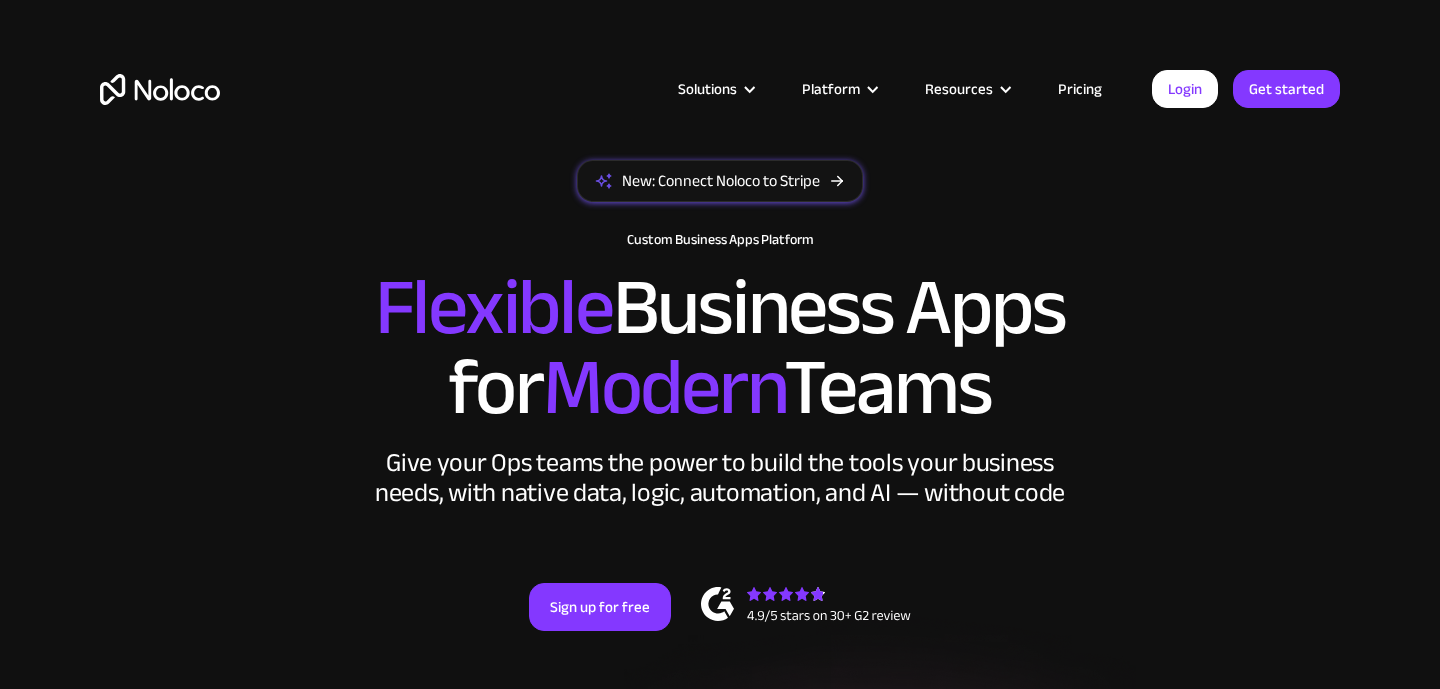 scroll, scrollTop: 0, scrollLeft: 0, axis: both 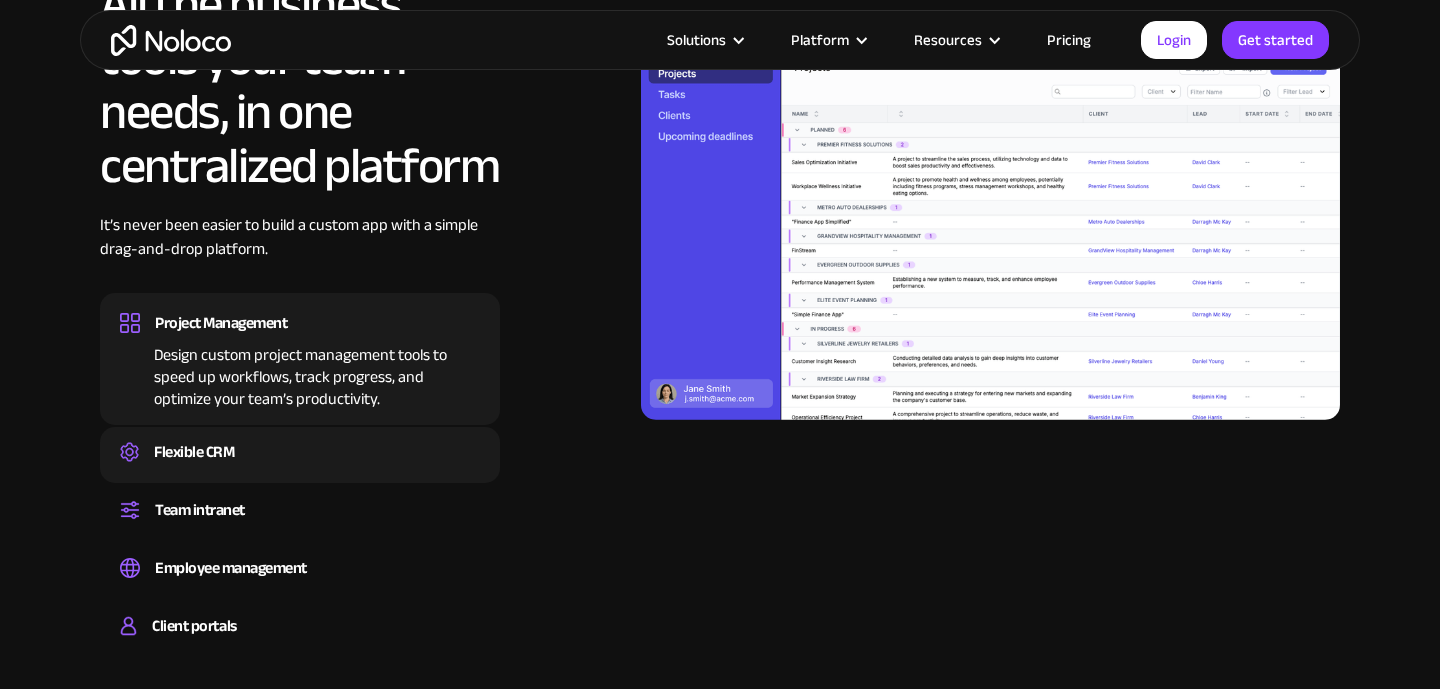 click on "Flexible CRM Create a custom CRM that you can adapt to your business’s needs, centralize your workflows, and make customer communication easier than ever." at bounding box center (300, 455) 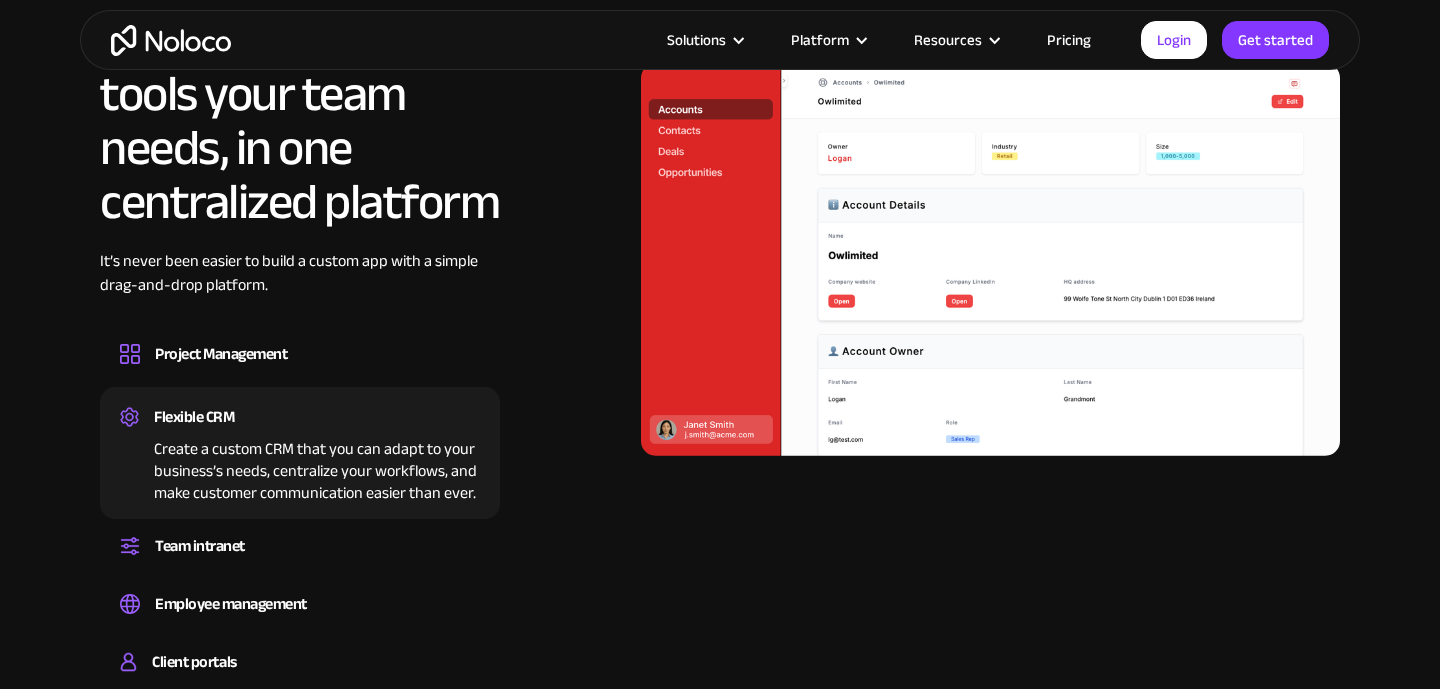 scroll, scrollTop: 1900, scrollLeft: 0, axis: vertical 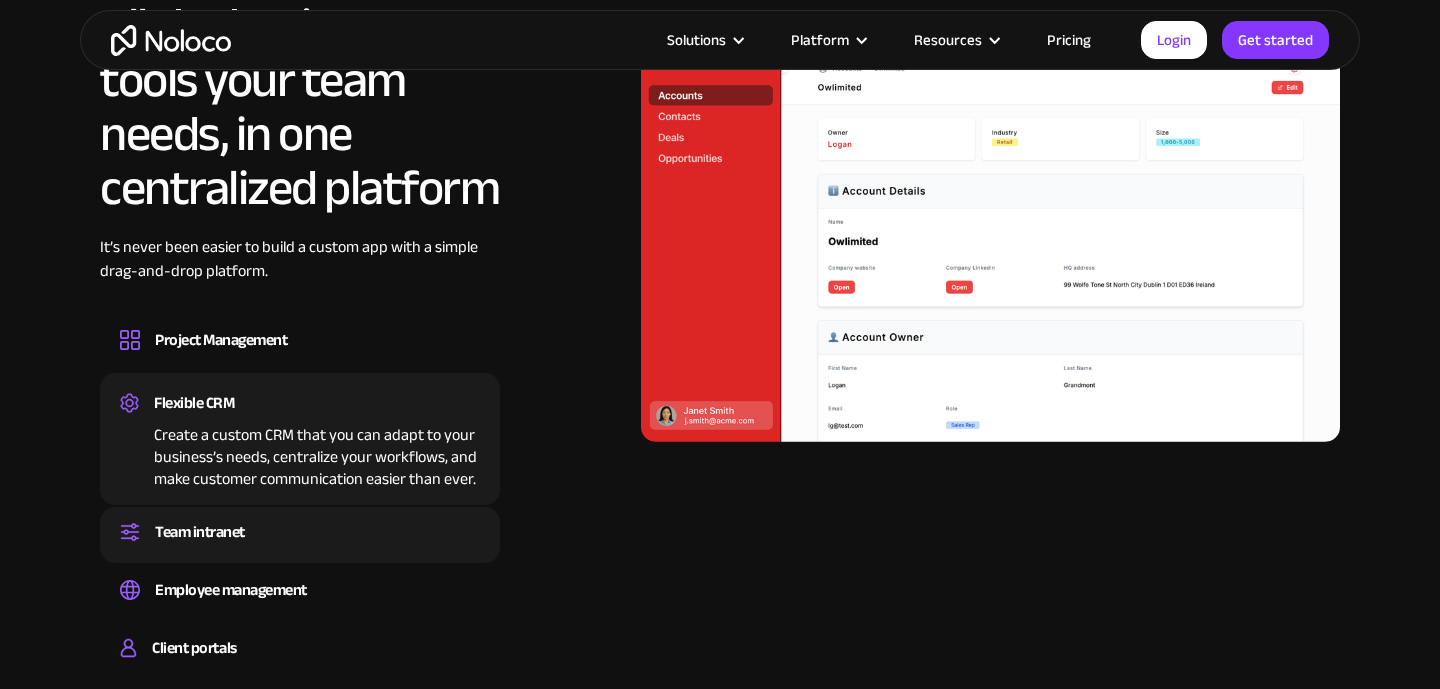 click on "Team intranet" at bounding box center [300, 532] 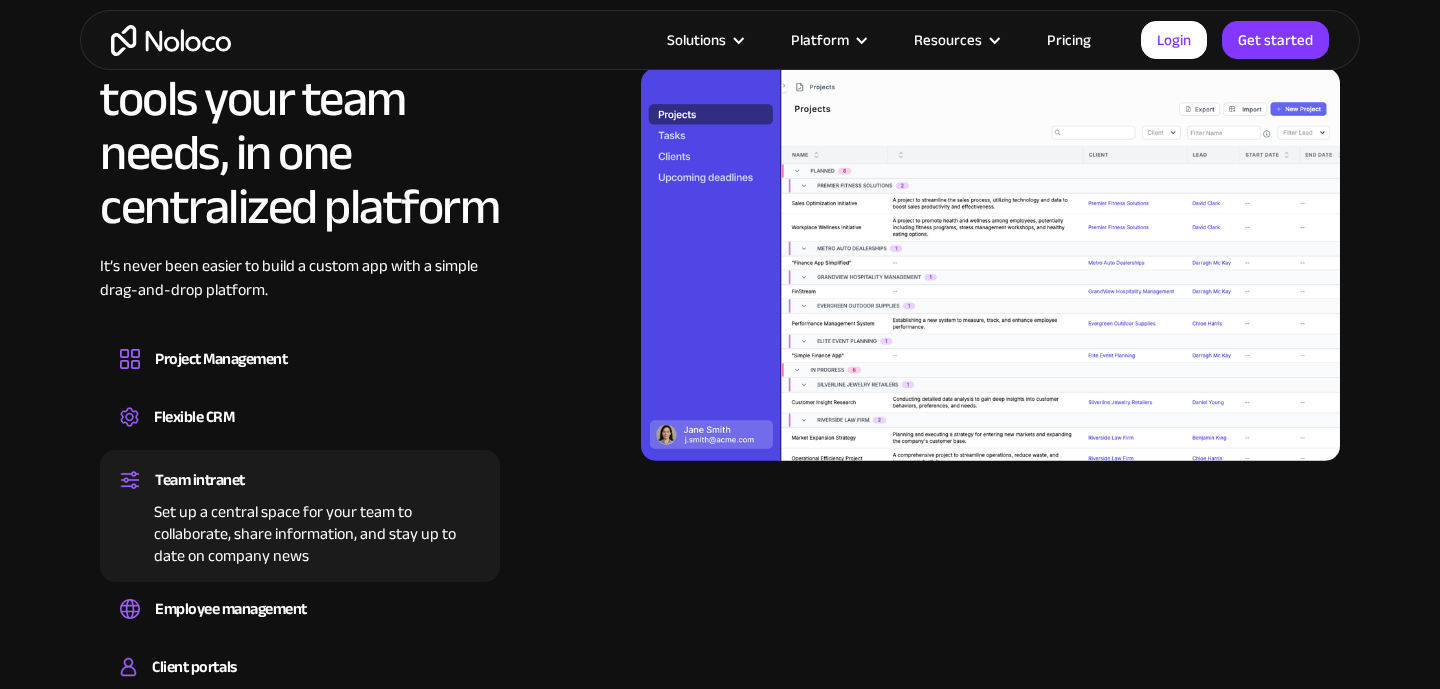 scroll, scrollTop: 1875, scrollLeft: 0, axis: vertical 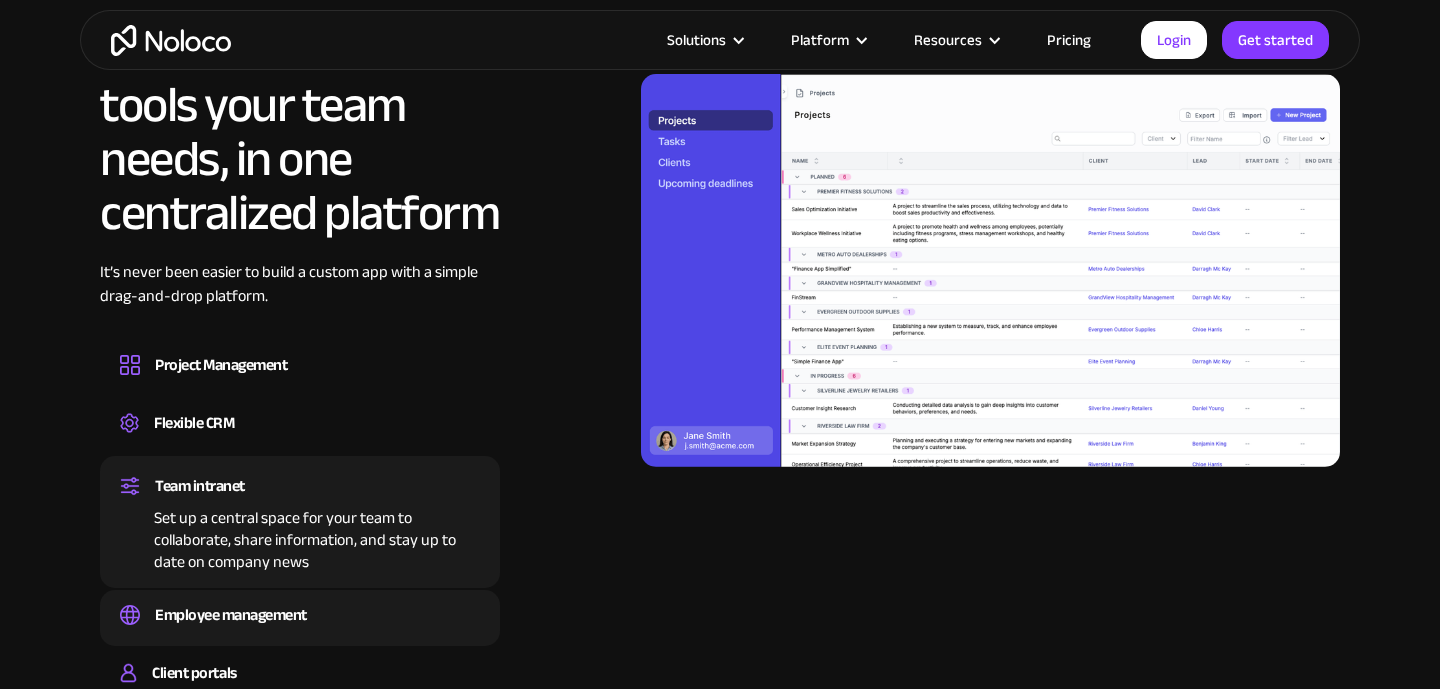 click on "Employee management" at bounding box center [231, 615] 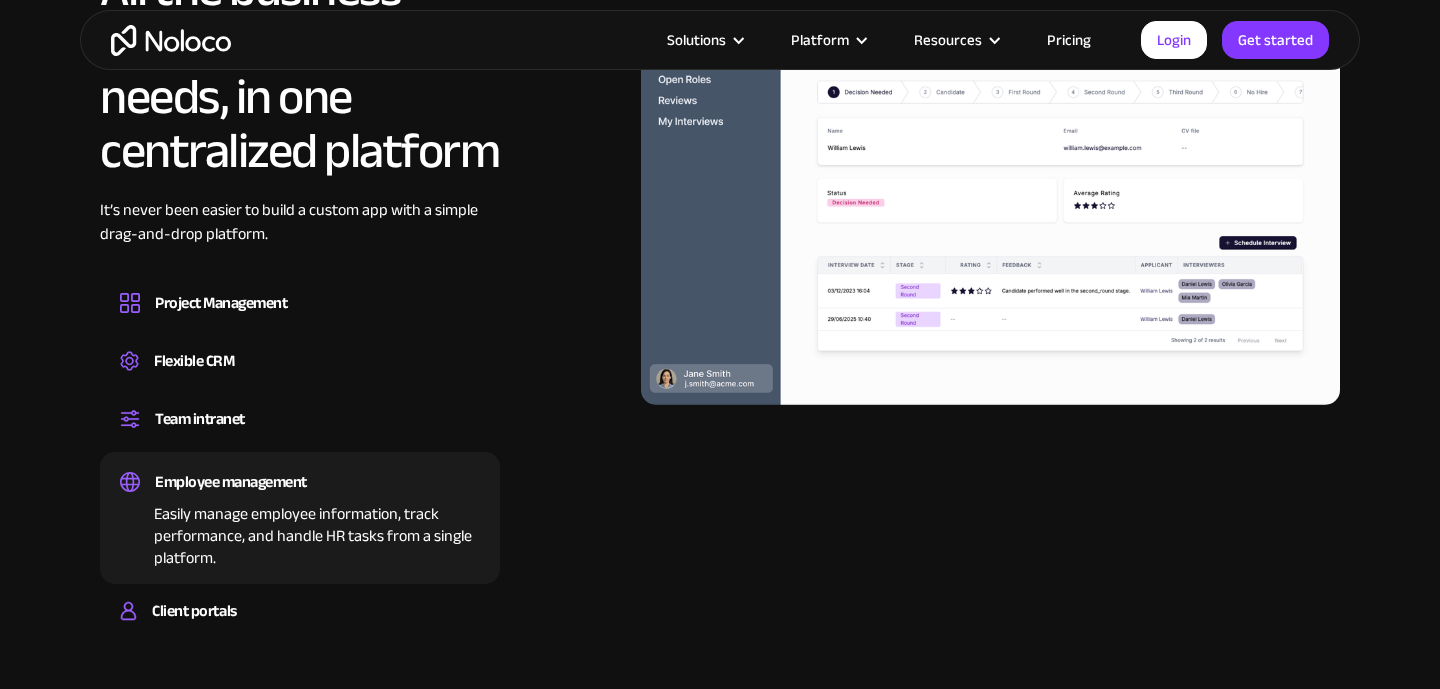 scroll, scrollTop: 1946, scrollLeft: 0, axis: vertical 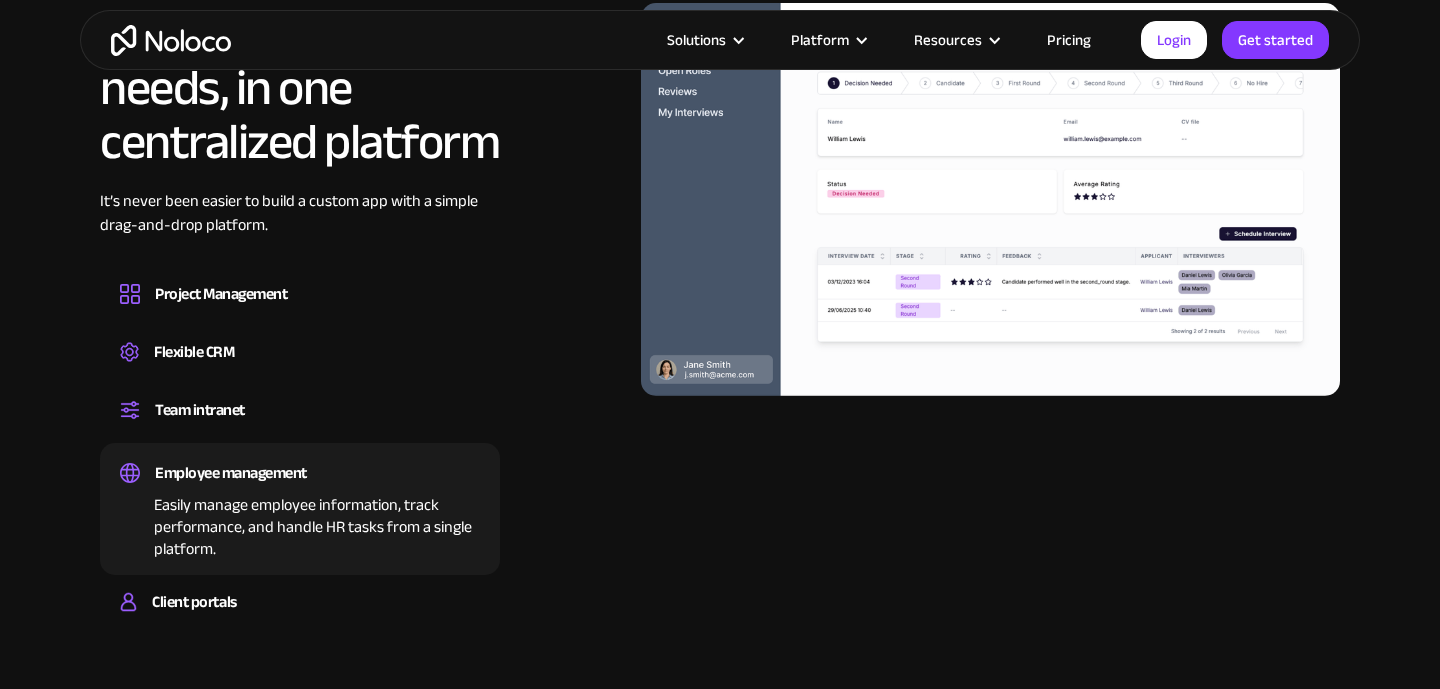 click on "Client portals" at bounding box center (300, 602) 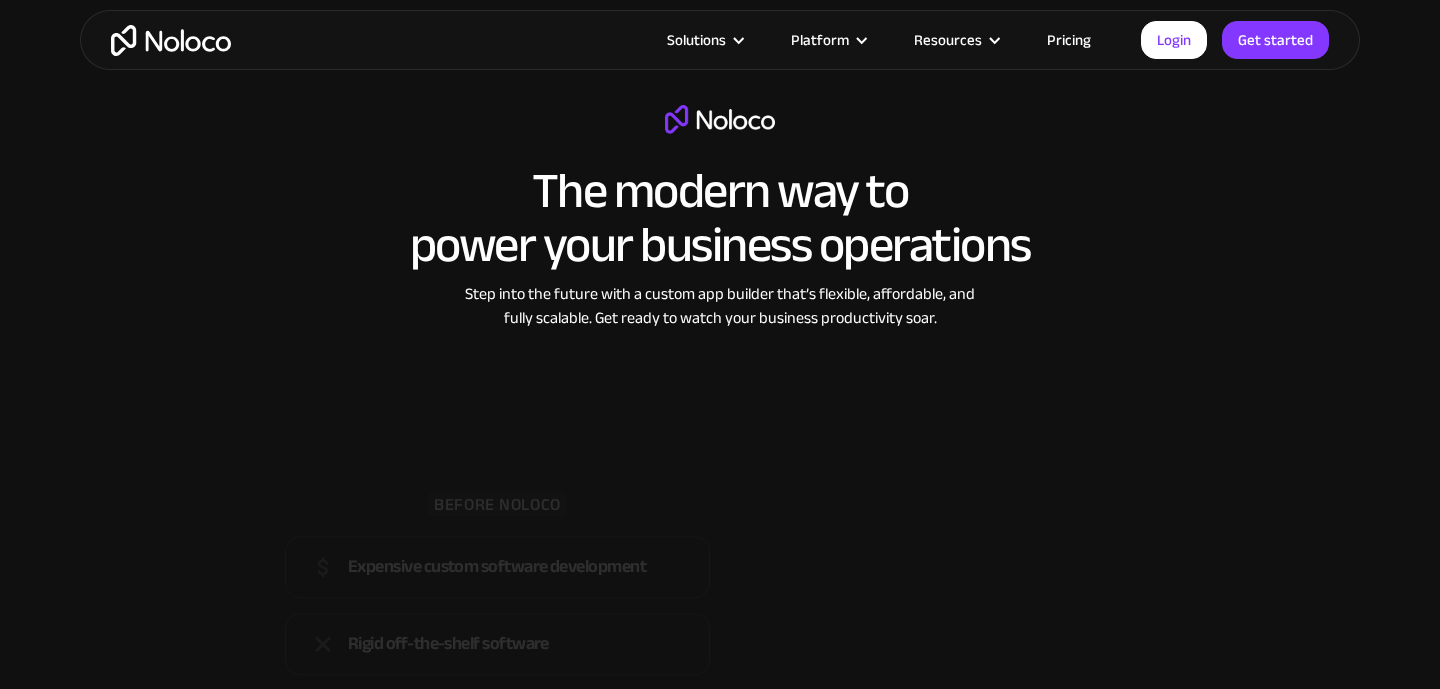 scroll, scrollTop: 2647, scrollLeft: 0, axis: vertical 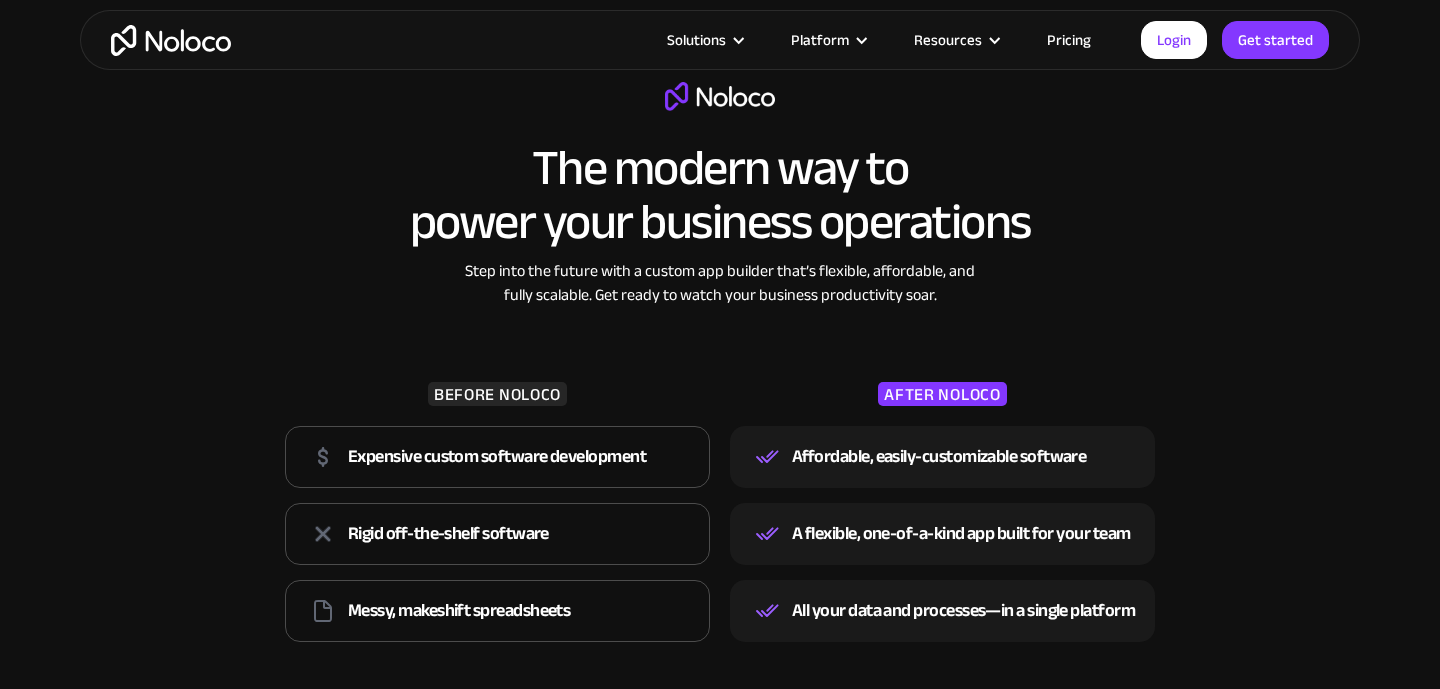 click on "Pricing" at bounding box center (1069, 40) 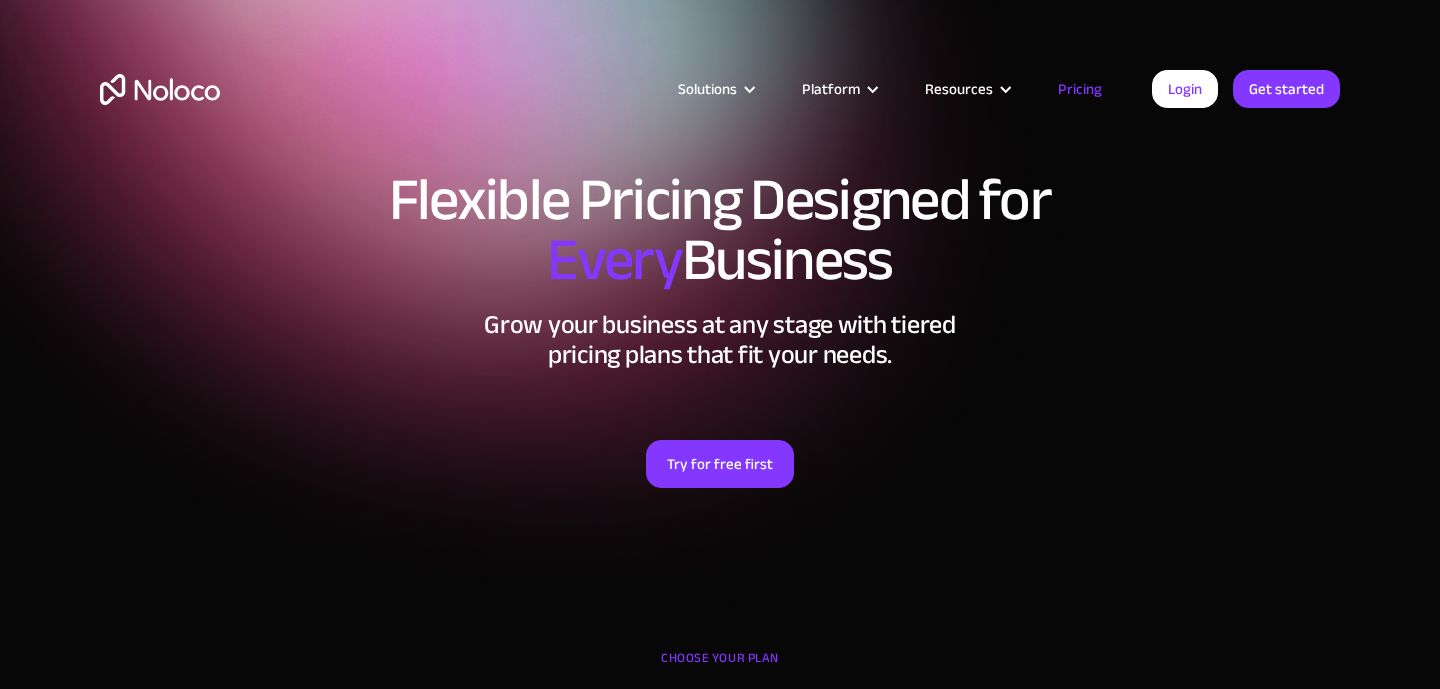 scroll, scrollTop: 0, scrollLeft: 0, axis: both 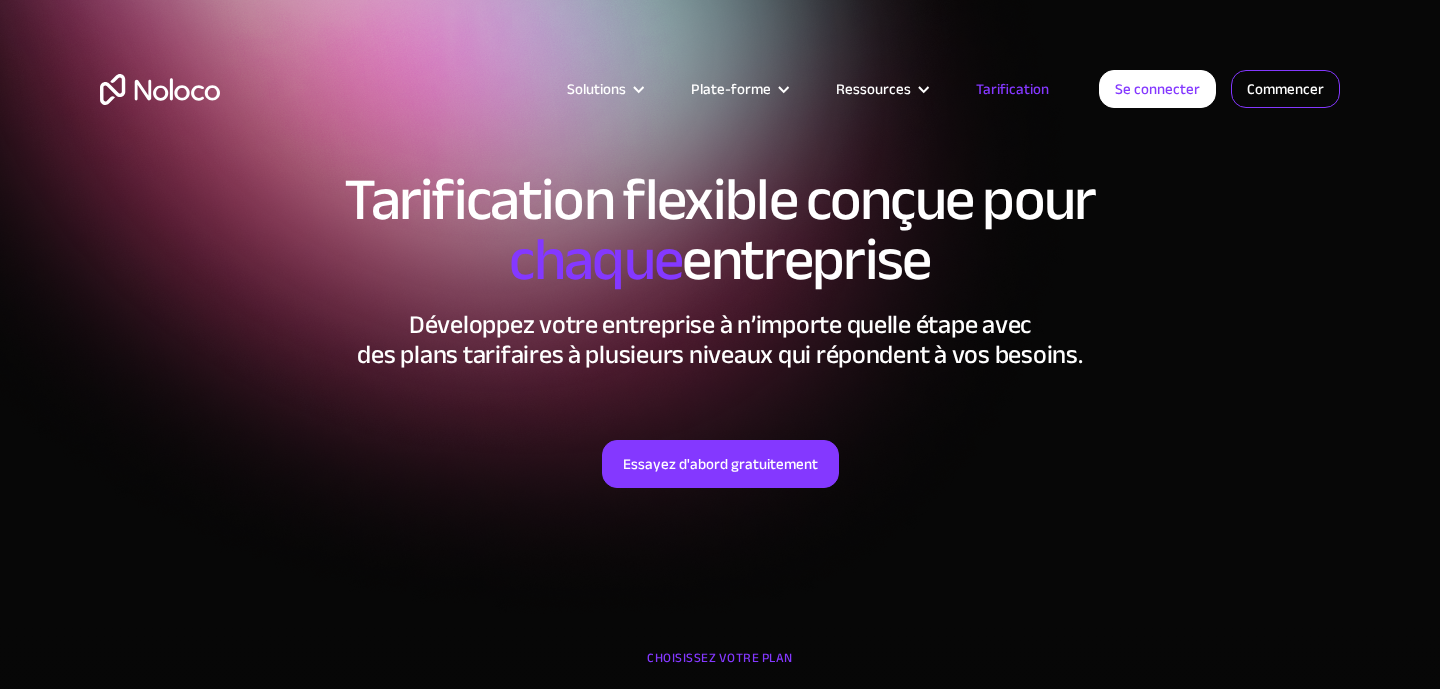 click on "Commencer" at bounding box center [1285, 89] 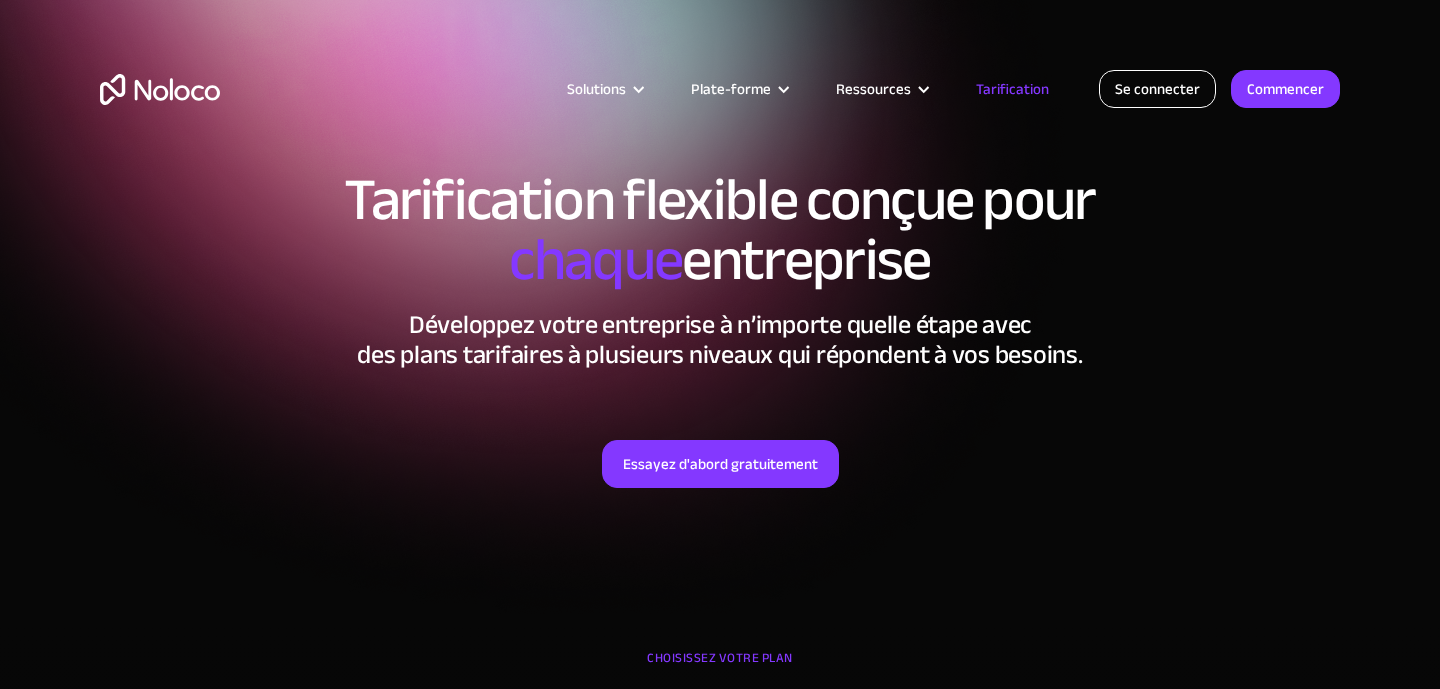 click on "Se connecter" at bounding box center (1157, 89) 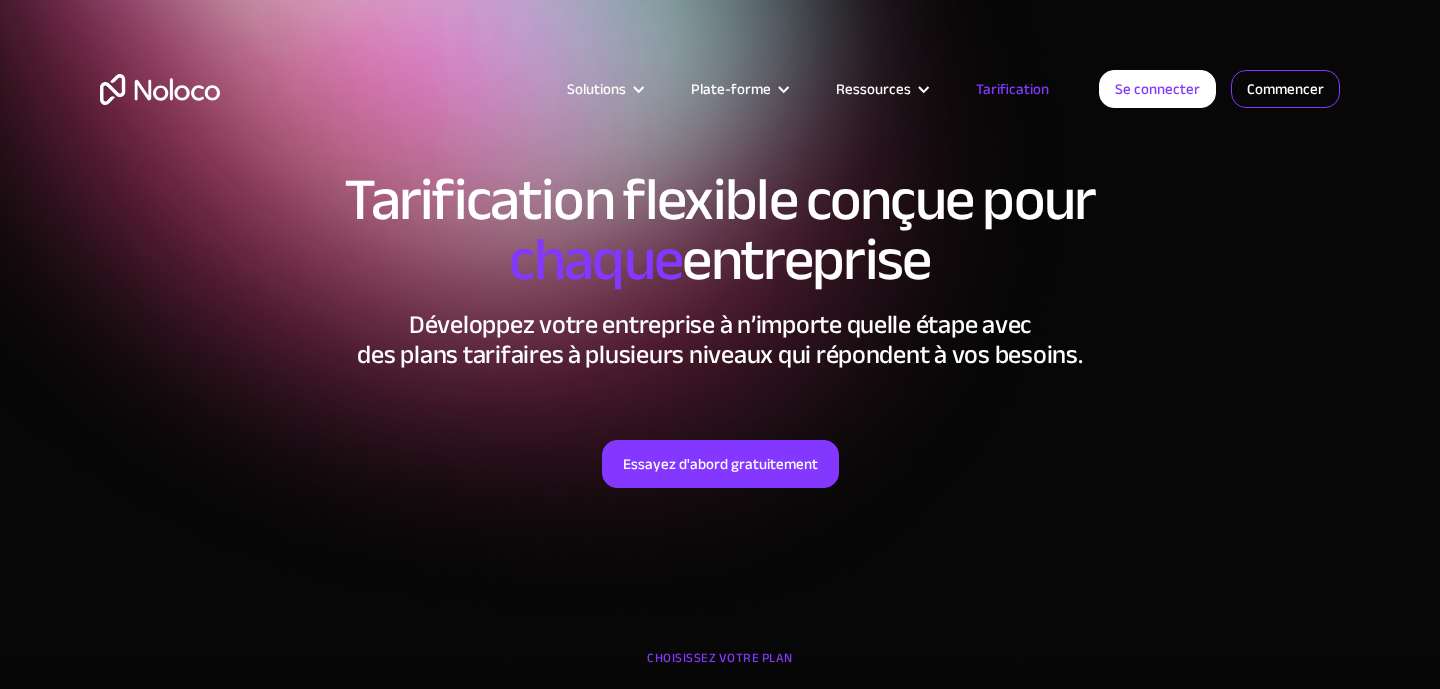 click on "Commencer" at bounding box center [1285, 89] 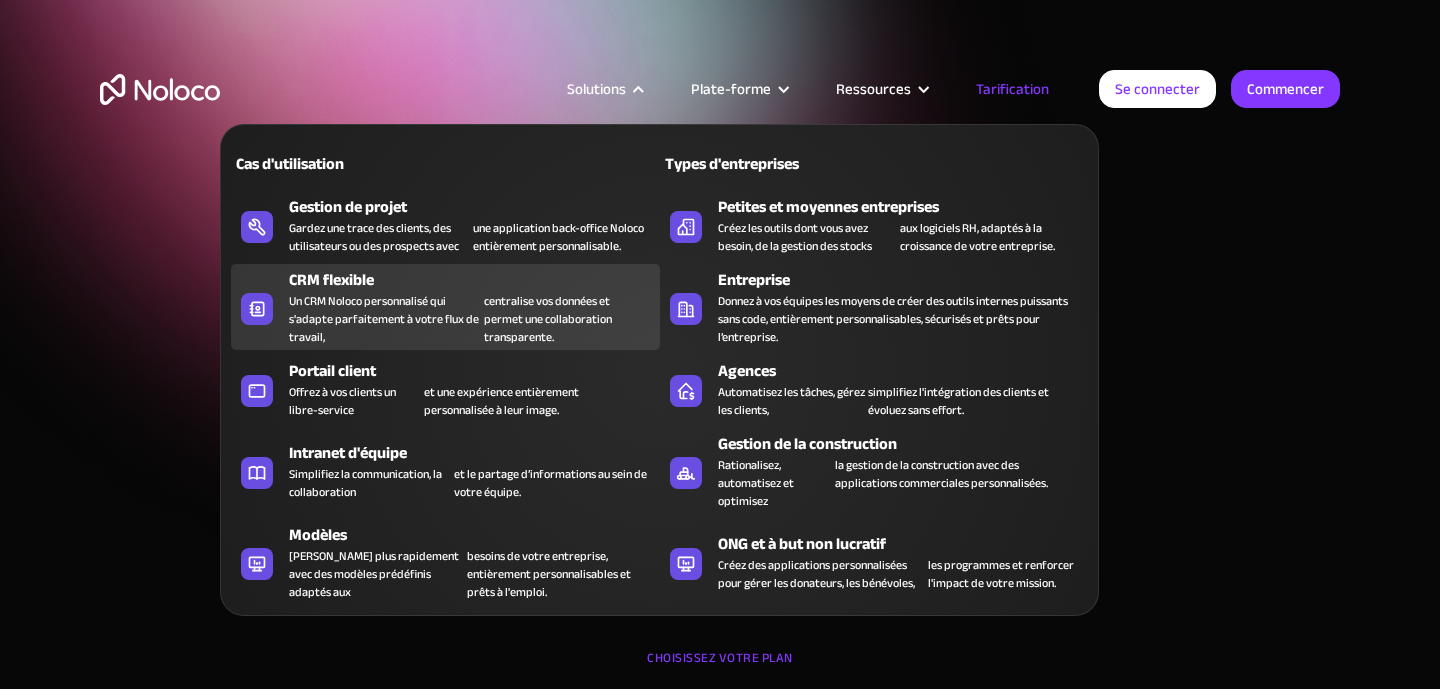 click on "Un CRM Noloco personnalisé qui s'adapte parfaitement à votre flux de travail," at bounding box center [384, 319] 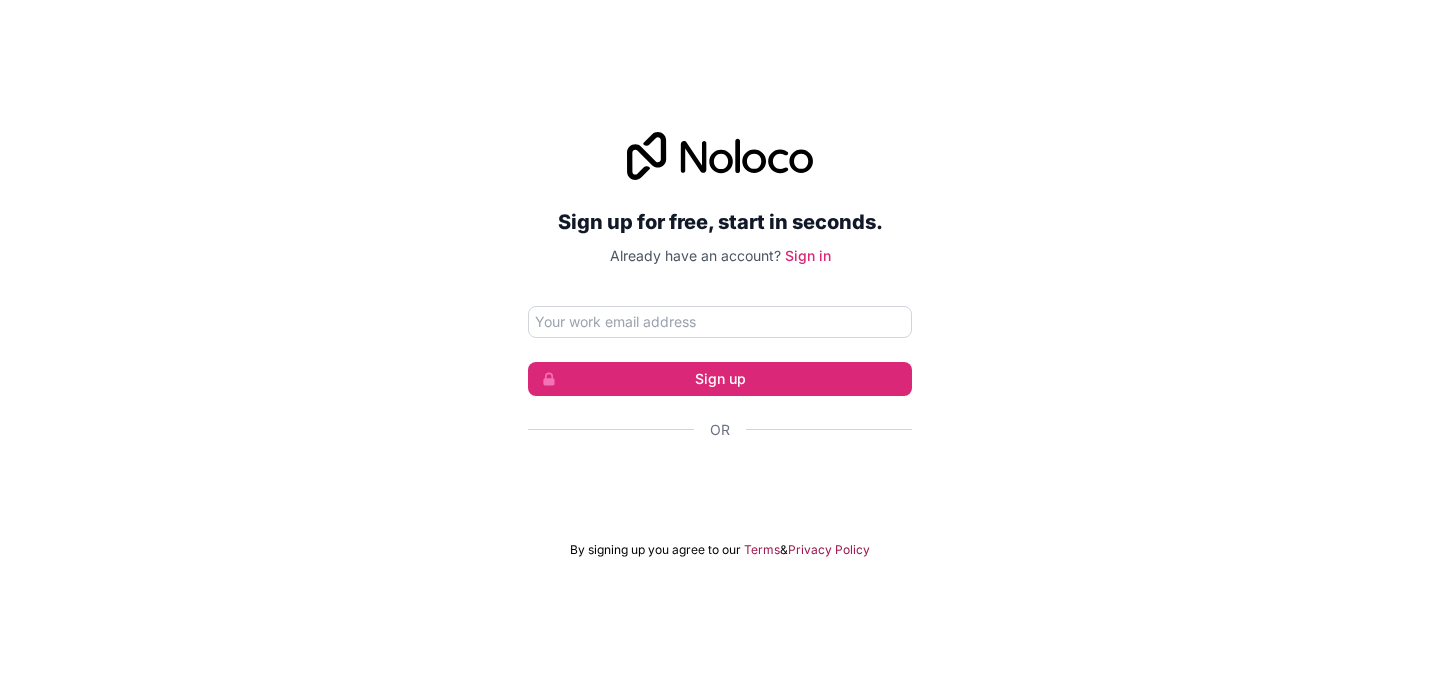 scroll, scrollTop: 0, scrollLeft: 0, axis: both 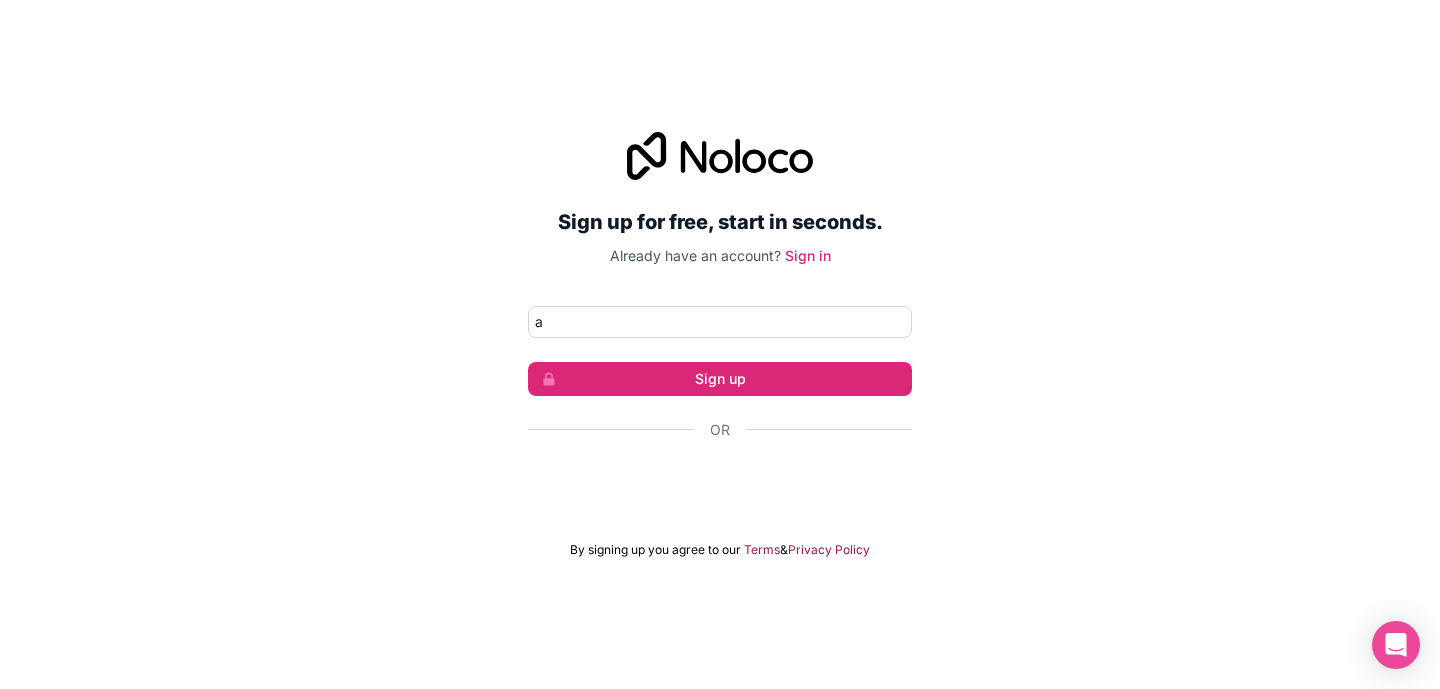 click on "Sign up for free, start in seconds. Already have an account? Sign in a Sign up Or By signing up you agree to our    Terms  &  Privacy Policy" at bounding box center (720, 345) 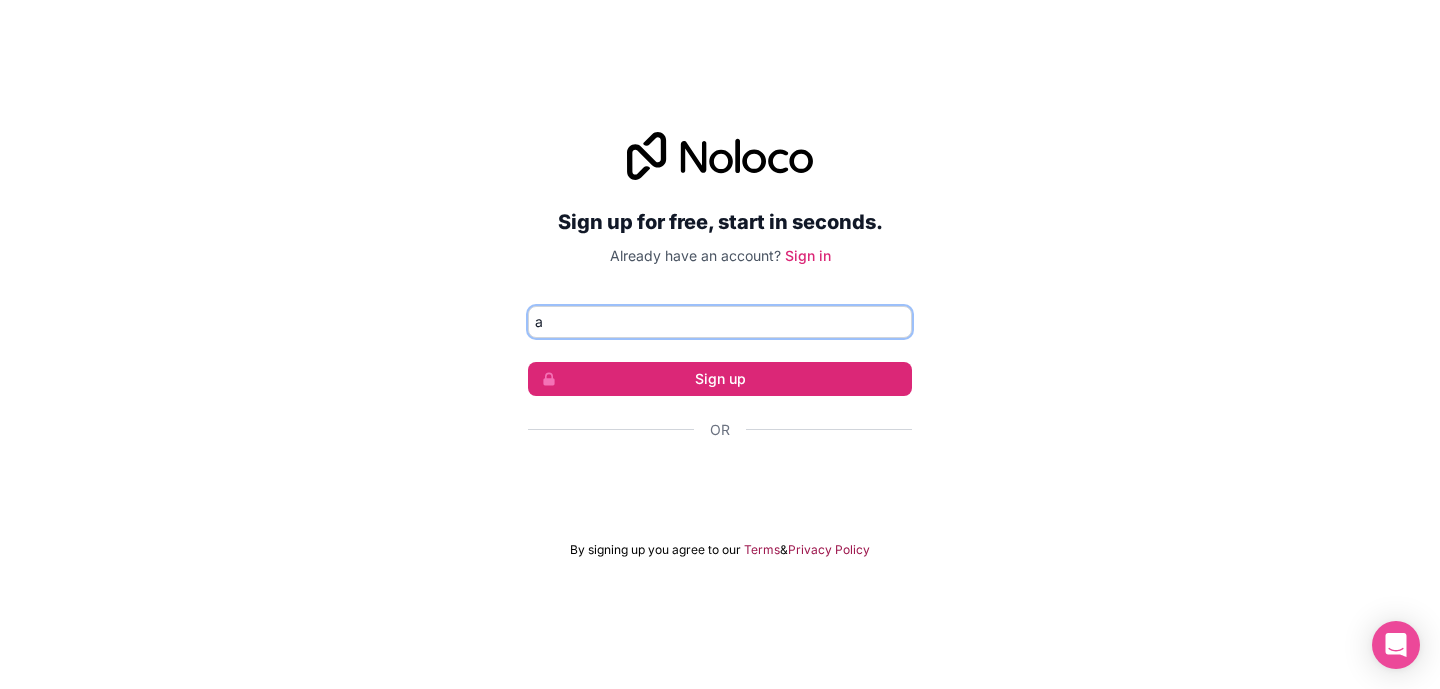 click on "a" at bounding box center (720, 322) 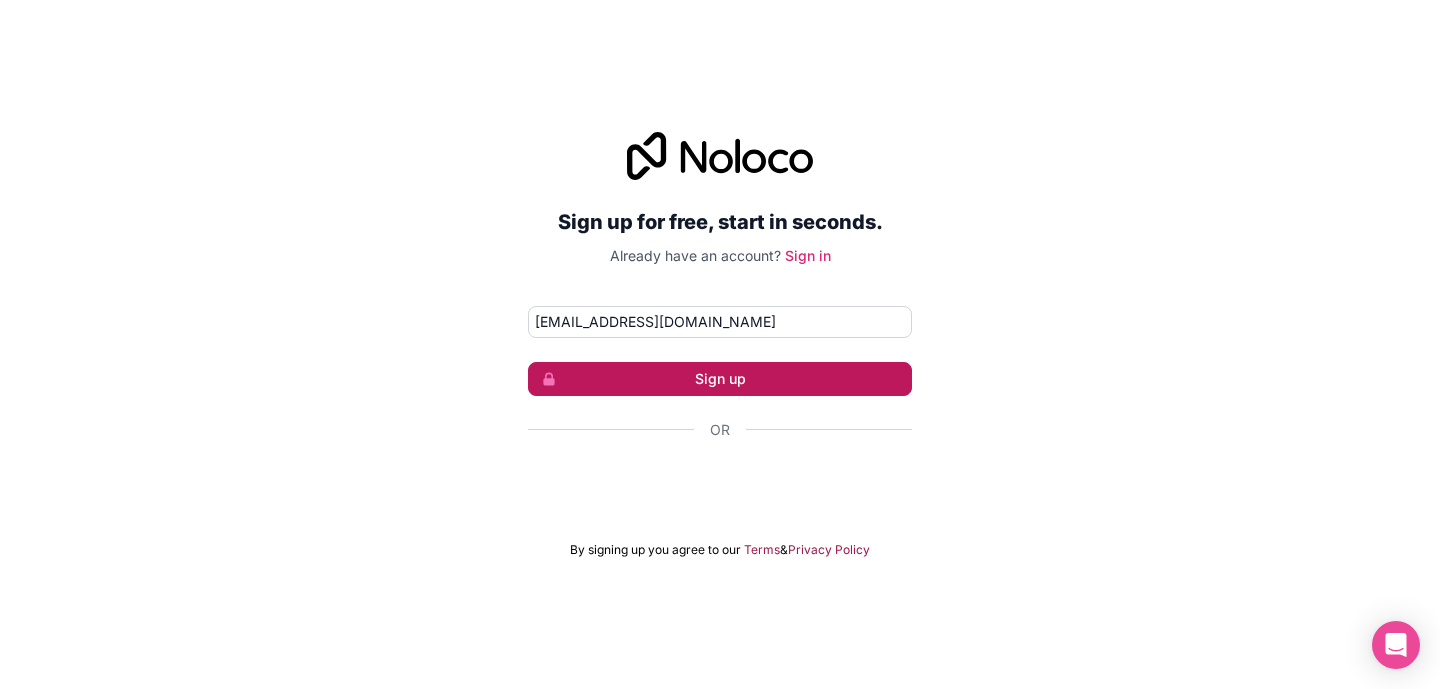 click on "Sign up" at bounding box center [720, 379] 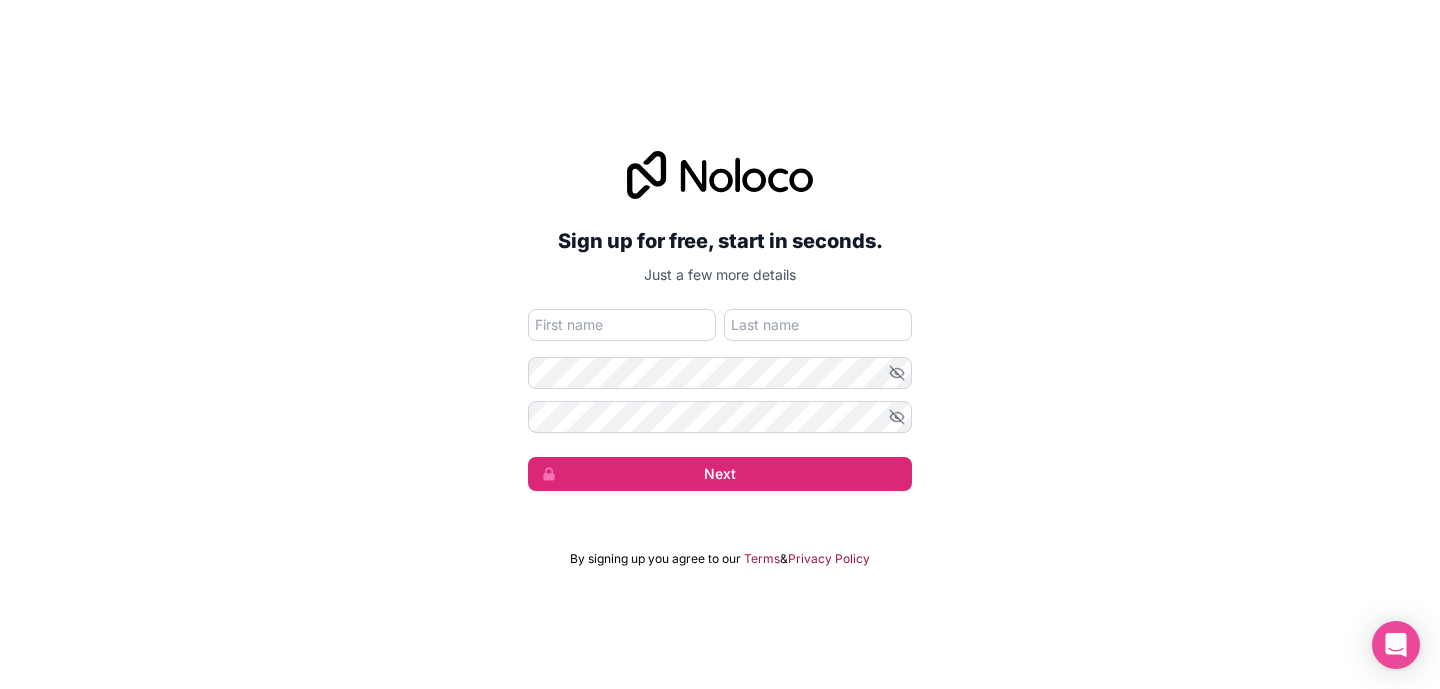 click at bounding box center [622, 325] 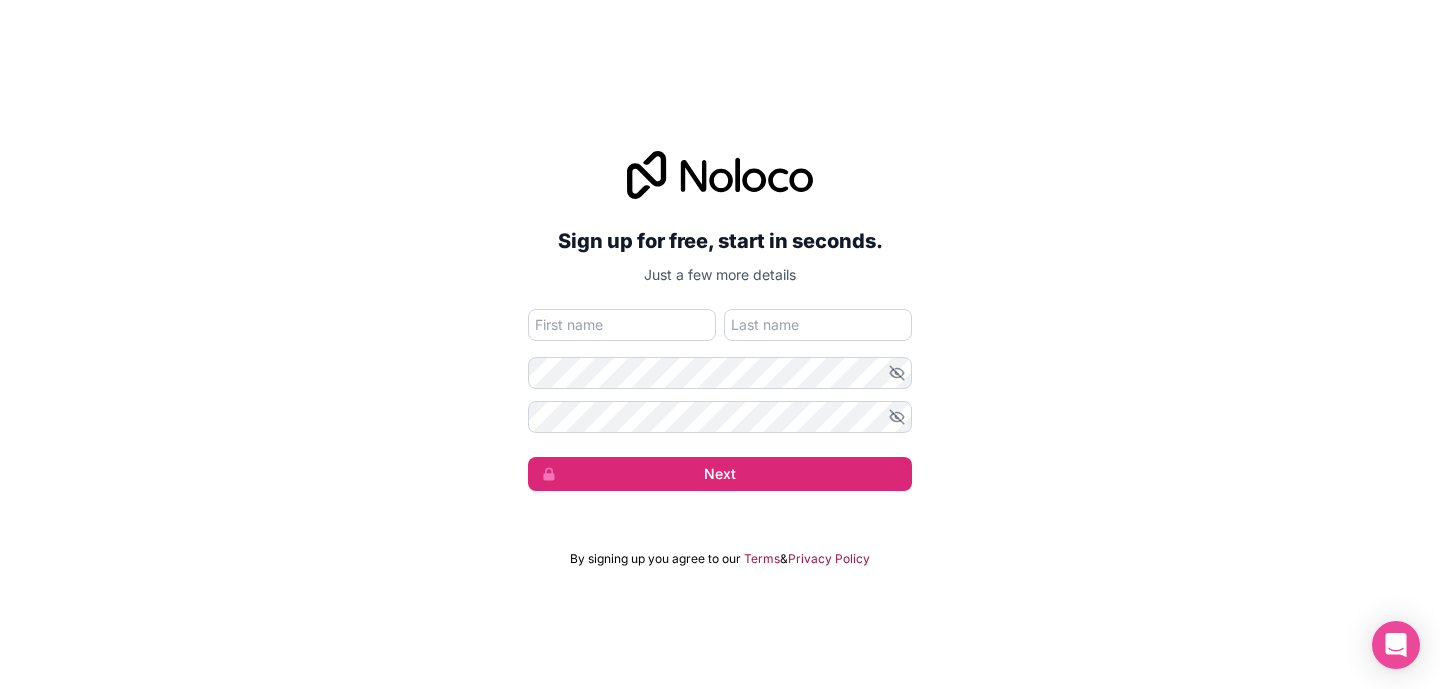 type on "Julien" 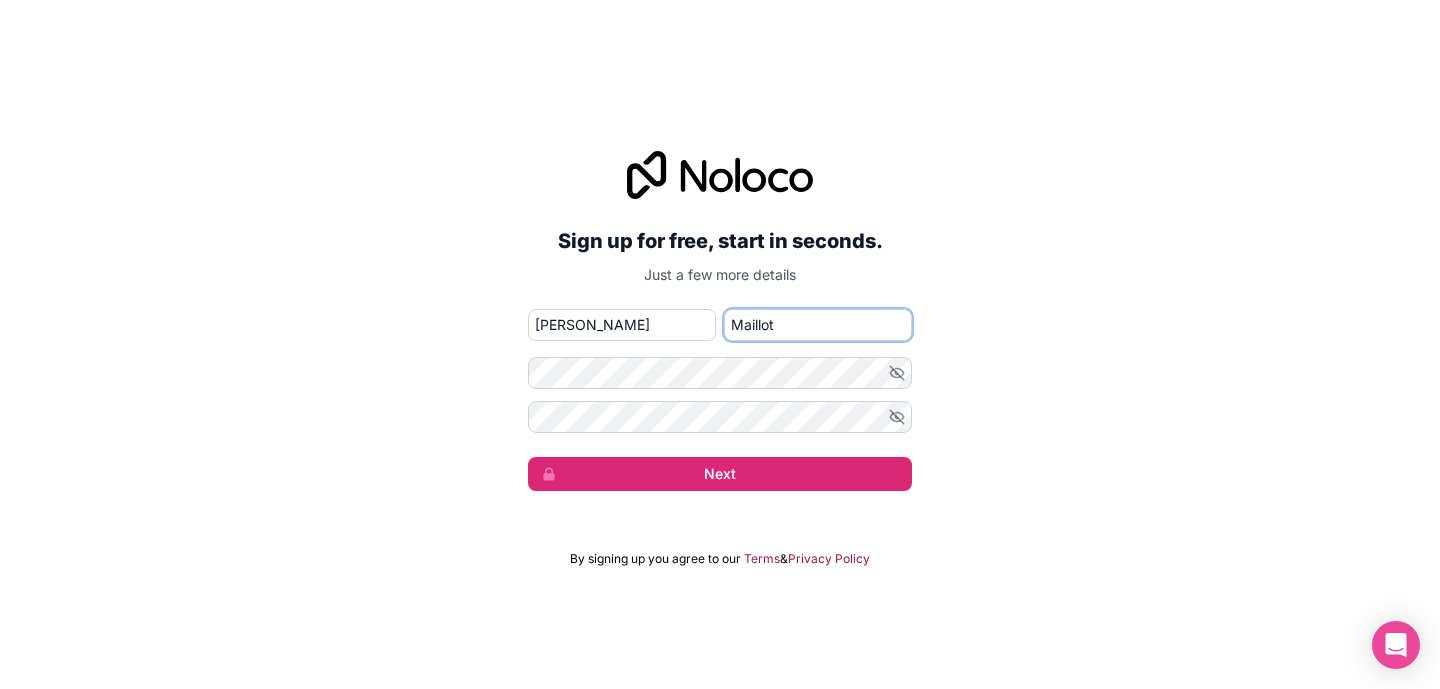 click on "Maillot" at bounding box center (818, 325) 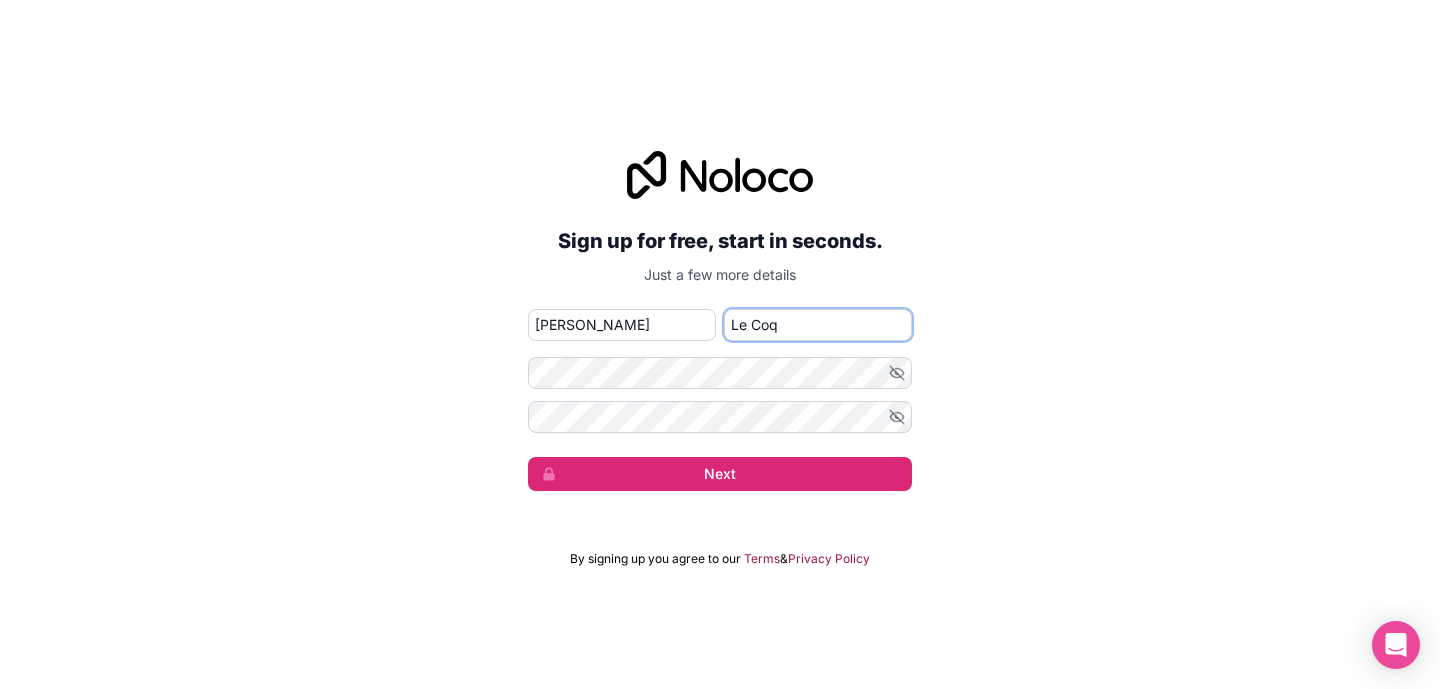 type on "Le Coq" 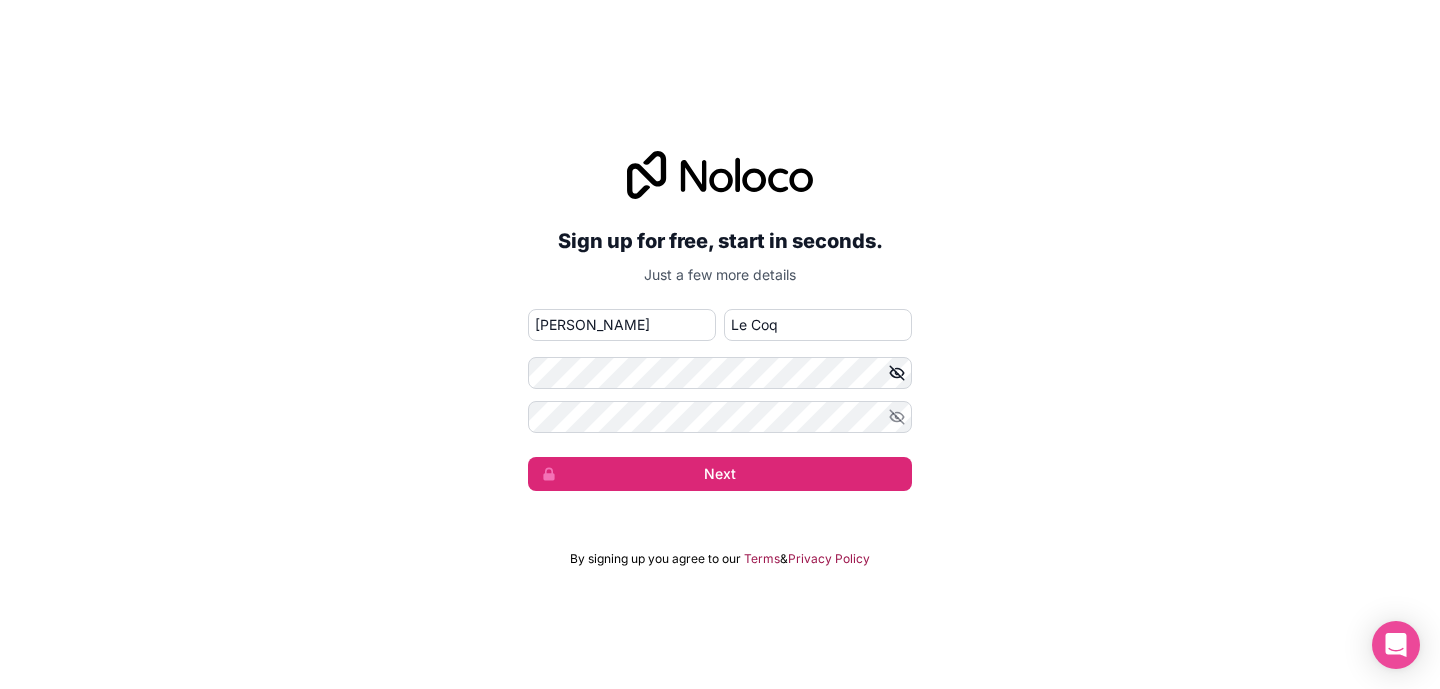 click 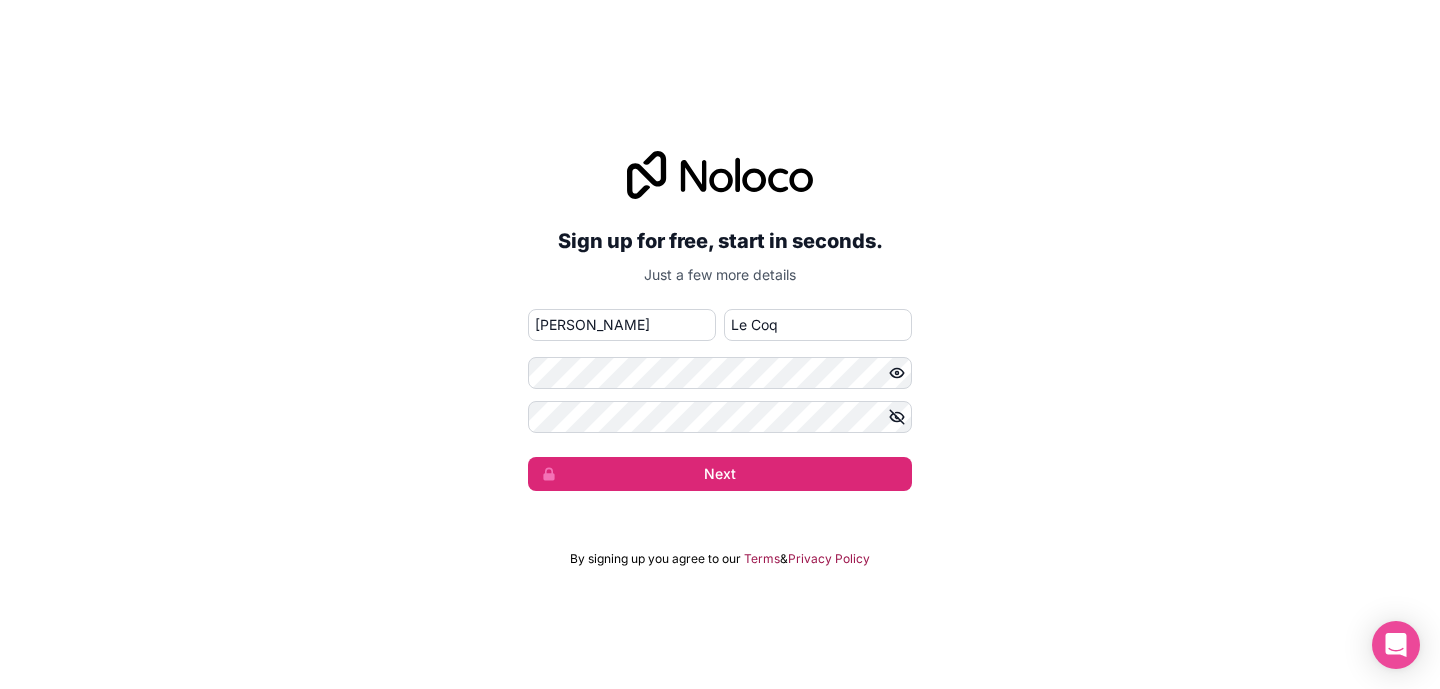 click 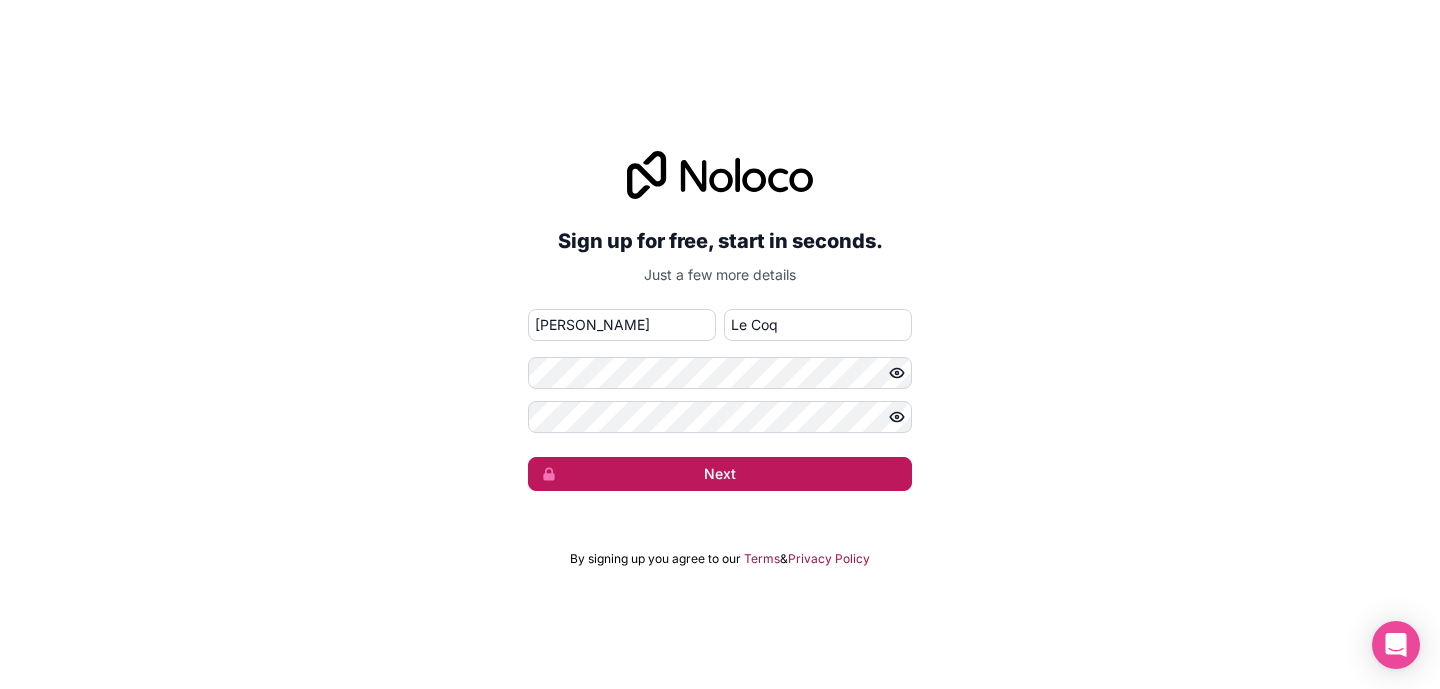 click on "Next" at bounding box center [720, 474] 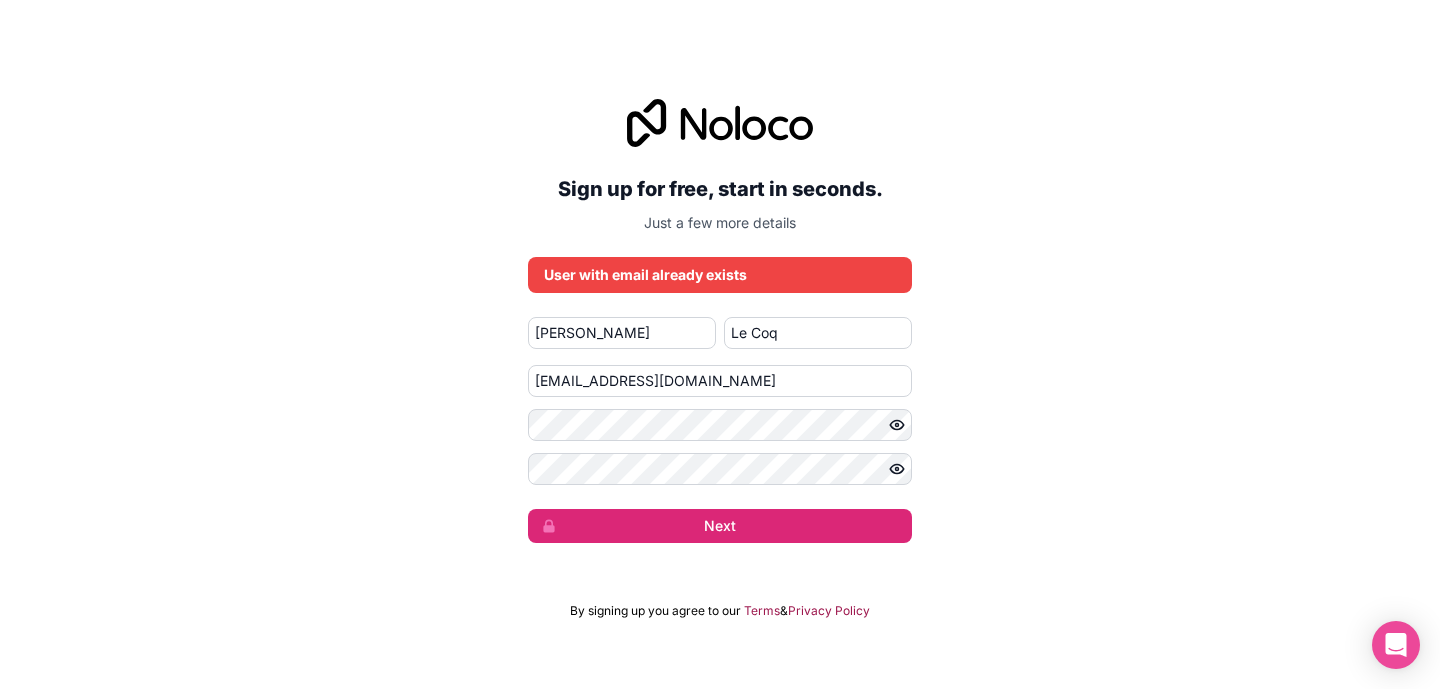 click on "User with email already exists" at bounding box center (720, 275) 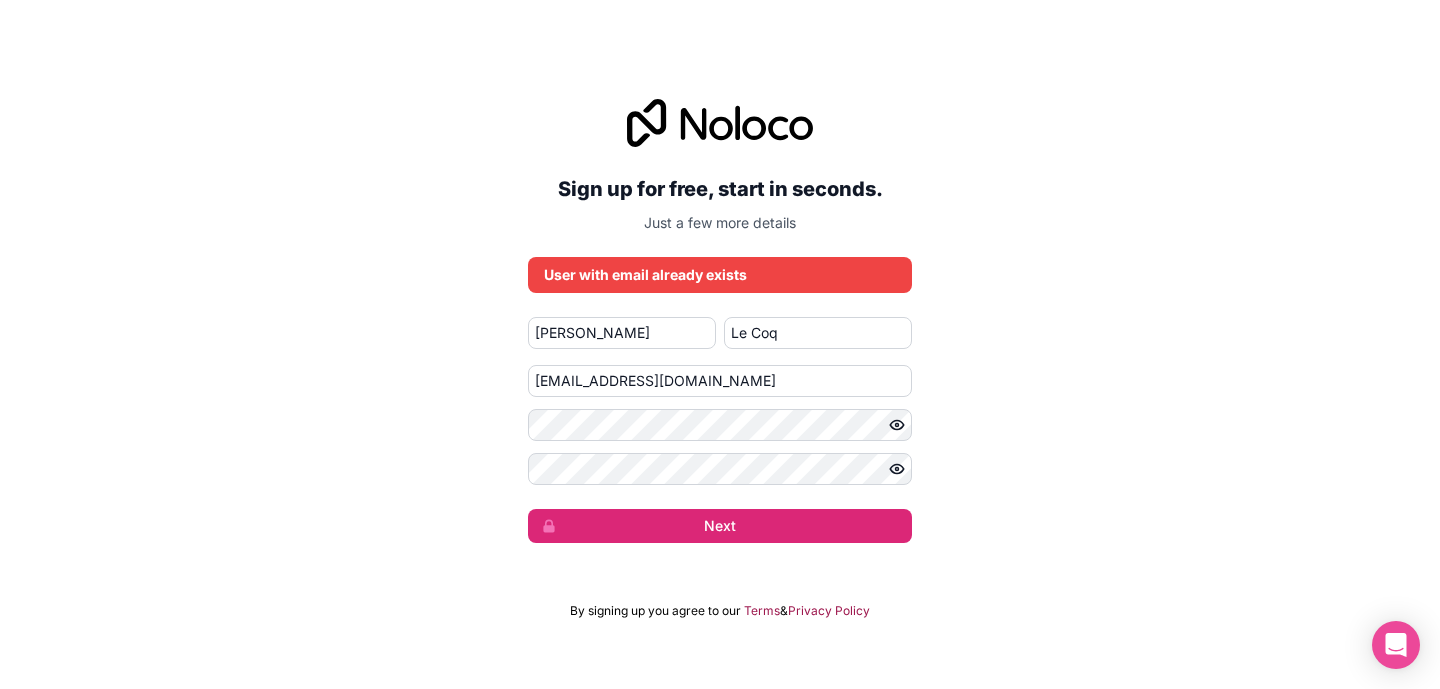 click on "User with email already exists" at bounding box center [720, 275] 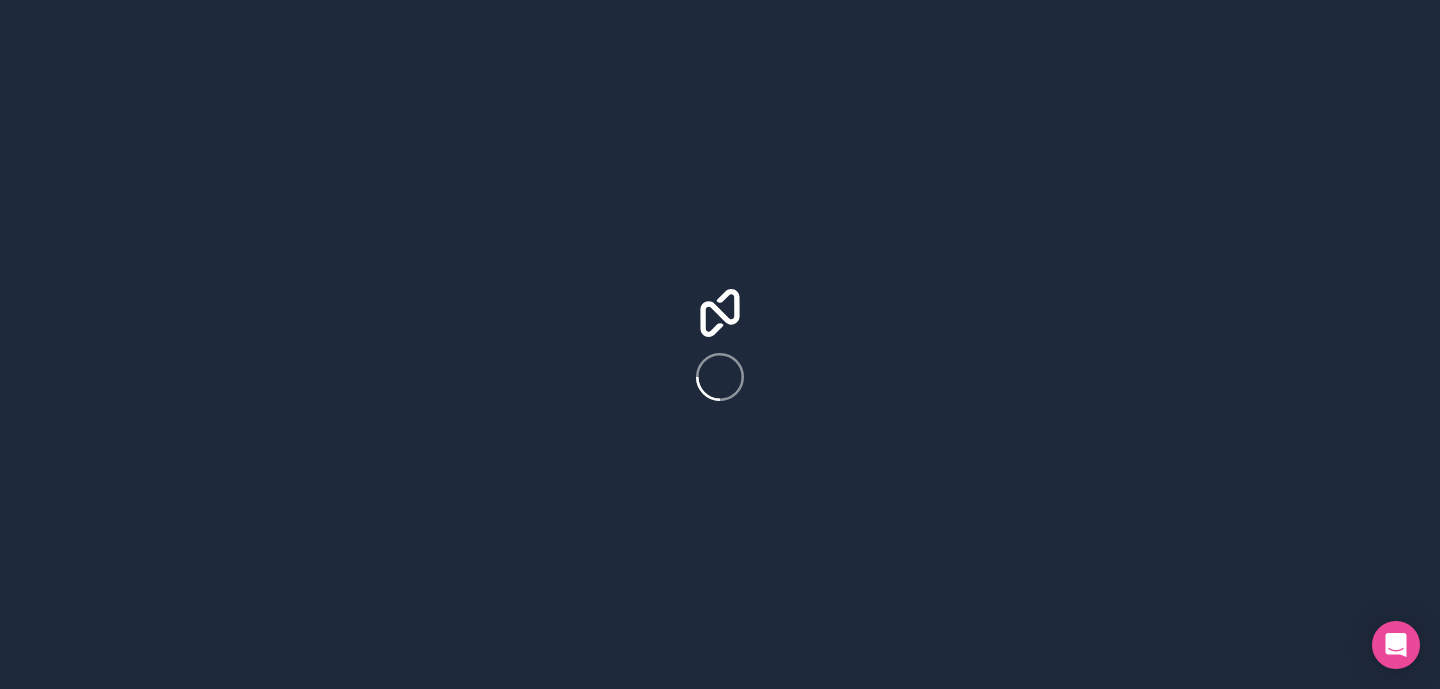 scroll, scrollTop: 0, scrollLeft: 0, axis: both 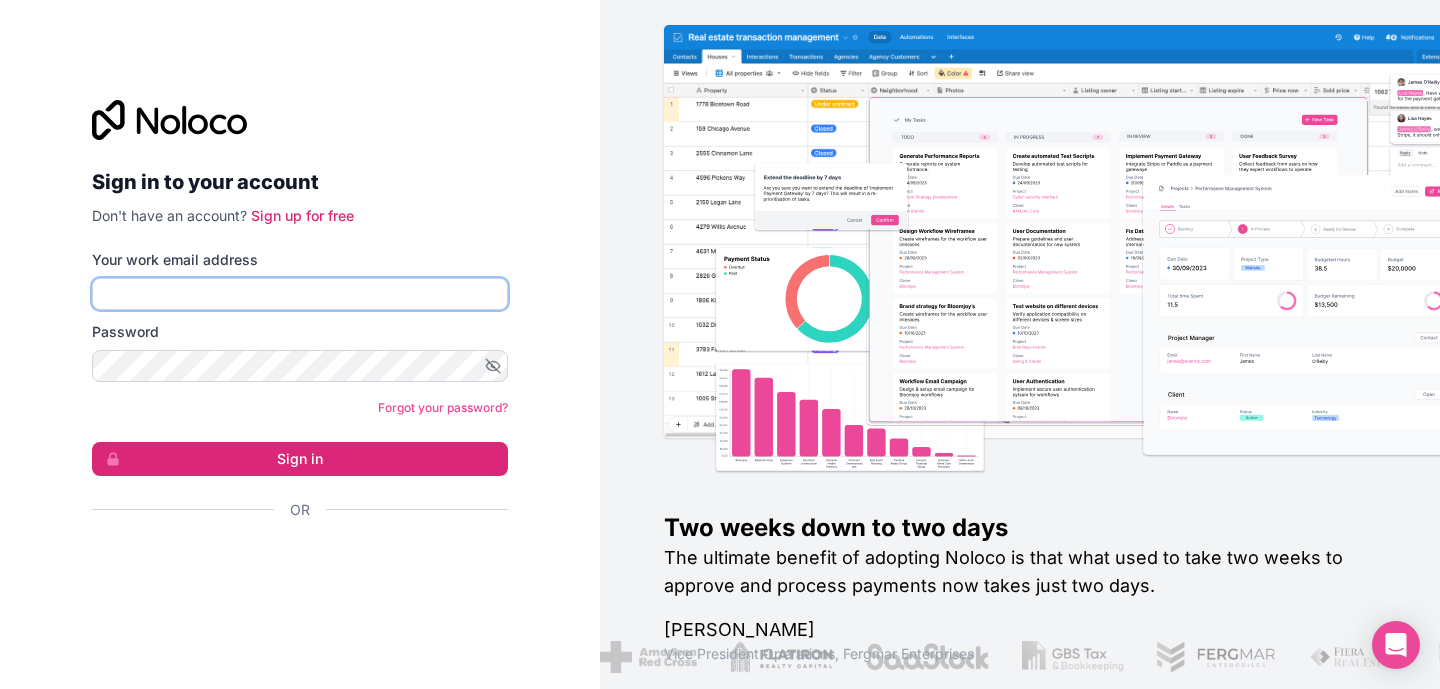click on "Your work email address" at bounding box center (300, 294) 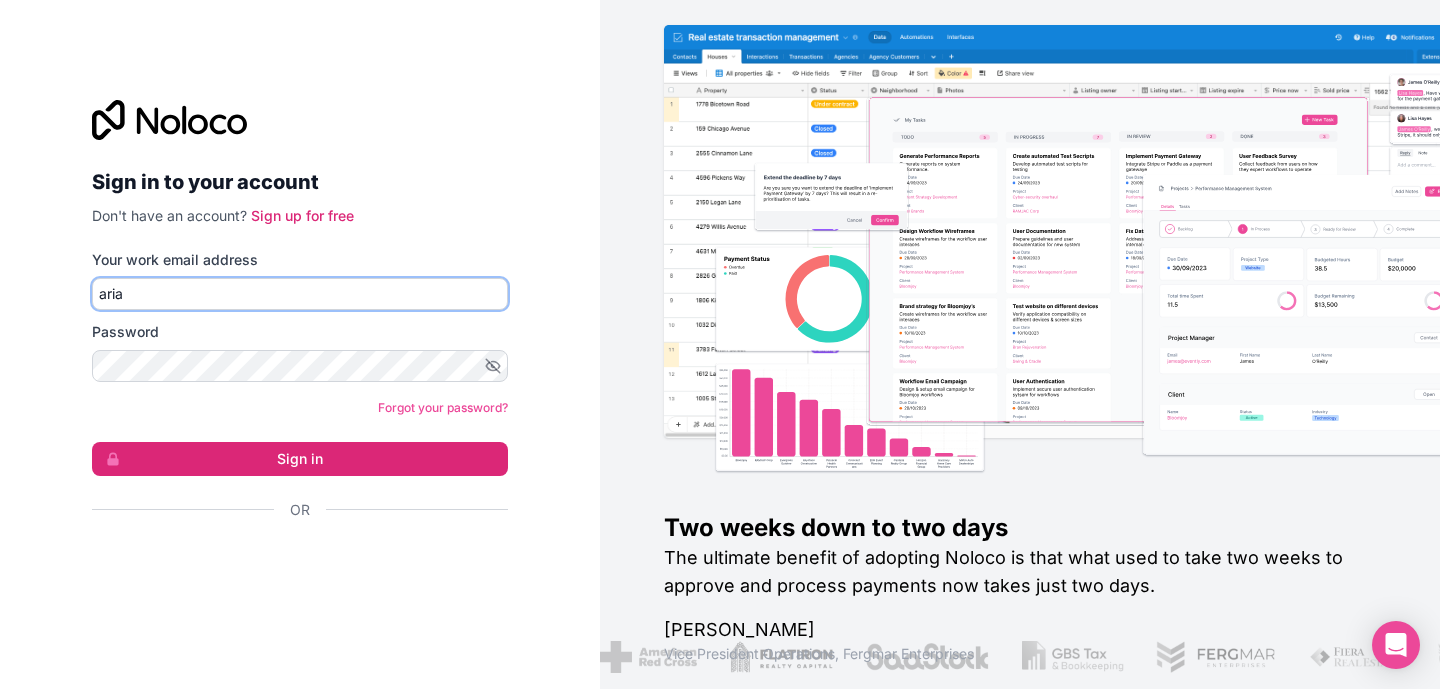 type on "[EMAIL_ADDRESS][DOMAIN_NAME]" 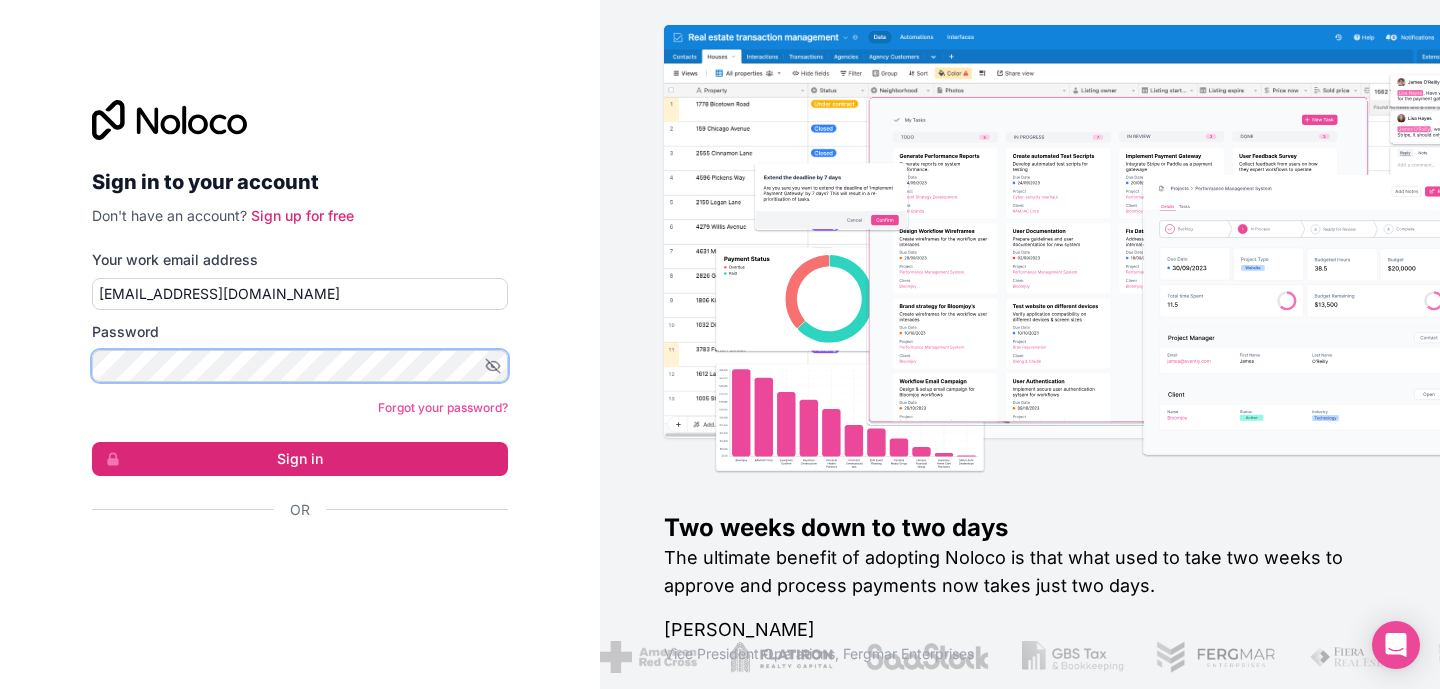 click on "Sign in" at bounding box center (300, 459) 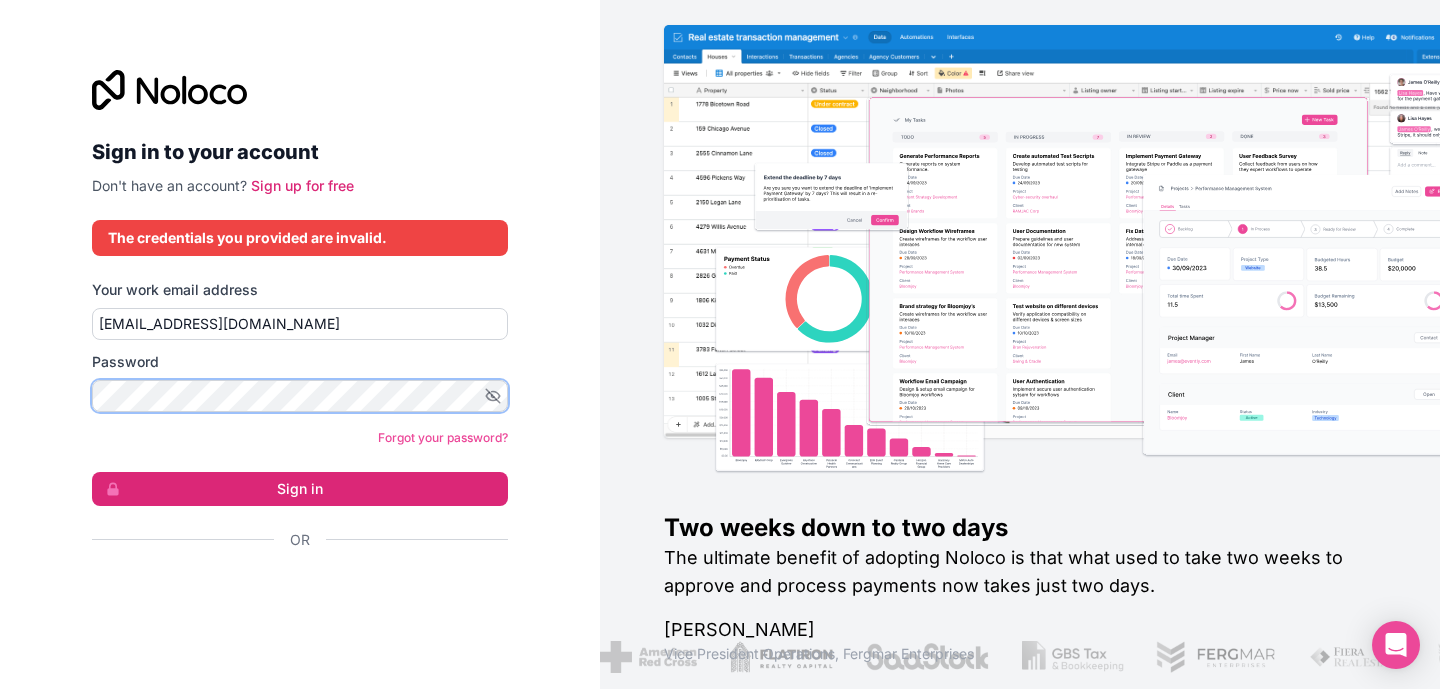 click on "Sign in" at bounding box center [300, 489] 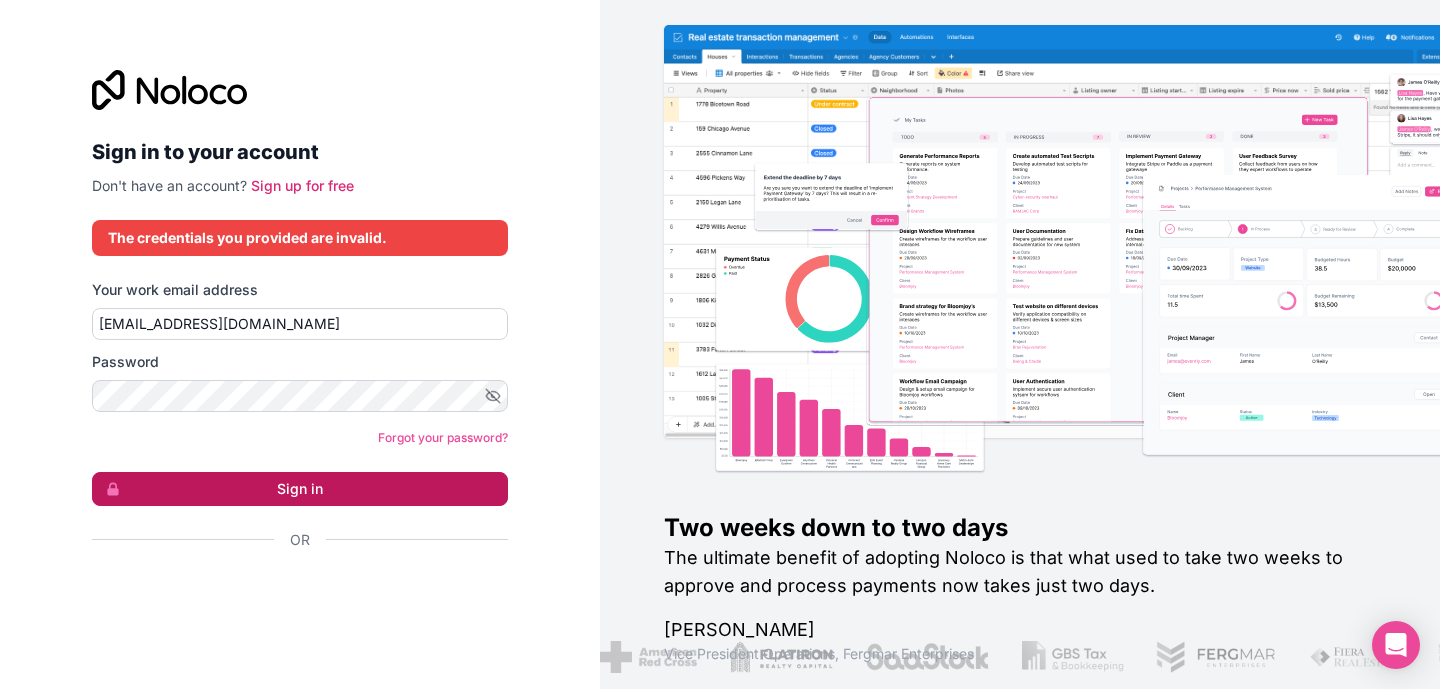 click on "Sign in" at bounding box center [300, 489] 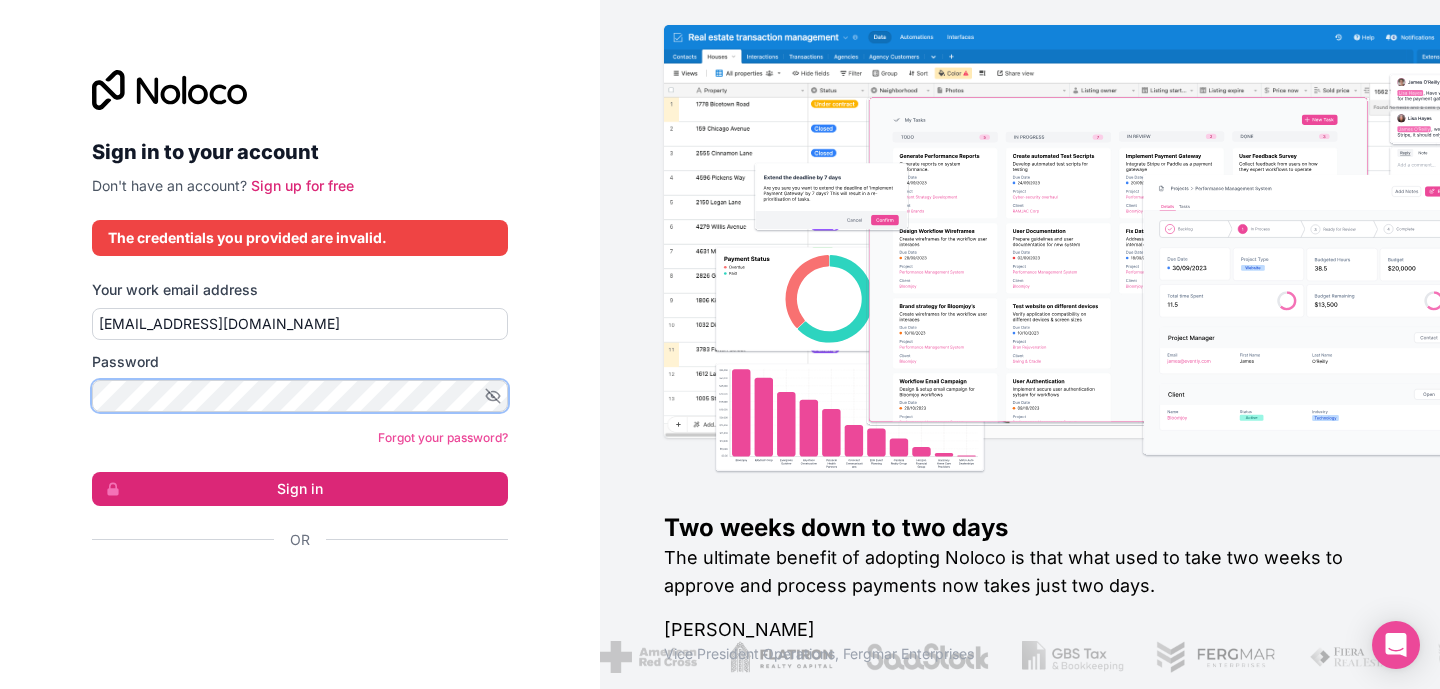 click on "Sign in" at bounding box center [300, 489] 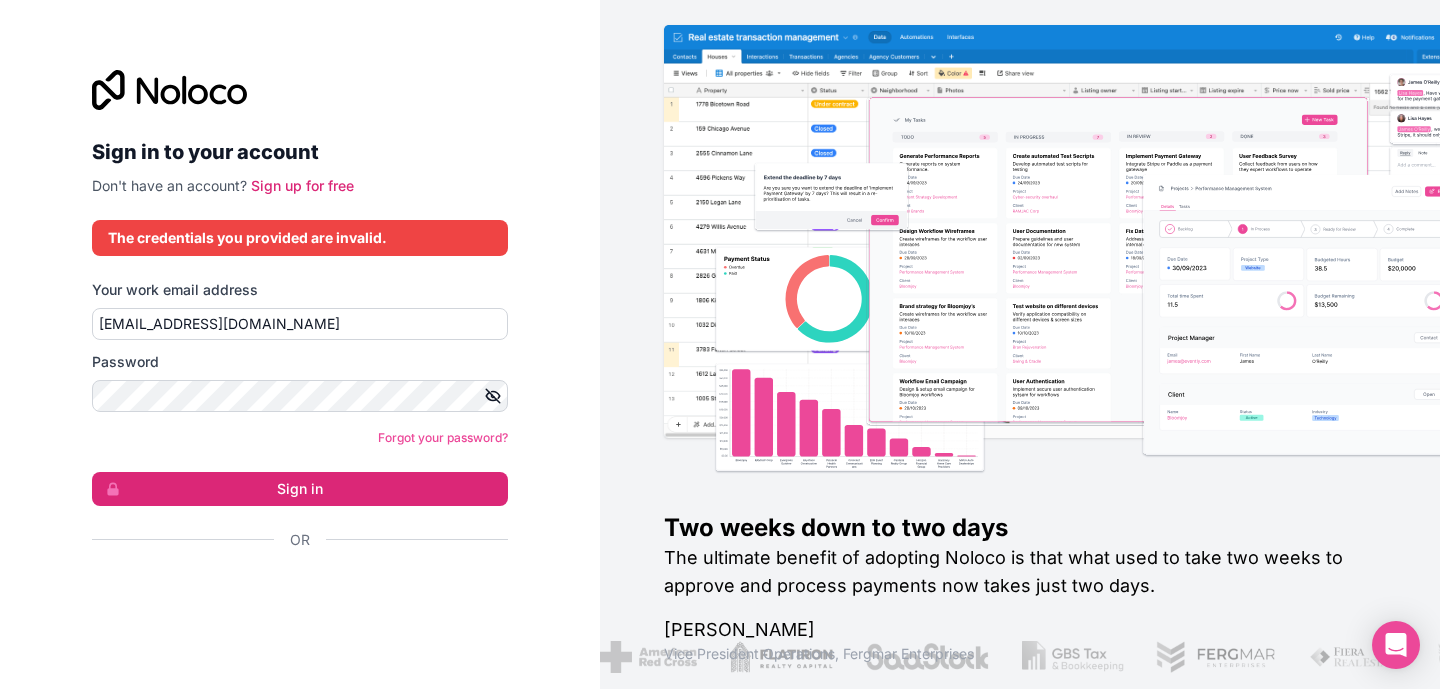 click 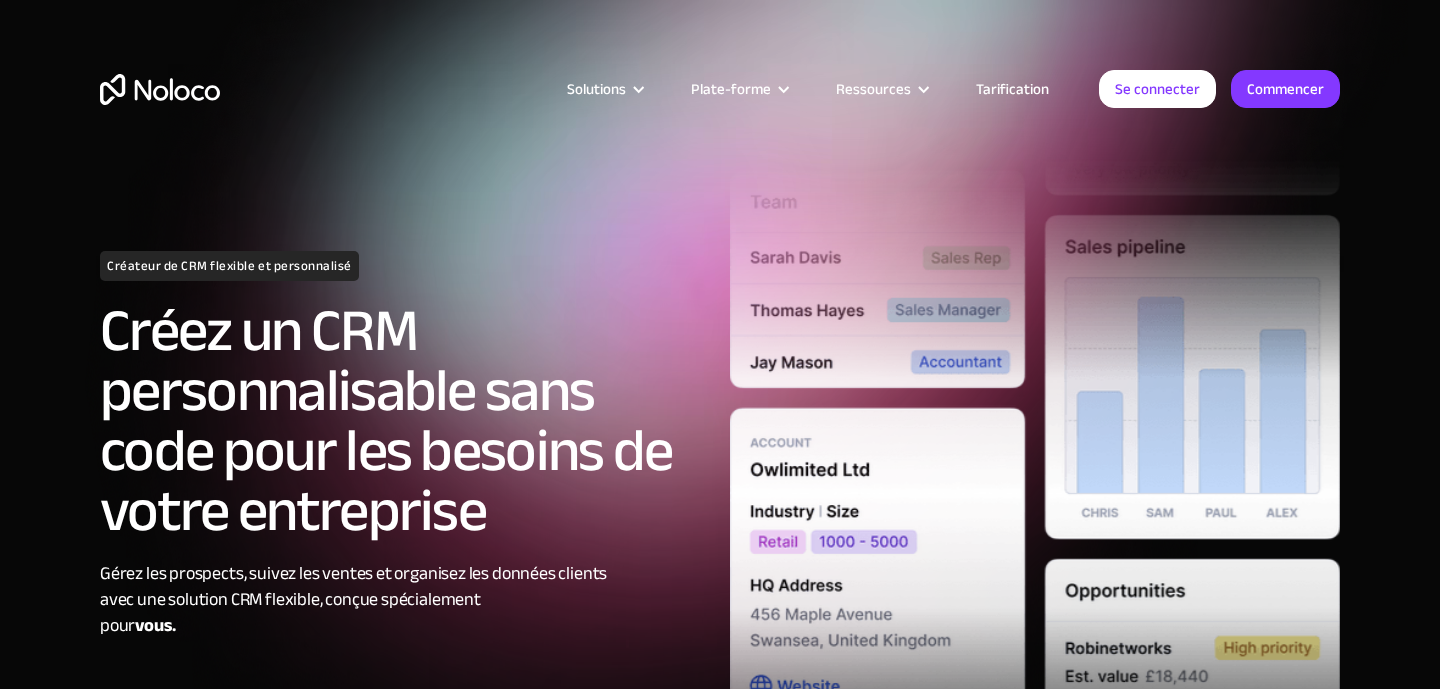 scroll, scrollTop: 0, scrollLeft: 0, axis: both 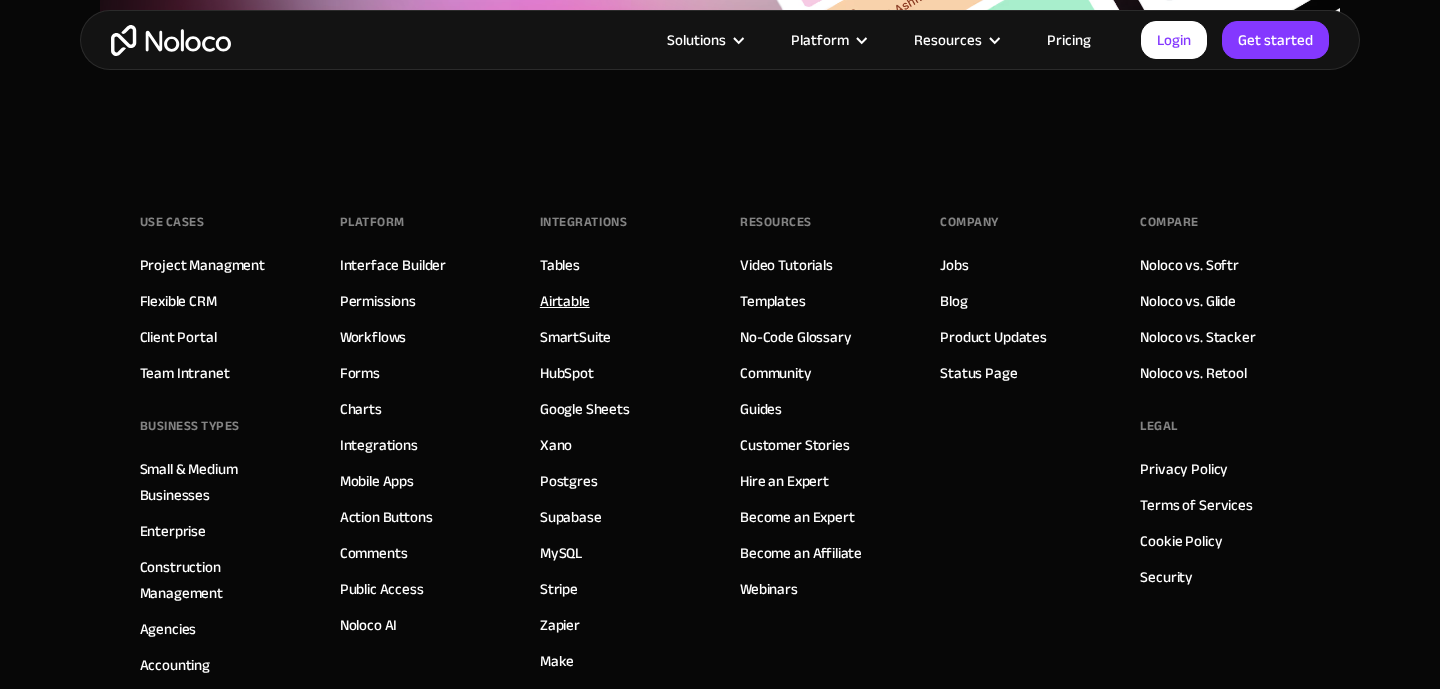 click on "Airtable" at bounding box center (565, 301) 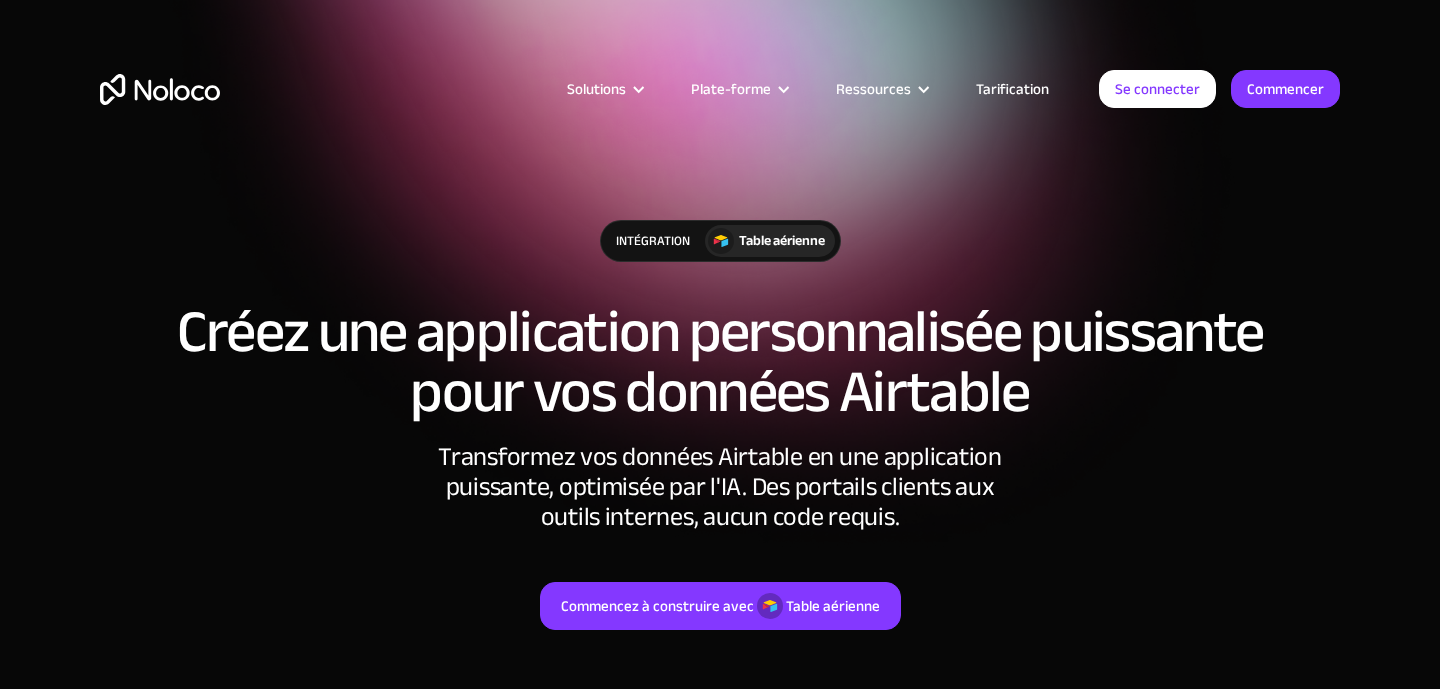 scroll, scrollTop: 0, scrollLeft: 0, axis: both 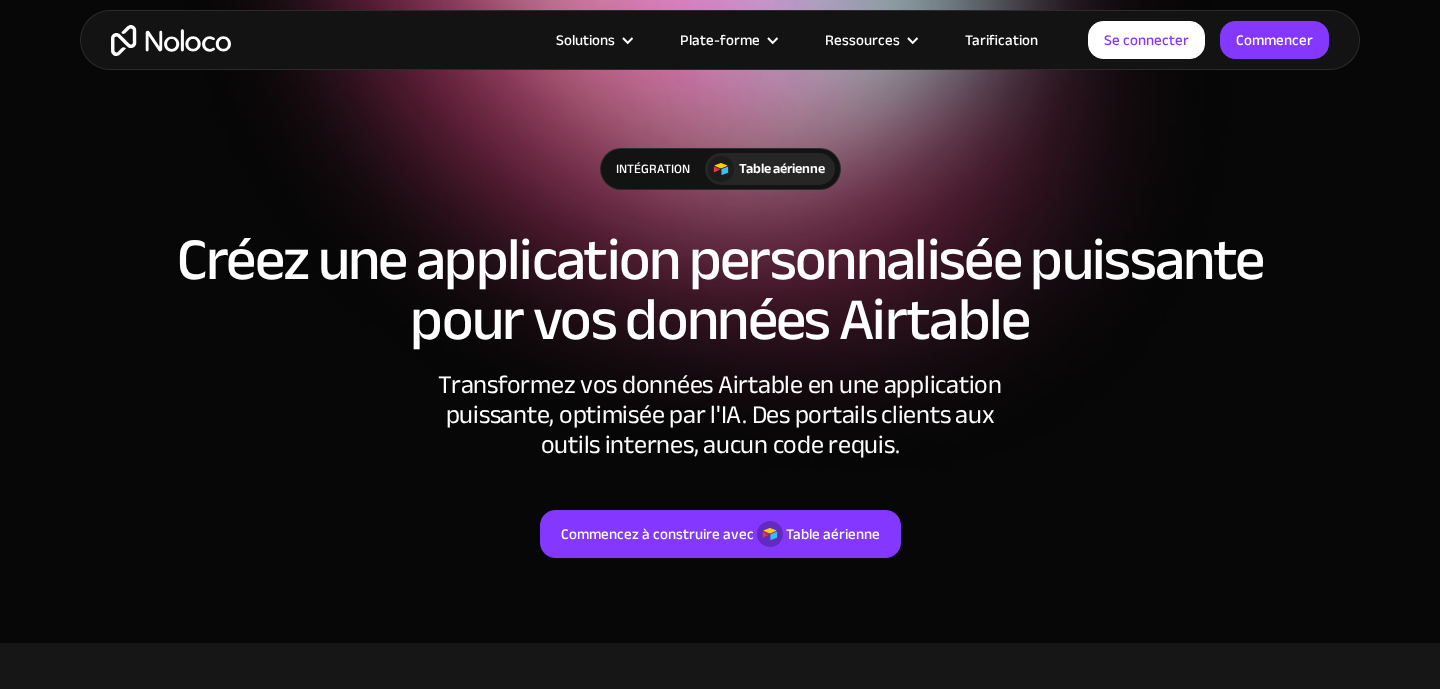 click on "Transformez vos données Airtable en une application puissante, optimisée par l'IA. Des portails clients aux outils internes, aucun code requis." at bounding box center (720, 414) 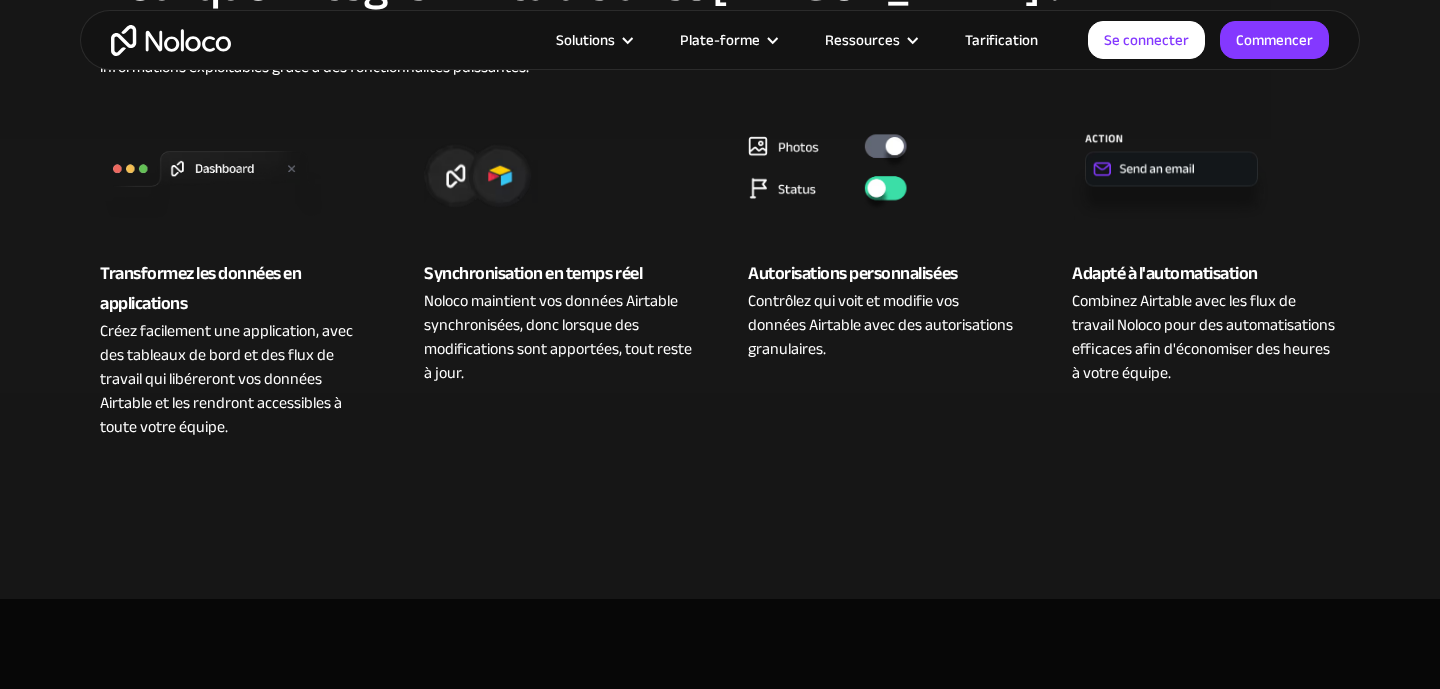scroll, scrollTop: 880, scrollLeft: 0, axis: vertical 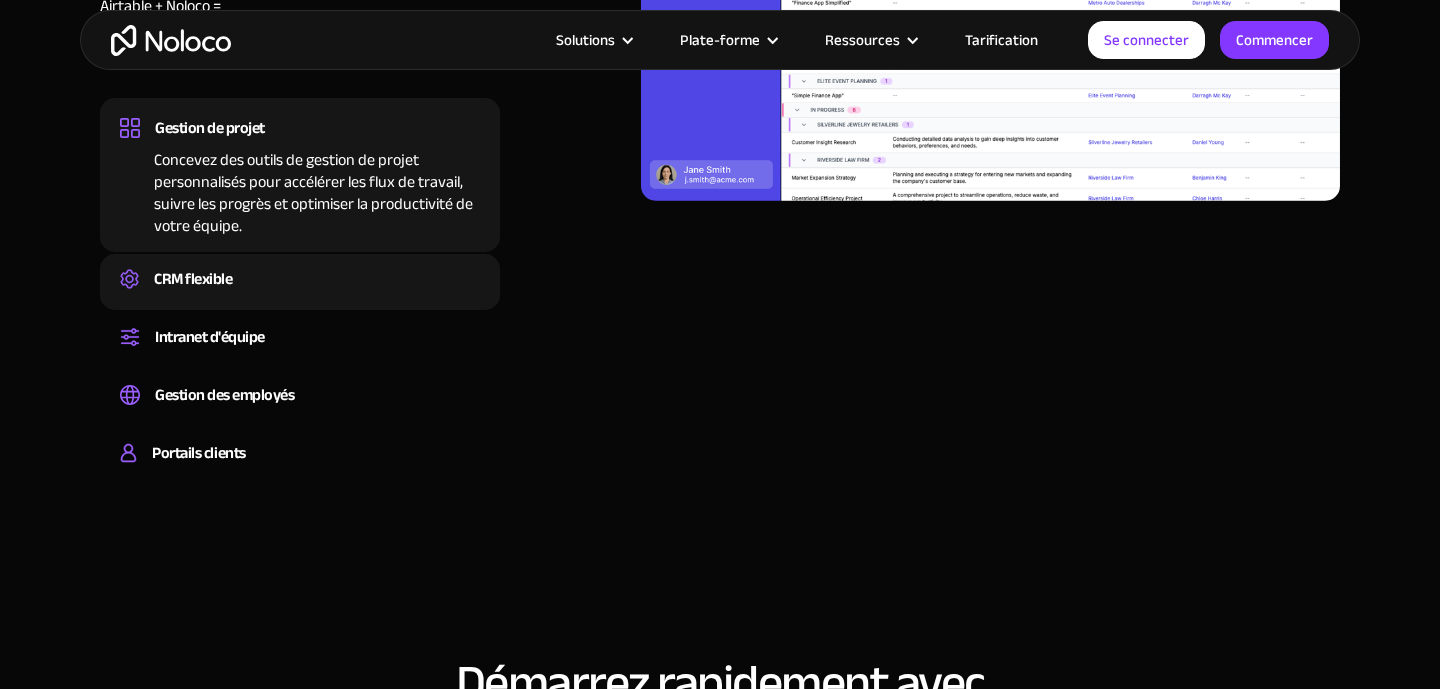 click on "CRM flexible" at bounding box center [300, 279] 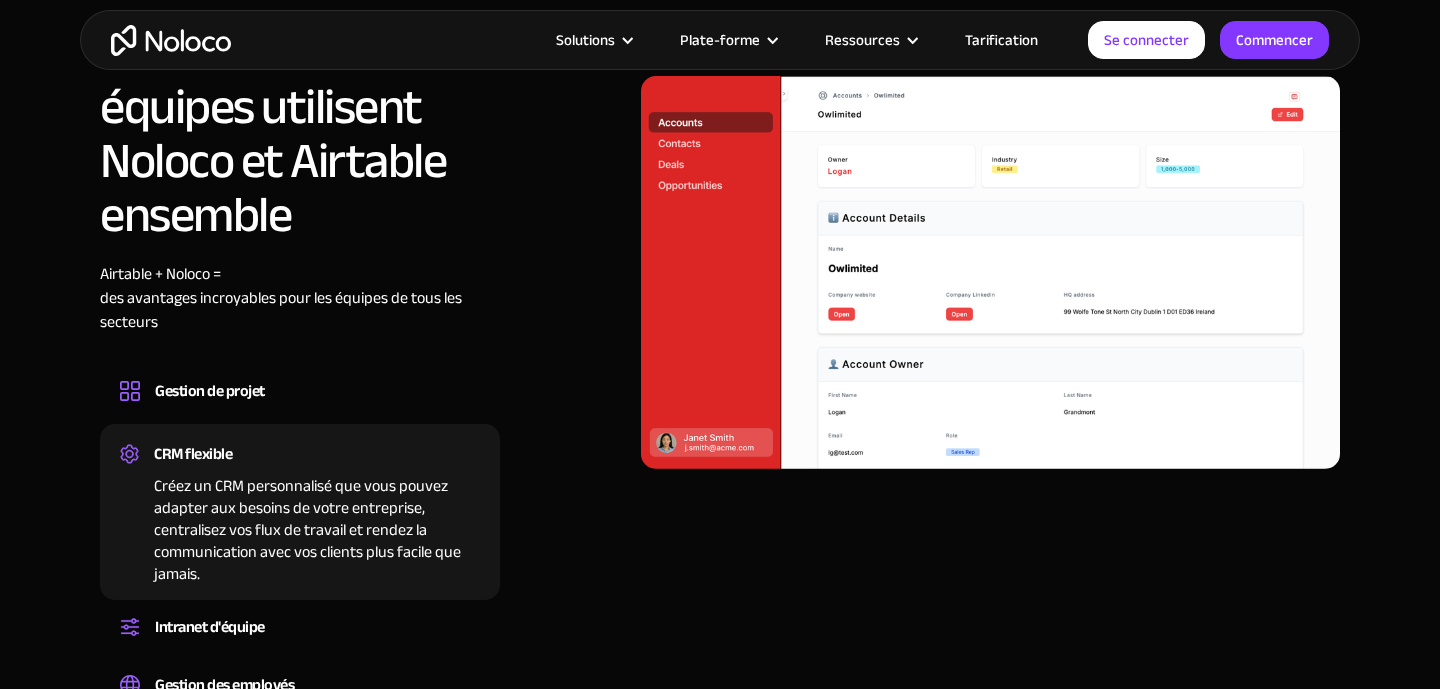 scroll, scrollTop: 1599, scrollLeft: 0, axis: vertical 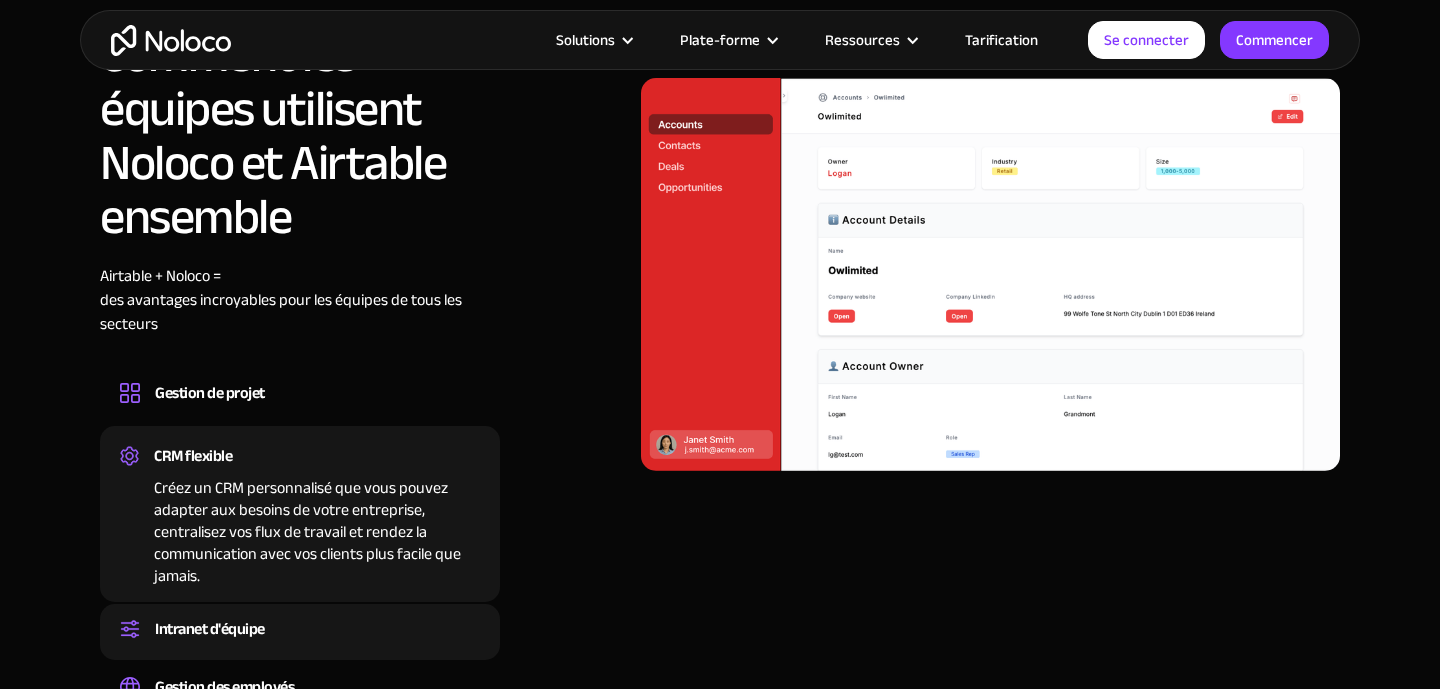 click on "Intranet d'équipe" at bounding box center (210, 629) 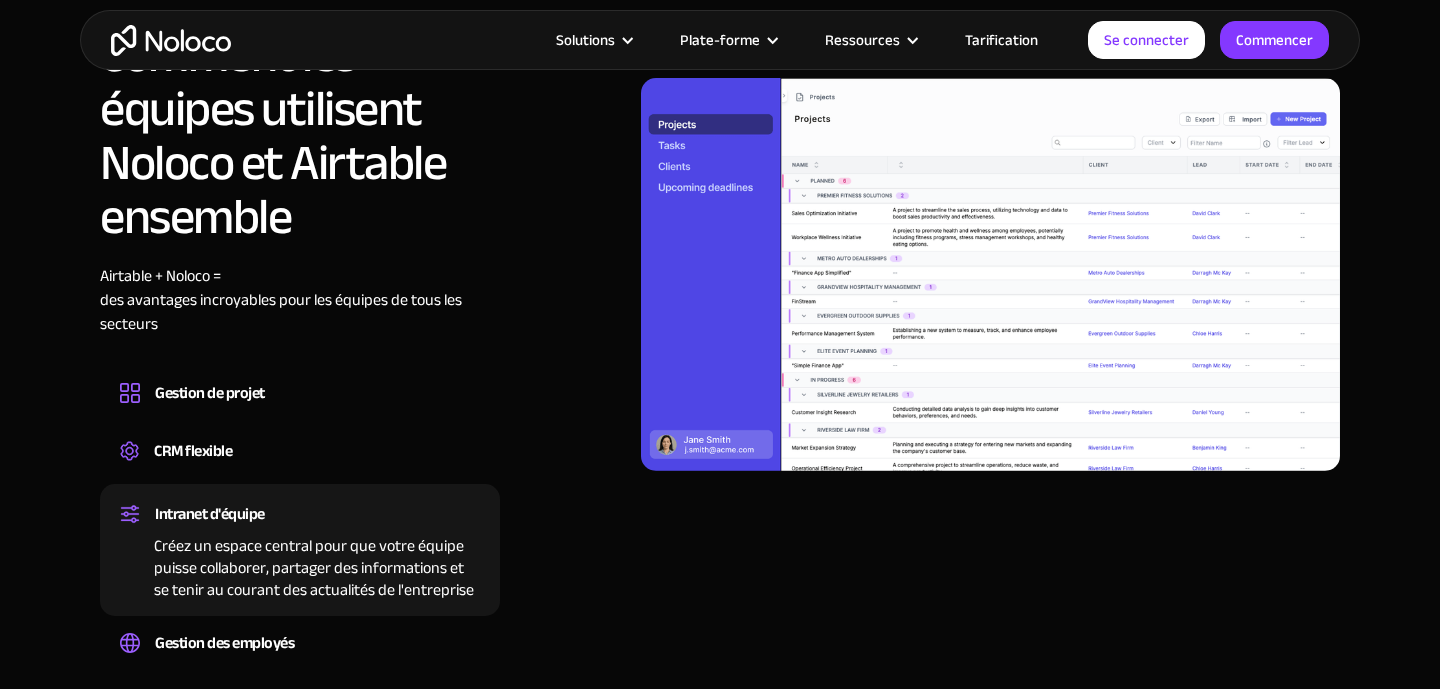 scroll, scrollTop: 1637, scrollLeft: 0, axis: vertical 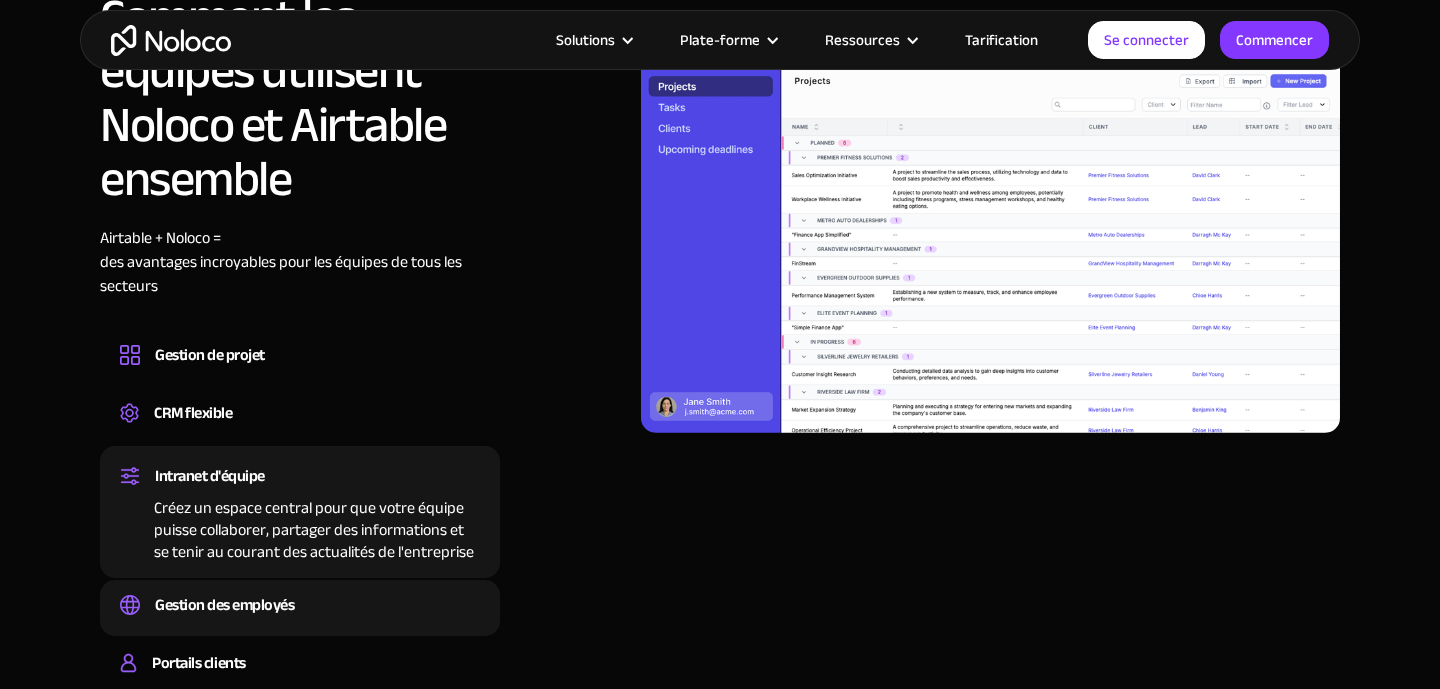 click on "Gestion des employés" at bounding box center (300, 605) 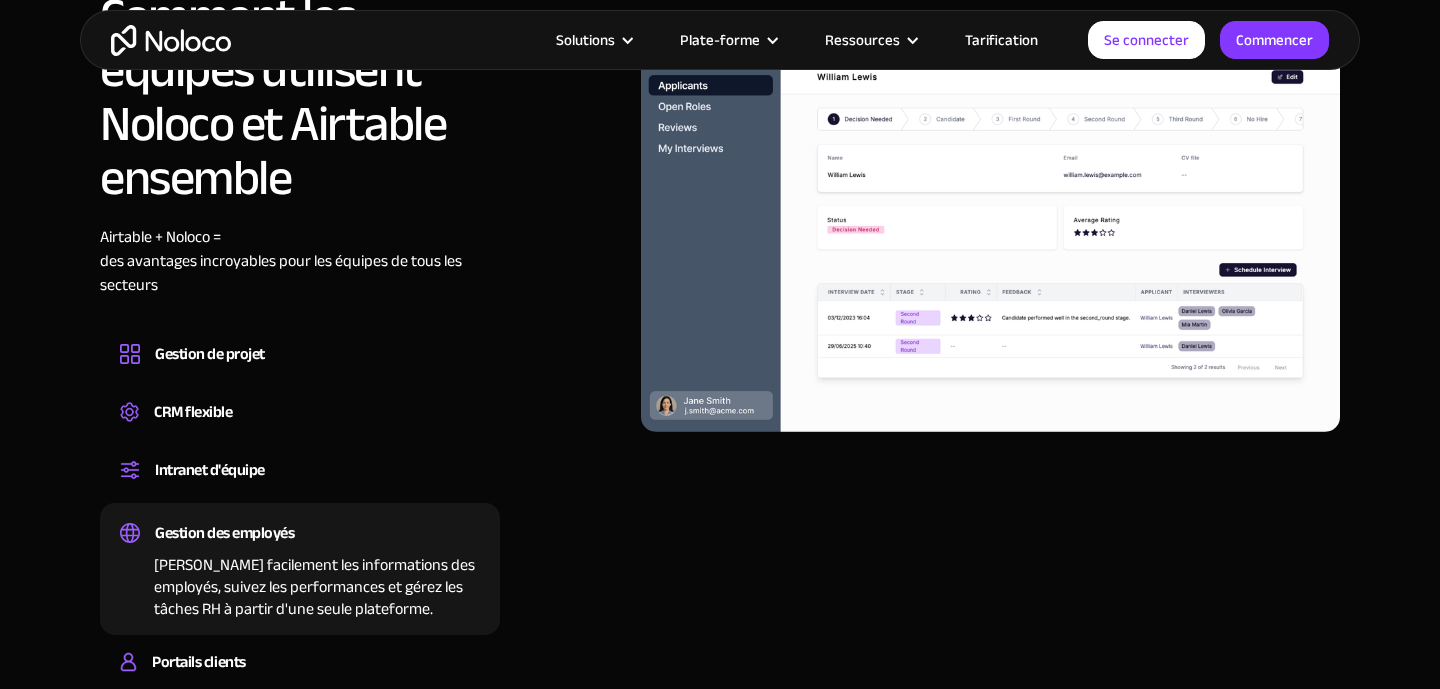 scroll, scrollTop: 1640, scrollLeft: 0, axis: vertical 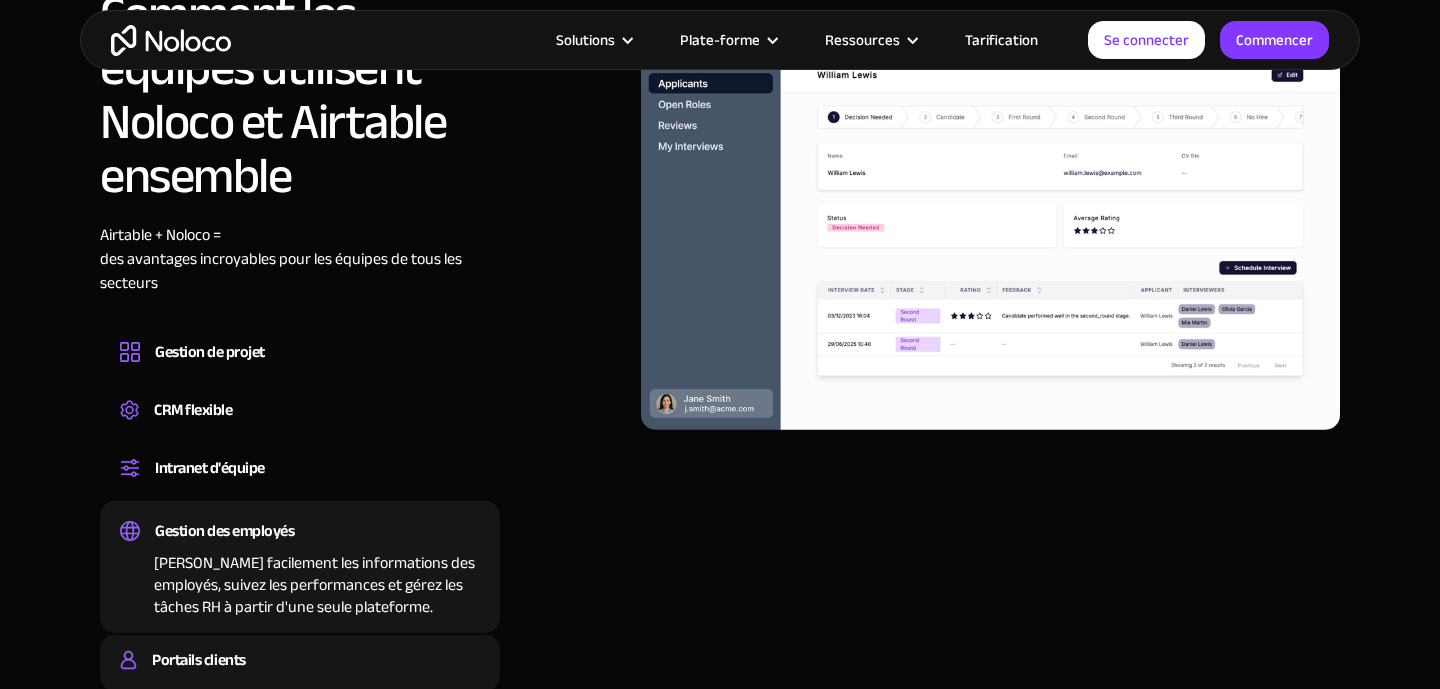 click on "Portails clients" at bounding box center (300, 660) 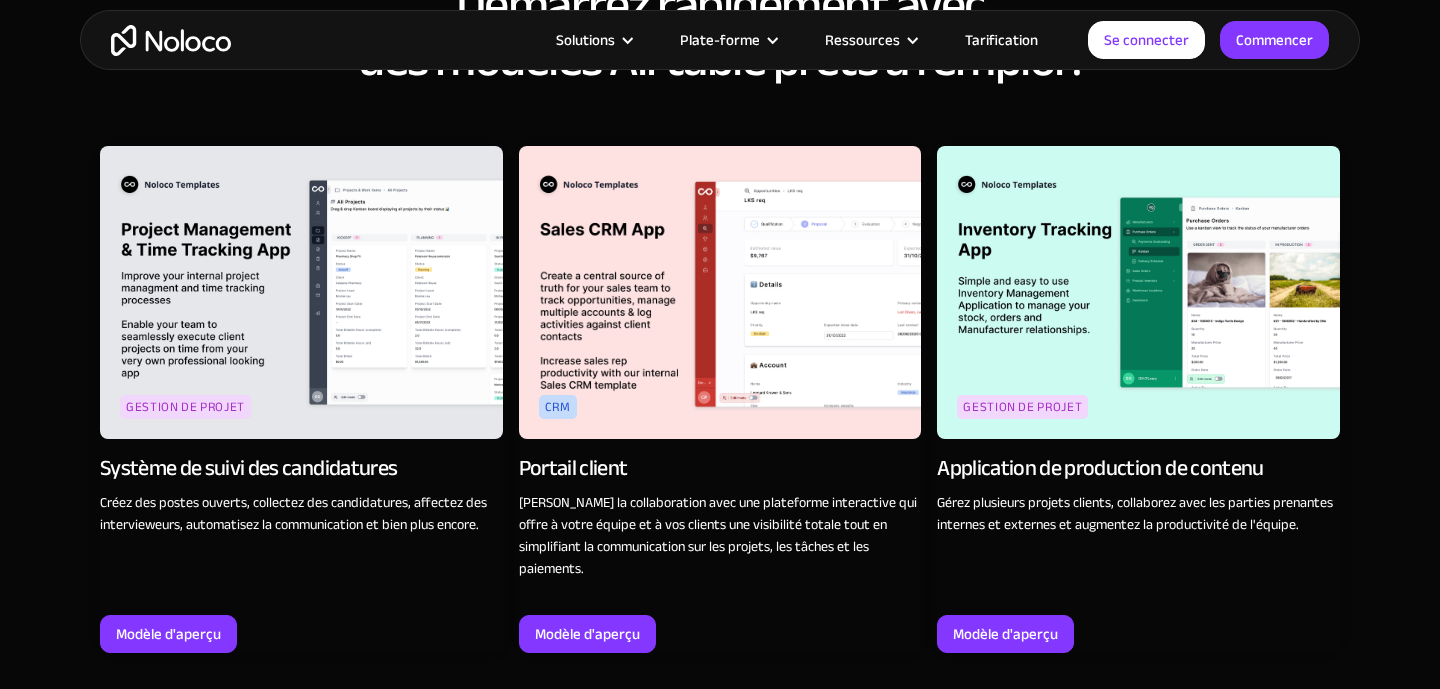 scroll, scrollTop: 2522, scrollLeft: 0, axis: vertical 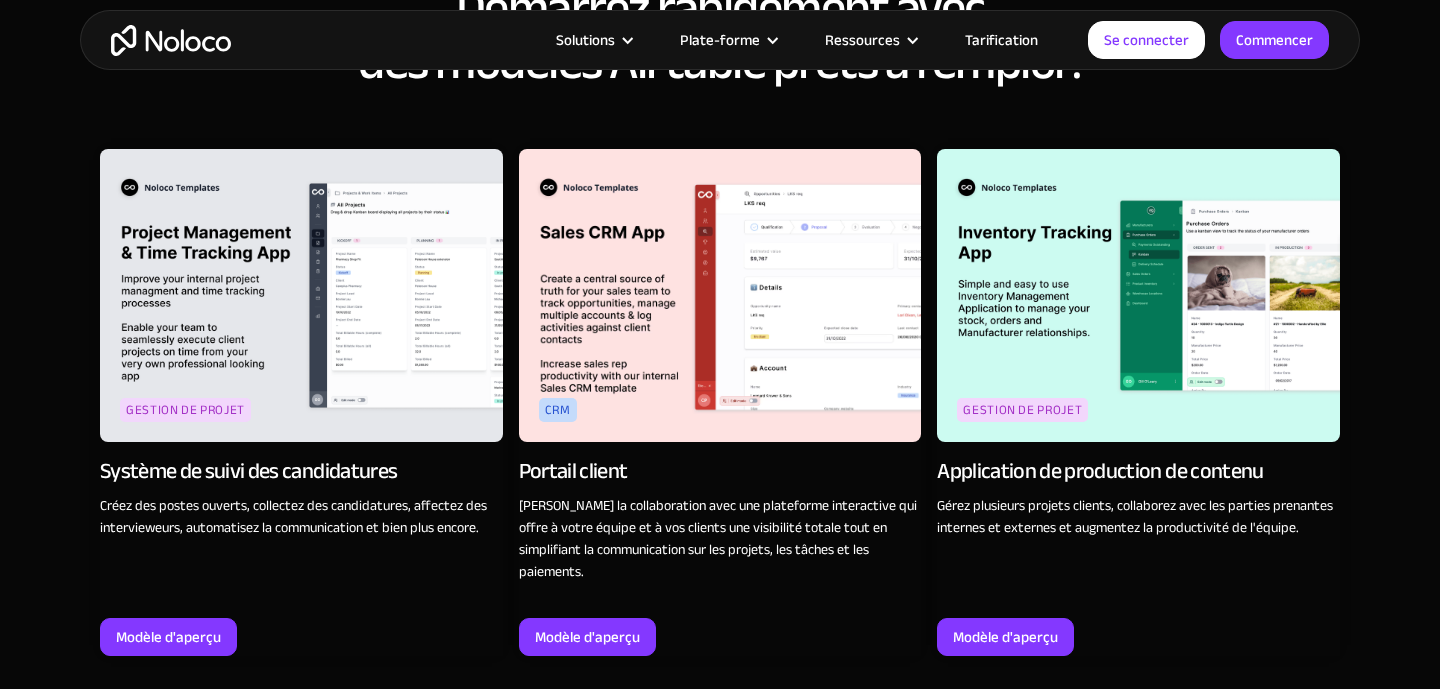 click on "Améliorez la collaboration avec une plateforme interactive qui offre à votre équipe et à vos clients une visibilité totale tout en simplifiant la communication sur les projets, les tâches et les paiements." at bounding box center [718, 538] 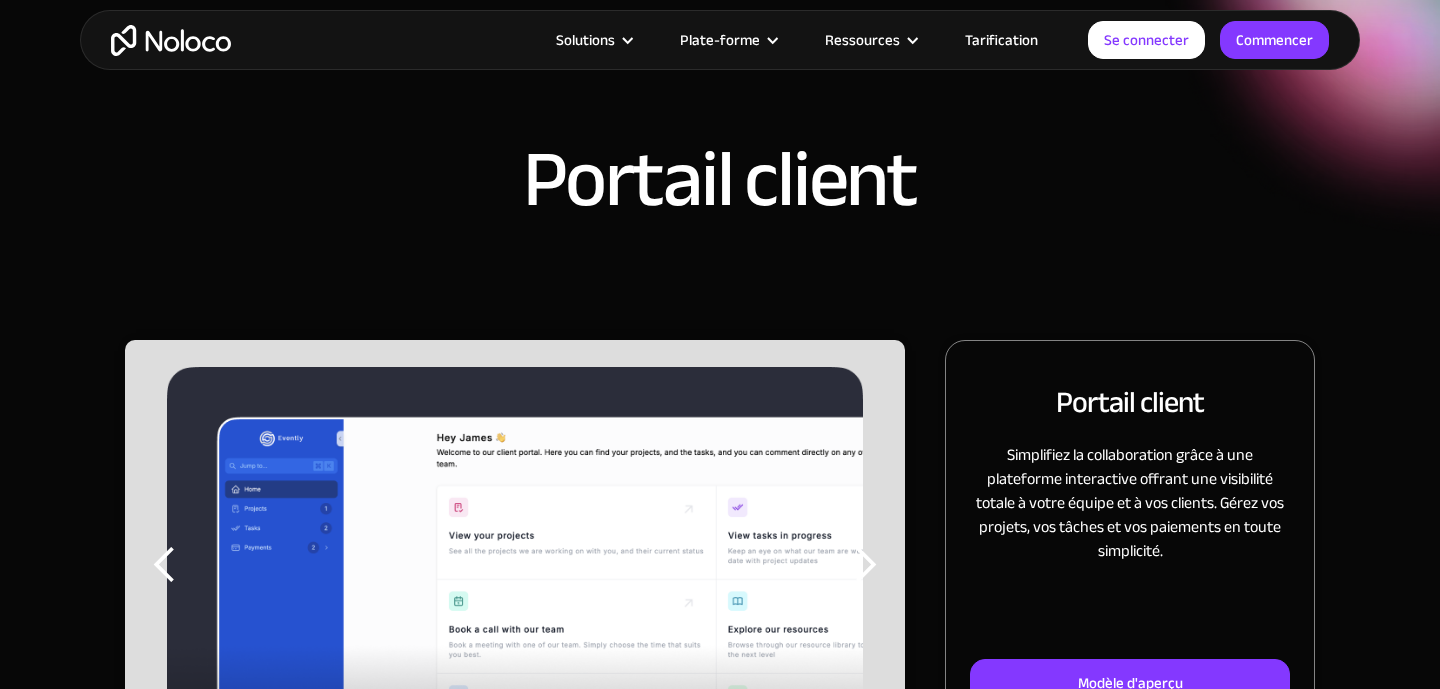 scroll, scrollTop: 135, scrollLeft: 0, axis: vertical 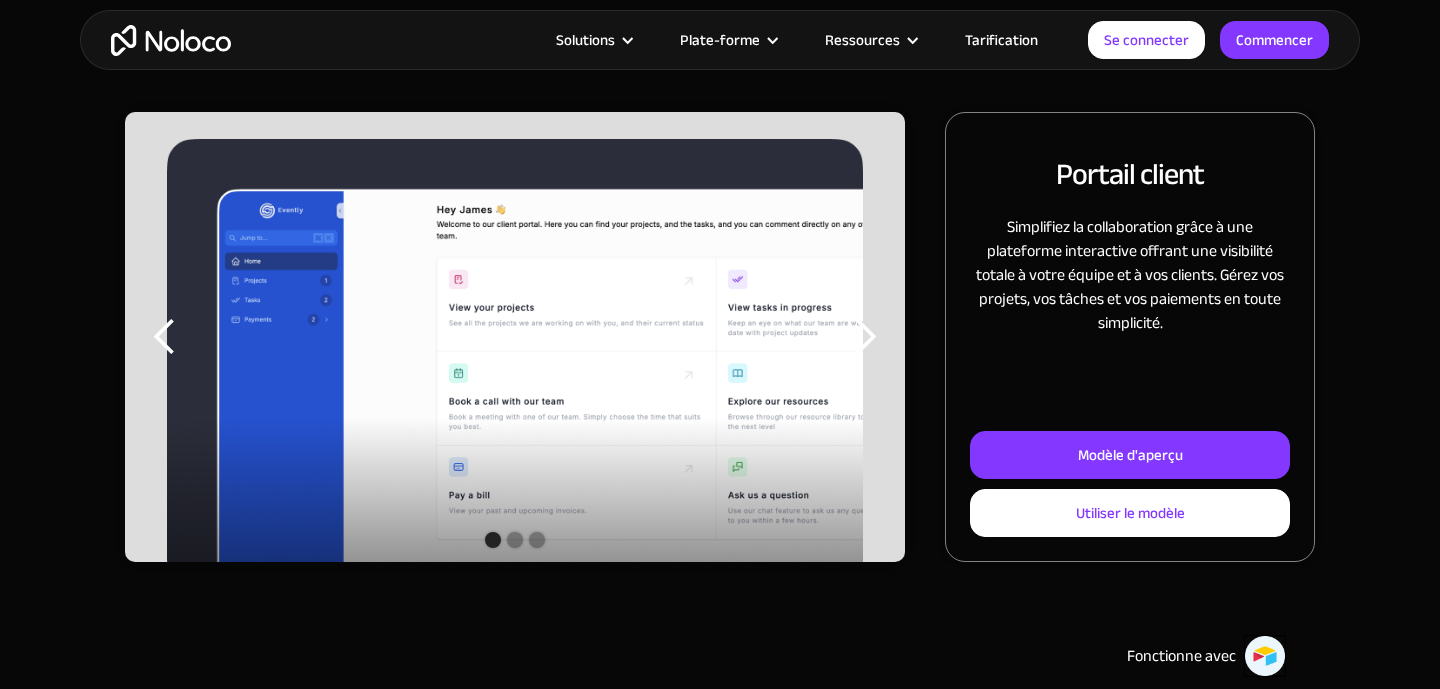 click at bounding box center (865, 337) 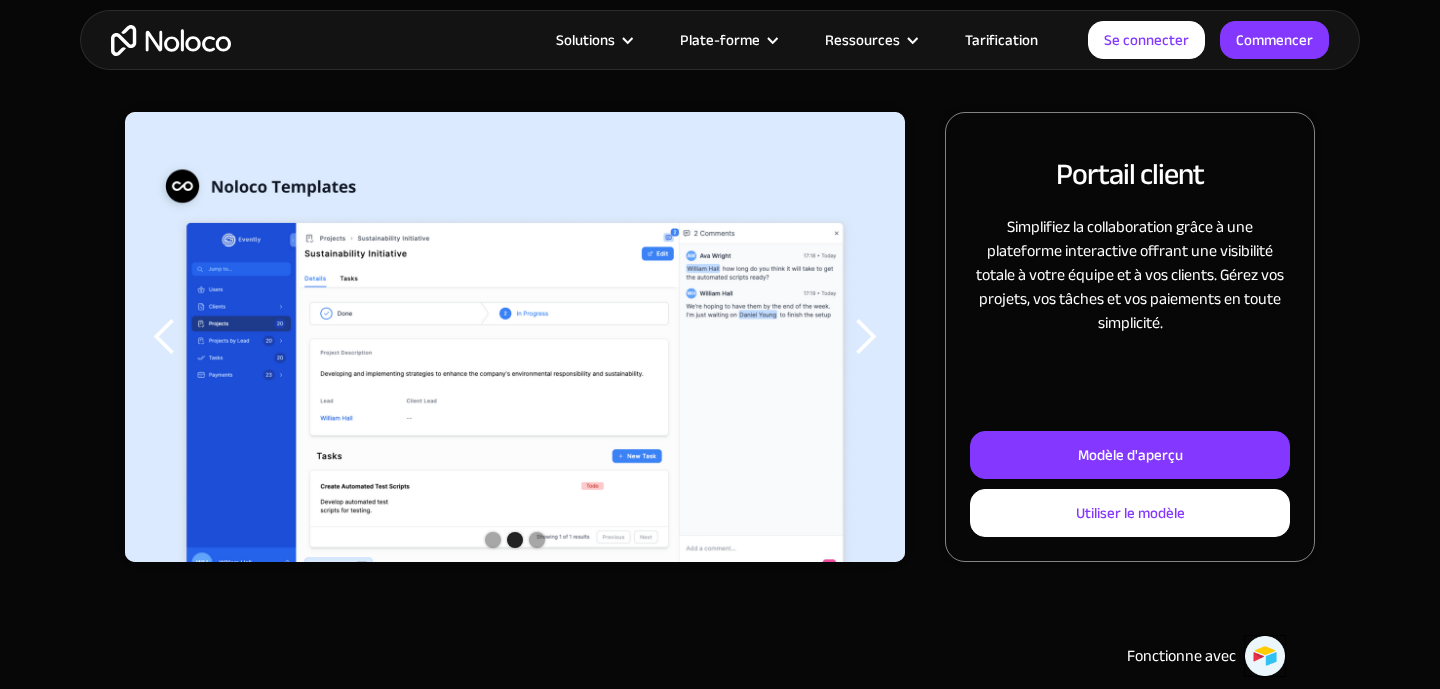click at bounding box center (865, 337) 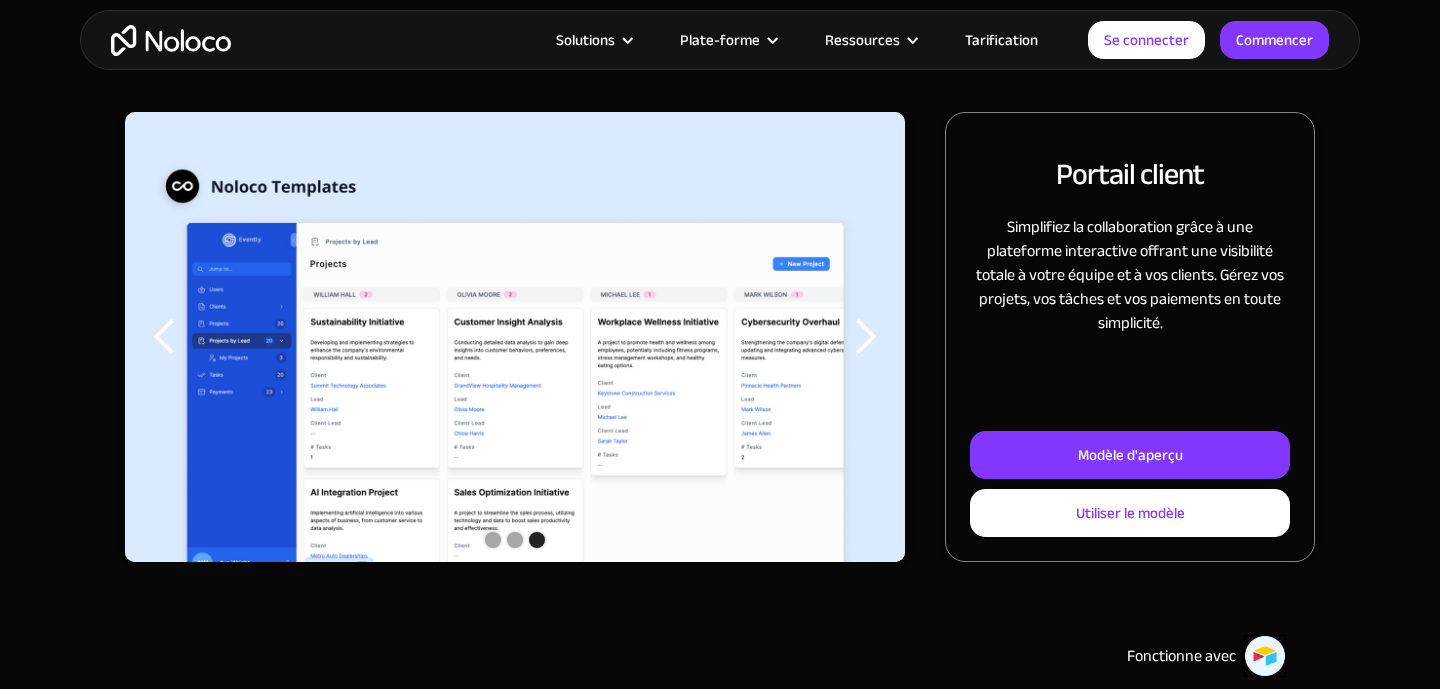 click at bounding box center [865, 337] 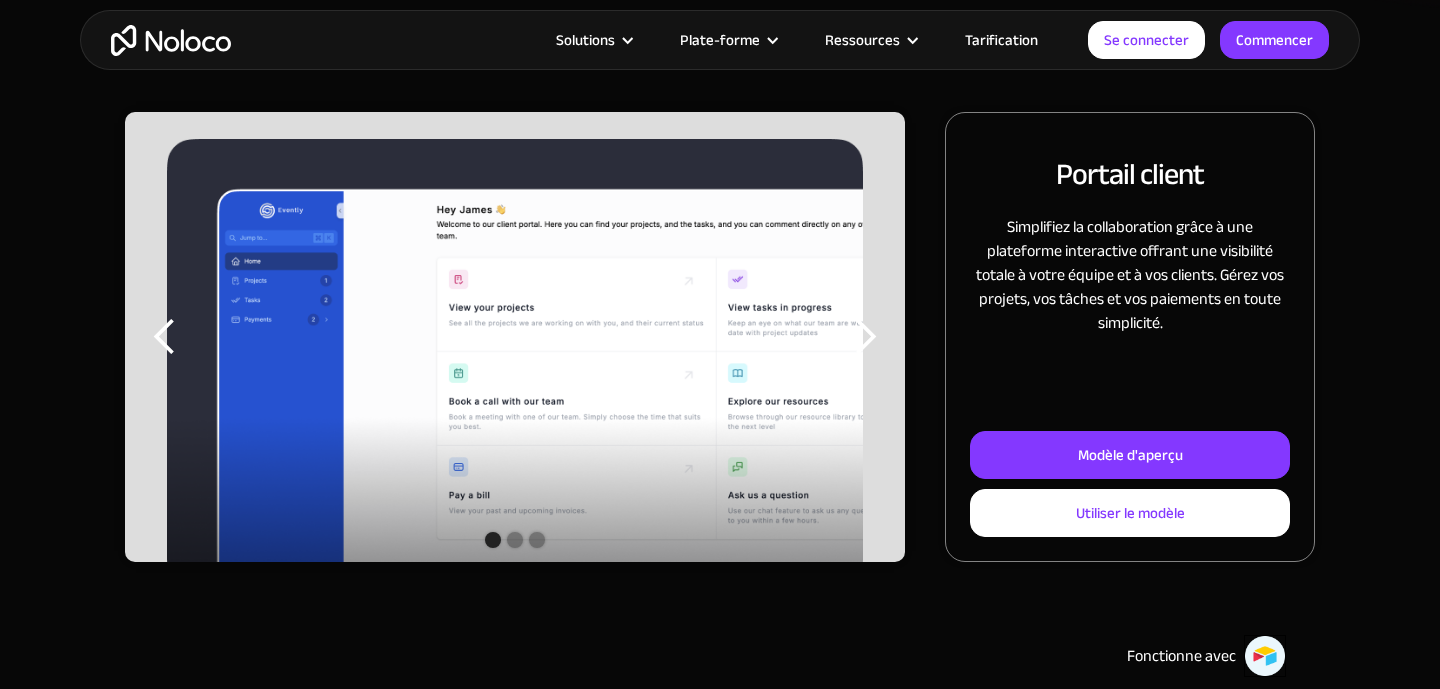 click at bounding box center (865, 337) 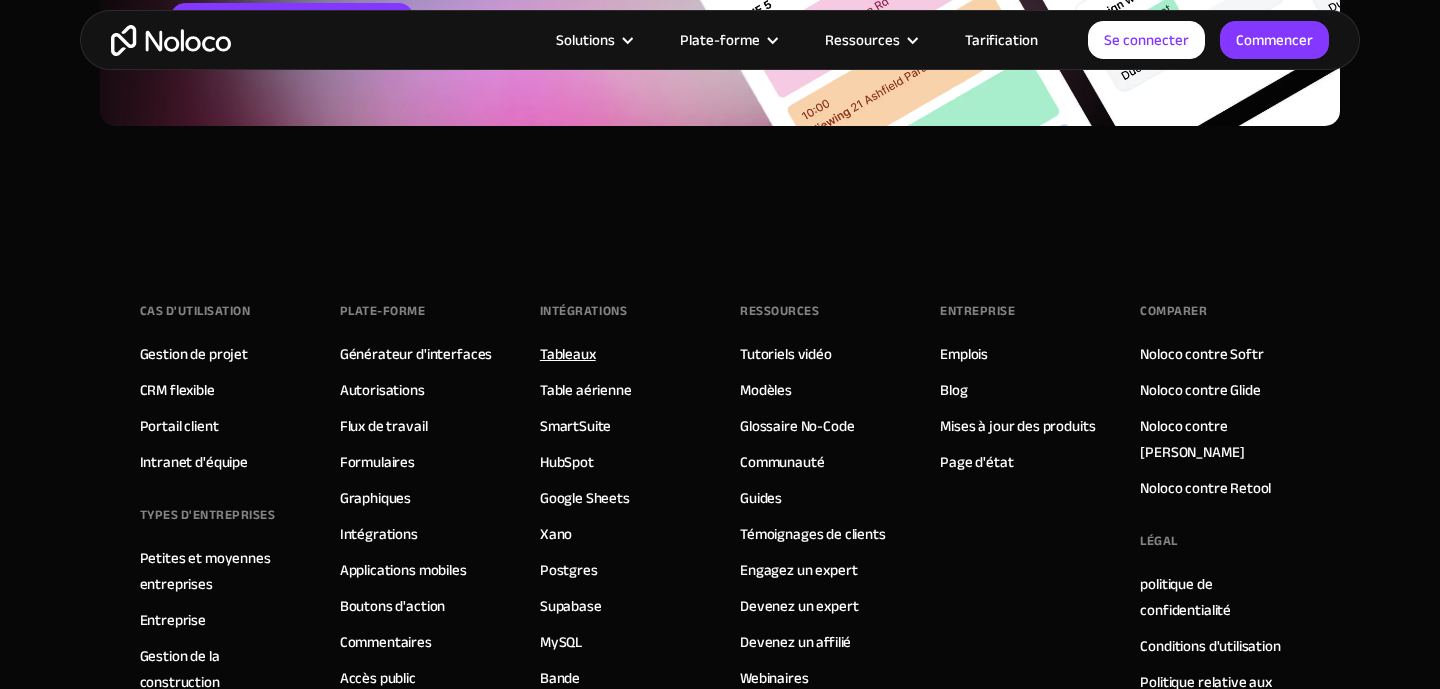 scroll, scrollTop: 3673, scrollLeft: 0, axis: vertical 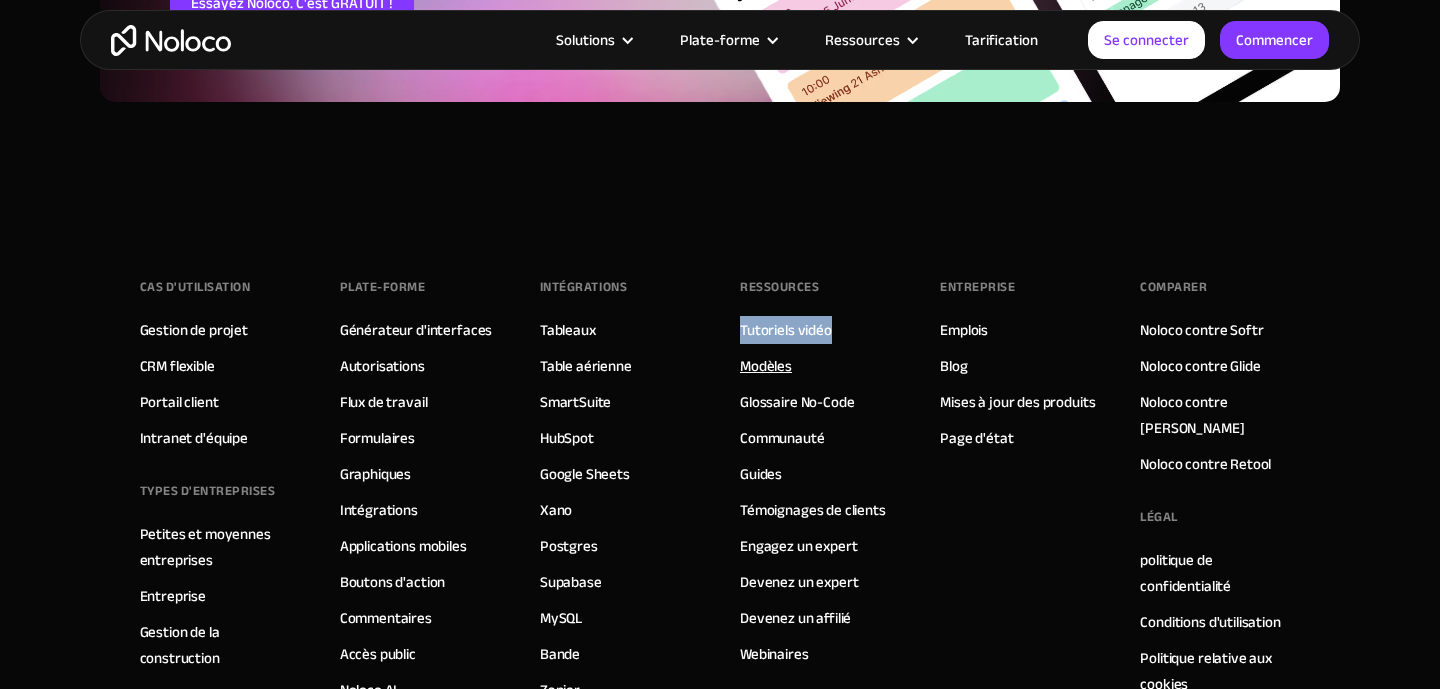 click on "Modèles" at bounding box center [766, 366] 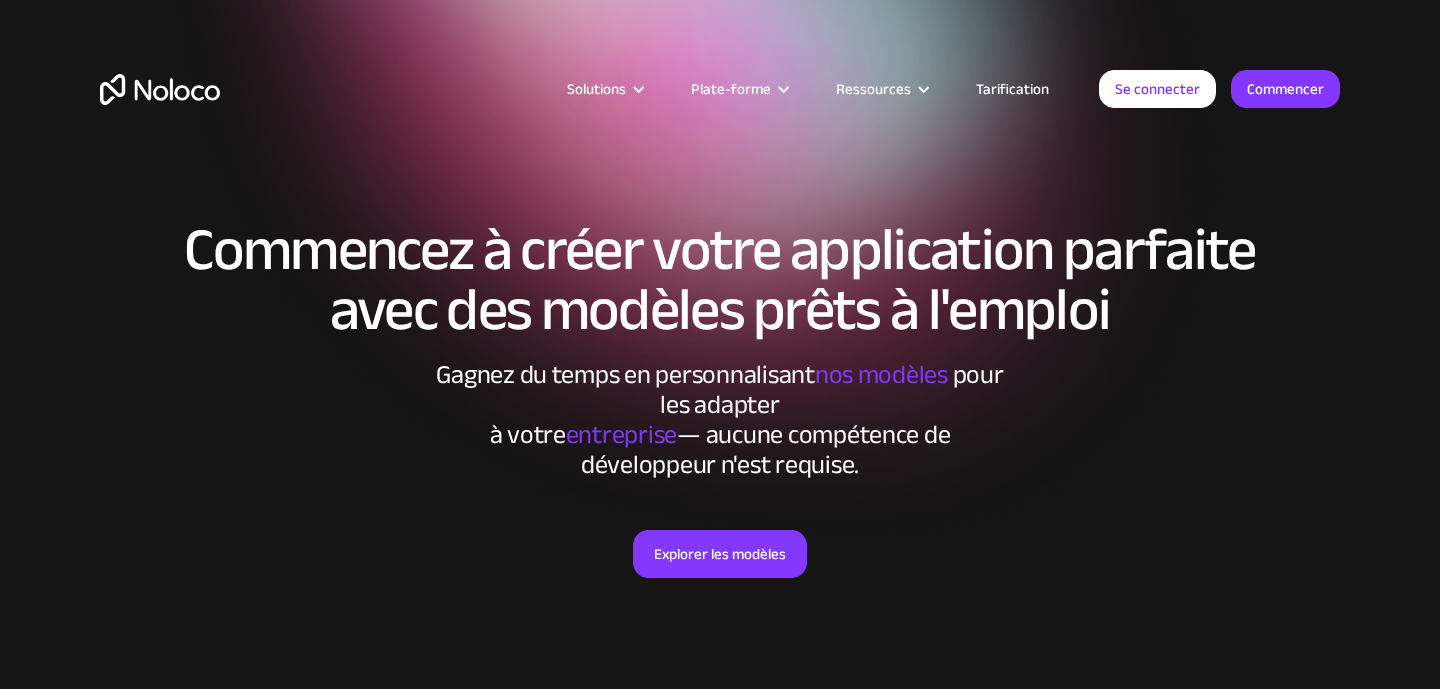 scroll, scrollTop: 0, scrollLeft: 0, axis: both 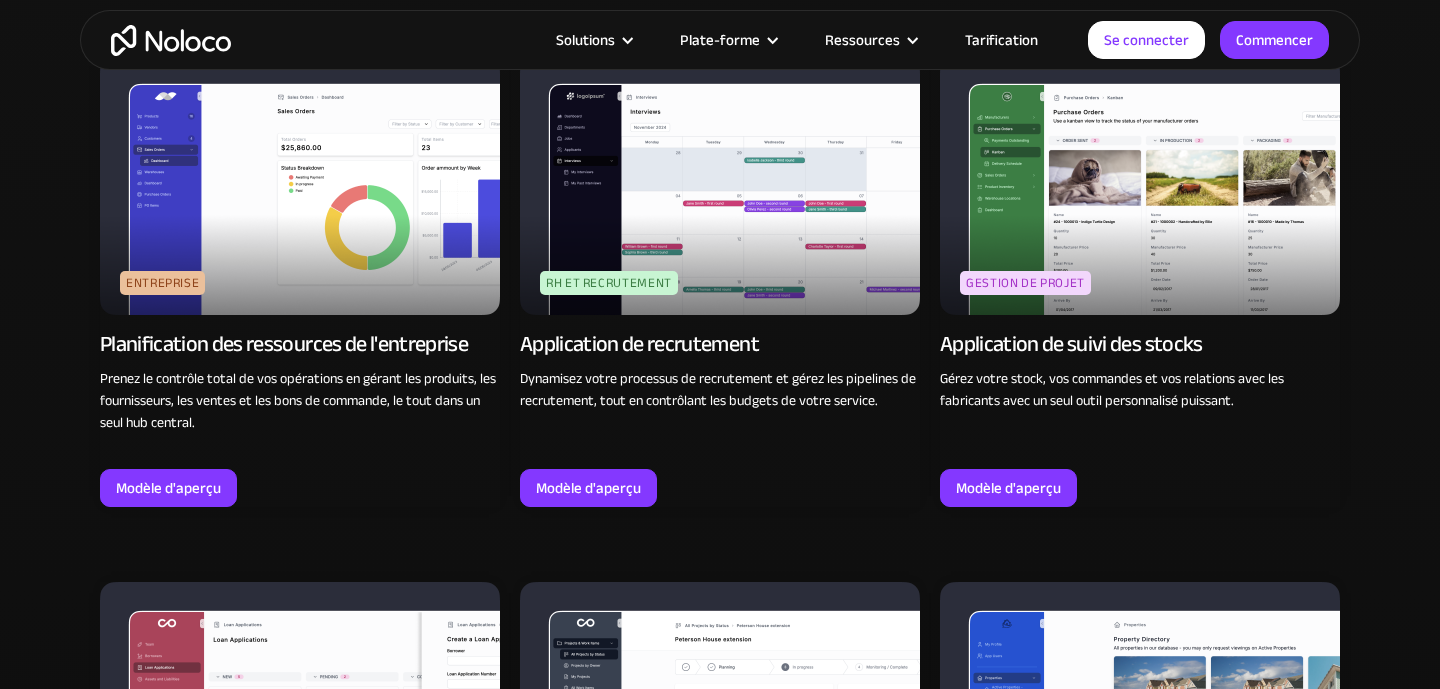 click on "RH et recrutement nouveau Système de suivi des candidatures Créez des postes ouverts, collectez des candidatures, affectez des intervieweurs, automatisez la communication et bien plus encore avec un ATS personnalisé. Modèle d'aperçu Entreprise nouveau Portail client Simplifiez la collaboration grâce à une plateforme interactive offrant une visibilité totale à votre équipe et à vos clients. Gérez vos projets, vos tâches et vos paiements en toute simplicité. Modèle d'aperçu Gestion de projet new Application de production de contenu Gérez plusieurs projets clients à la fois, collaborez facilement avec les parties prenantes internes et externes et augmentez la productivité de l'équipe. Modèle d'aperçu Ventes new Application de gestion de la réussite client Suivez les plans clients, les demandes d'assistance et les tickets d'assistance. Offrez à vos clients la possibilité de résoudre leurs problèmes eux-mêmes grâce aux options de libre-service. Modèle d'aperçu RH et recrutement new" at bounding box center (720, 1052) 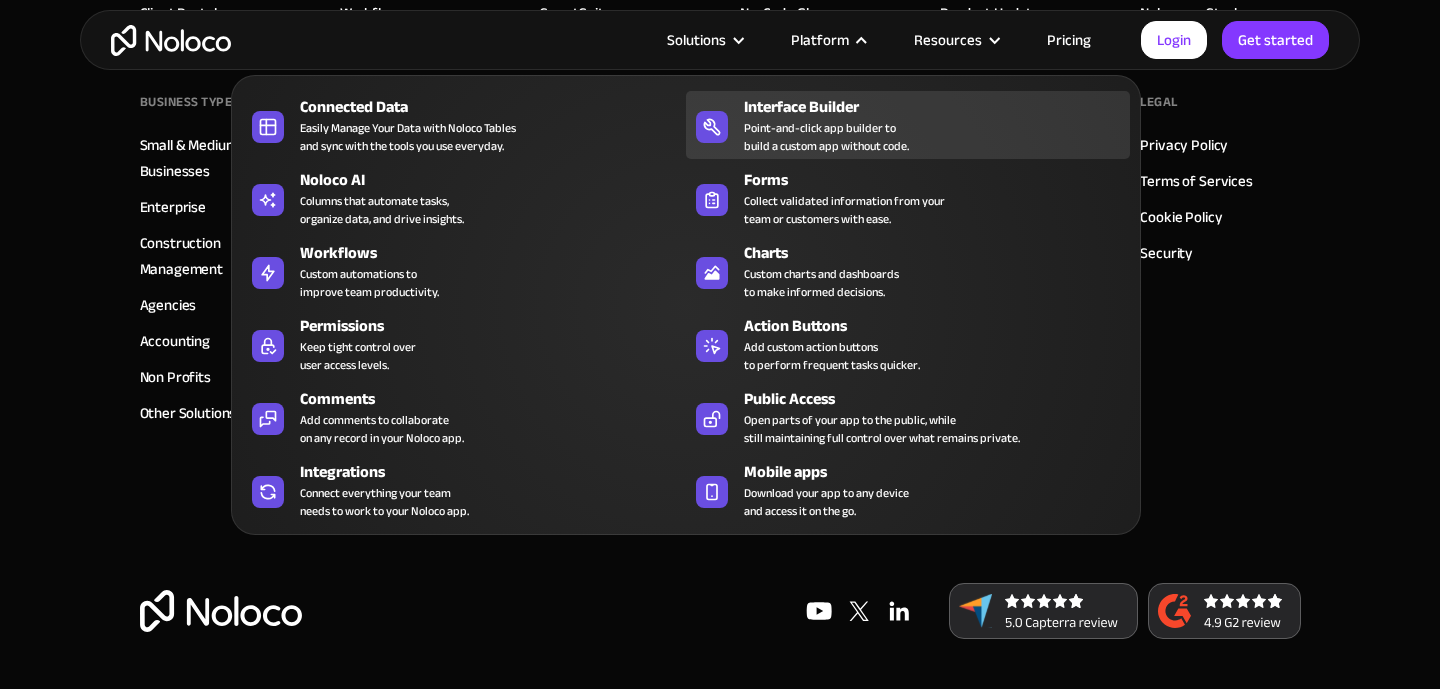 scroll, scrollTop: 6570, scrollLeft: 0, axis: vertical 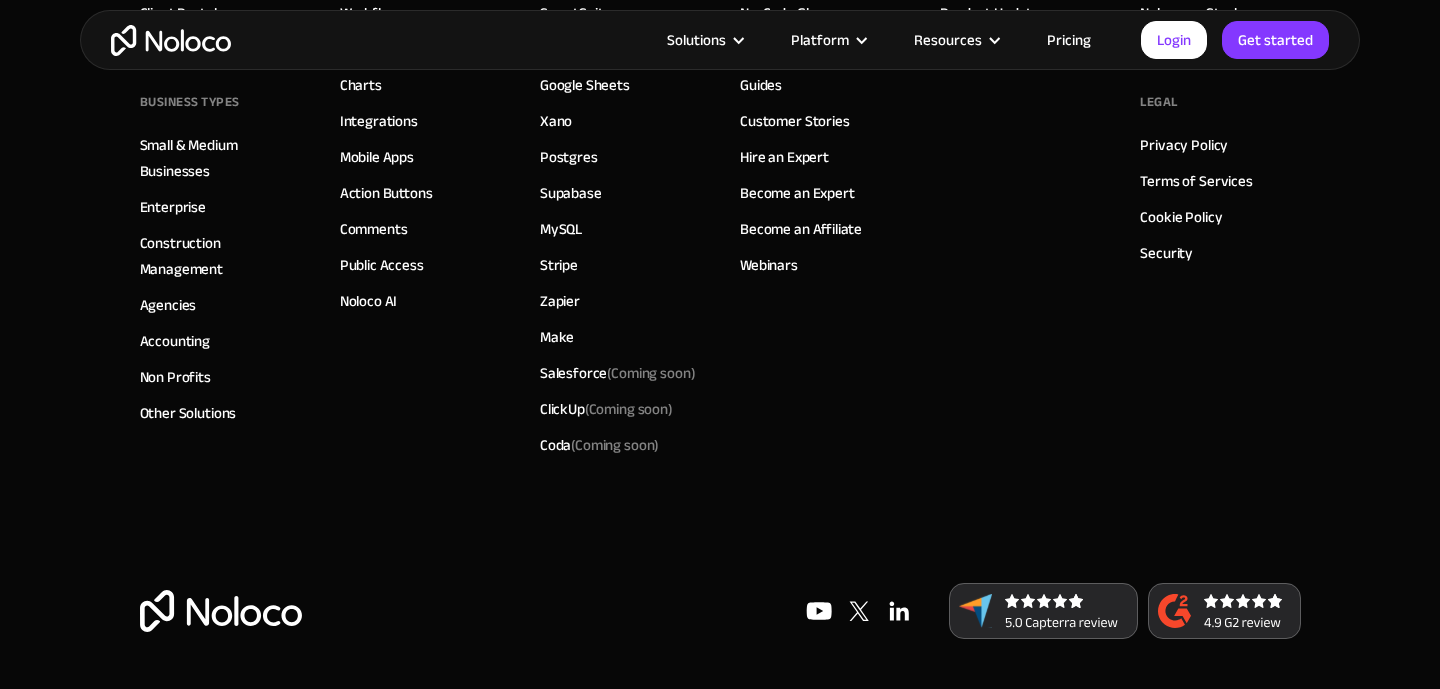 click on "Use Cases Project Managment Flexible CRM Client Portal Team Intranet BUSINESS TYPES Small & Medium Businesses Enterprise Construction Management Agencies Accounting Non Profits Other Solutions Platform Interface Builder Permissions Workflows Forms Charts Integrations Mobile Apps Action Buttons Comments Public Access Noloco AI INTEGRATIONS Tables Airtable SmartSuite HubSpot Google Sheets Xano Postgres Supabase MySQL Stripe Zapier Make Salesforce  (Coming soon) ClickUp  (Coming soon) Coda  (Coming soon) Resources Video Tutorials Templates No-Code Glossary Community Guides Customer Stories Hire an Expert Become an Expert Become an Affiliate Webinars Company Jobs Blog Product Updates Status Page Compare Noloco vs. Softr Noloco vs. Glide Noloco vs. Stacker Noloco vs. Retool Legal Privacy Policy Terms of Services Cookie Policy Security" at bounding box center (720, 256) 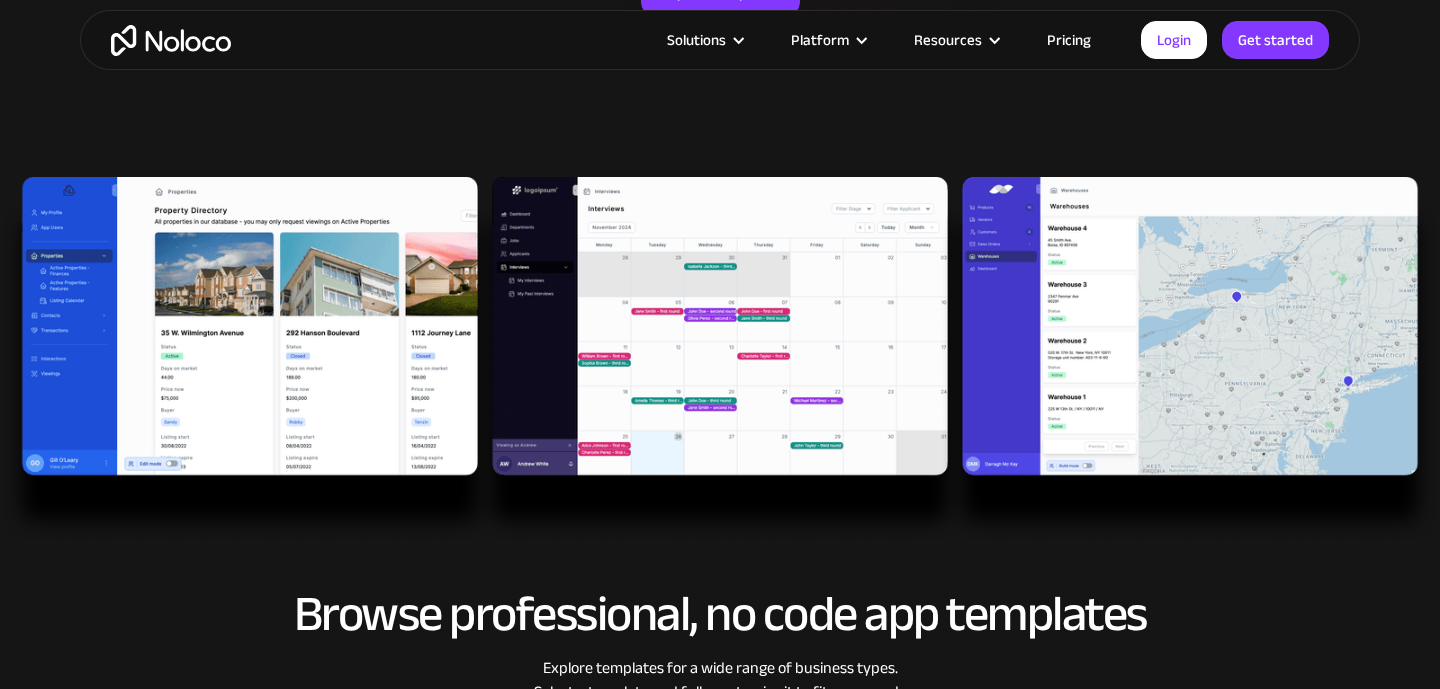 scroll, scrollTop: 0, scrollLeft: 0, axis: both 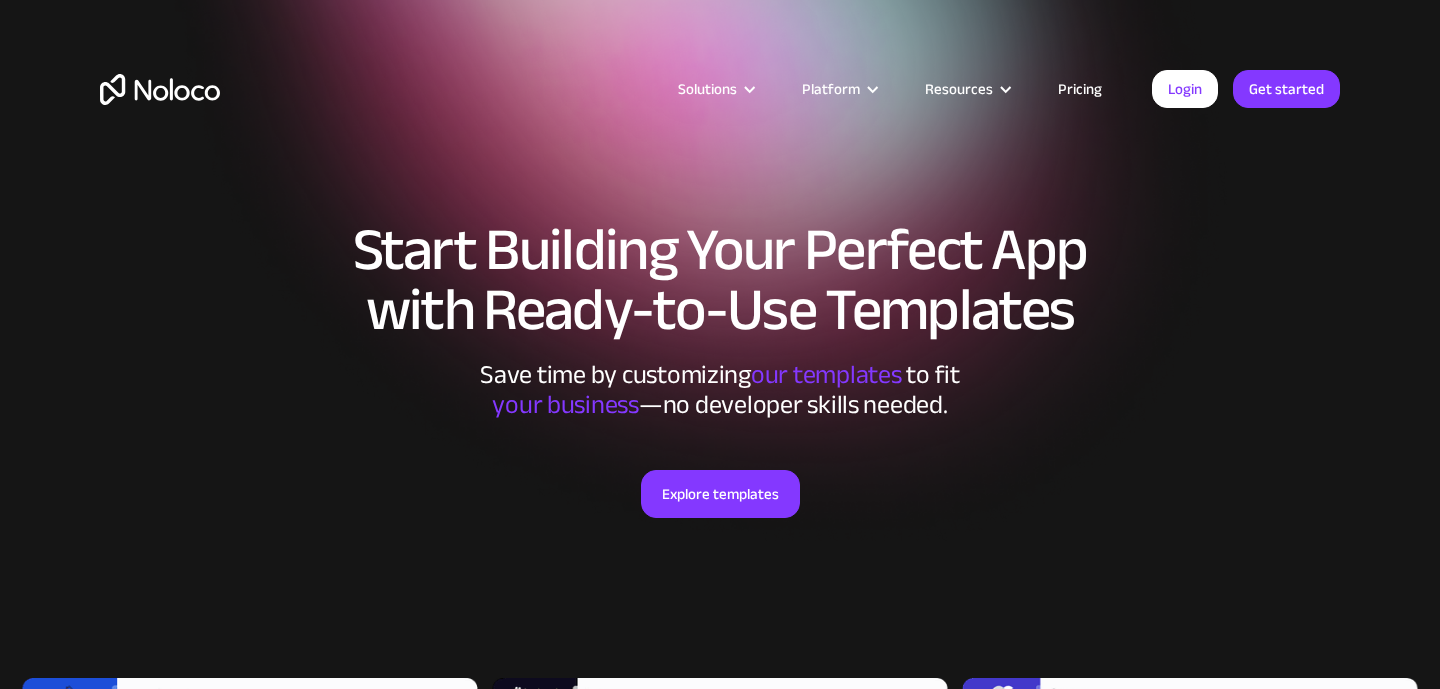 click on "Pricing" at bounding box center [1080, 89] 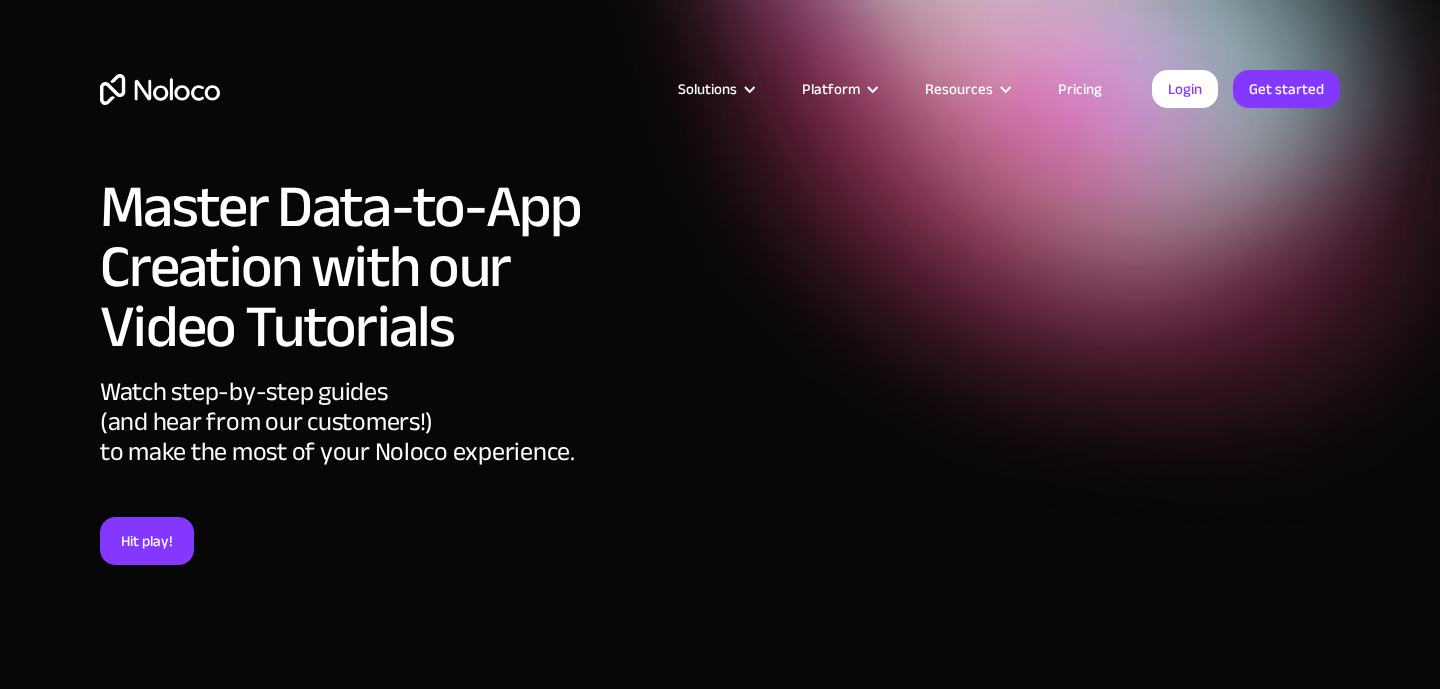 scroll, scrollTop: 0, scrollLeft: 0, axis: both 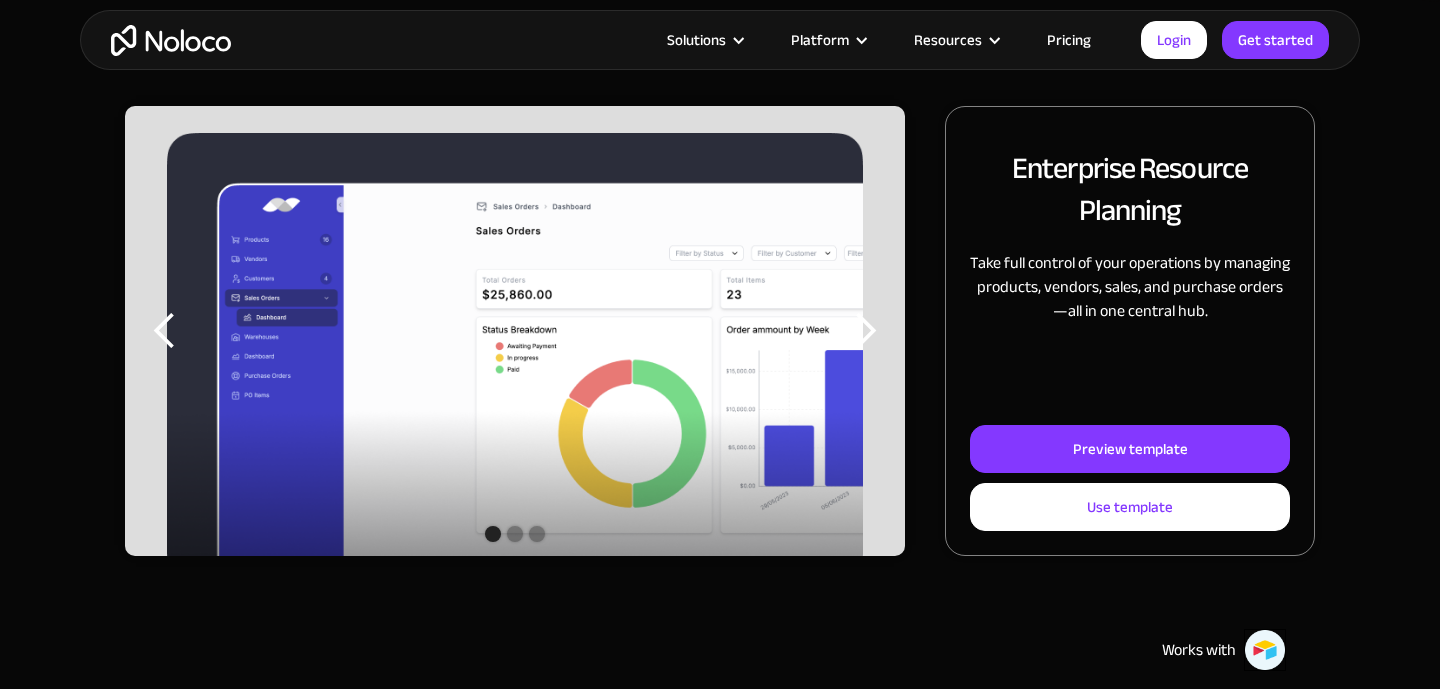 click at bounding box center [865, 331] 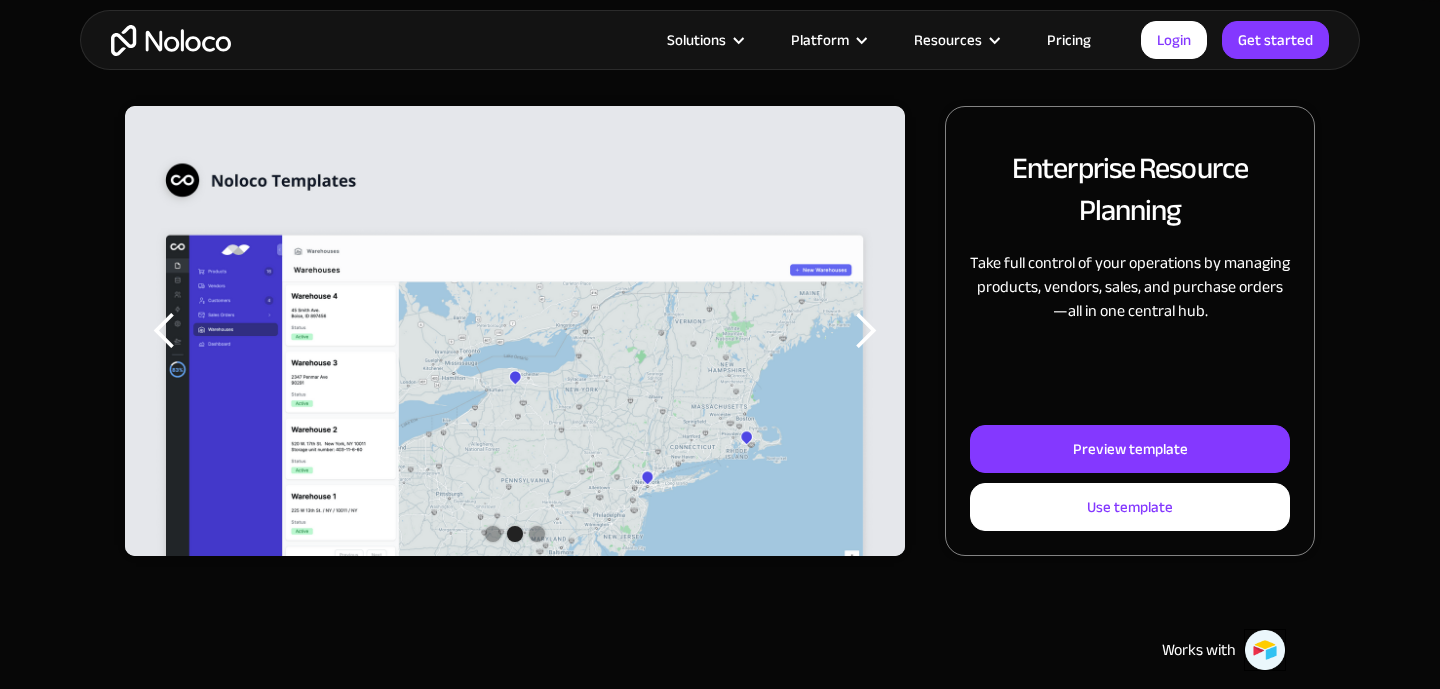 click at bounding box center [865, 331] 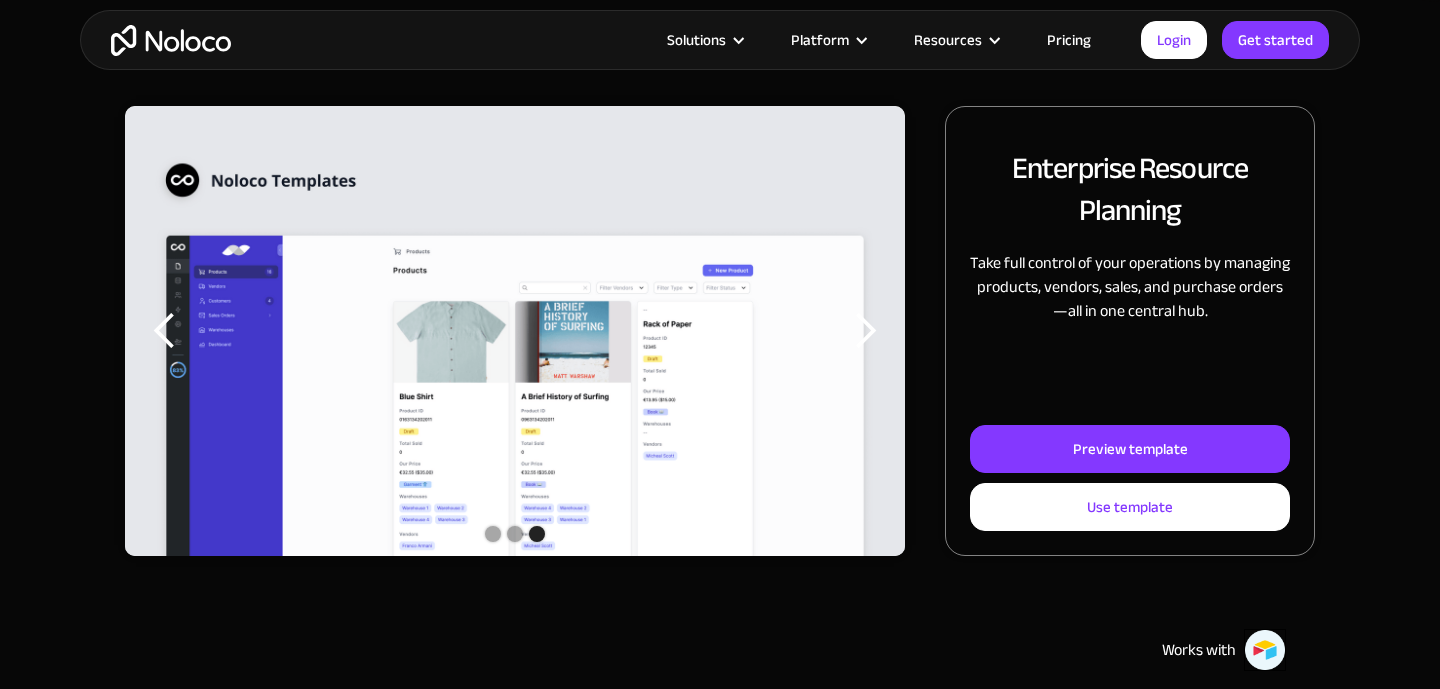 click at bounding box center [865, 331] 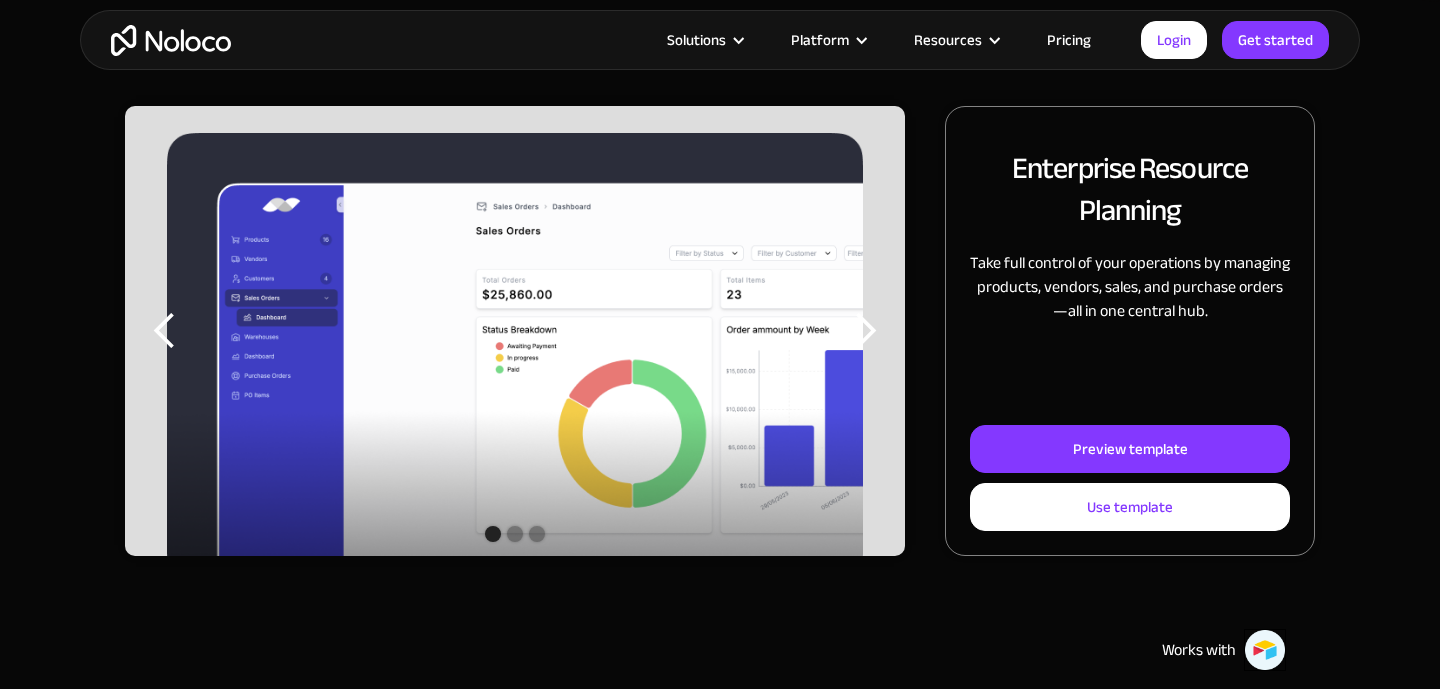 click at bounding box center (865, 331) 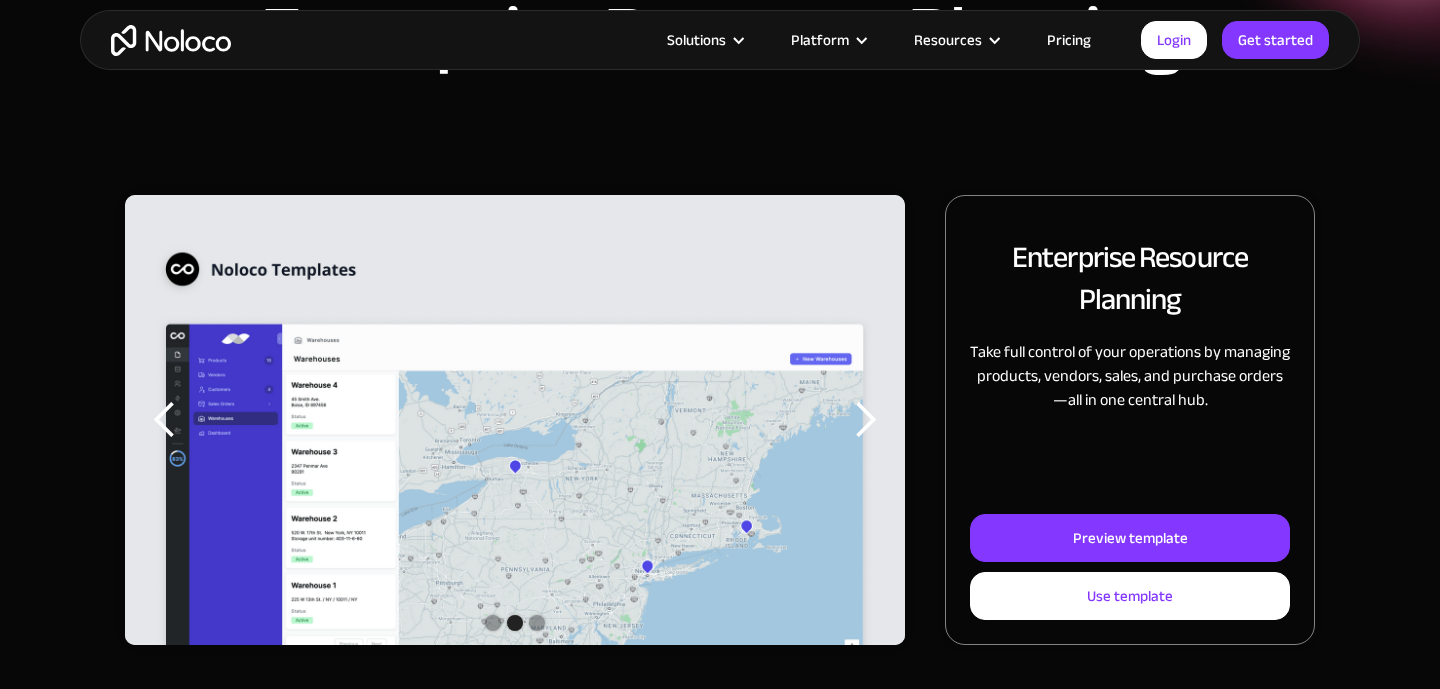 scroll, scrollTop: 146, scrollLeft: 0, axis: vertical 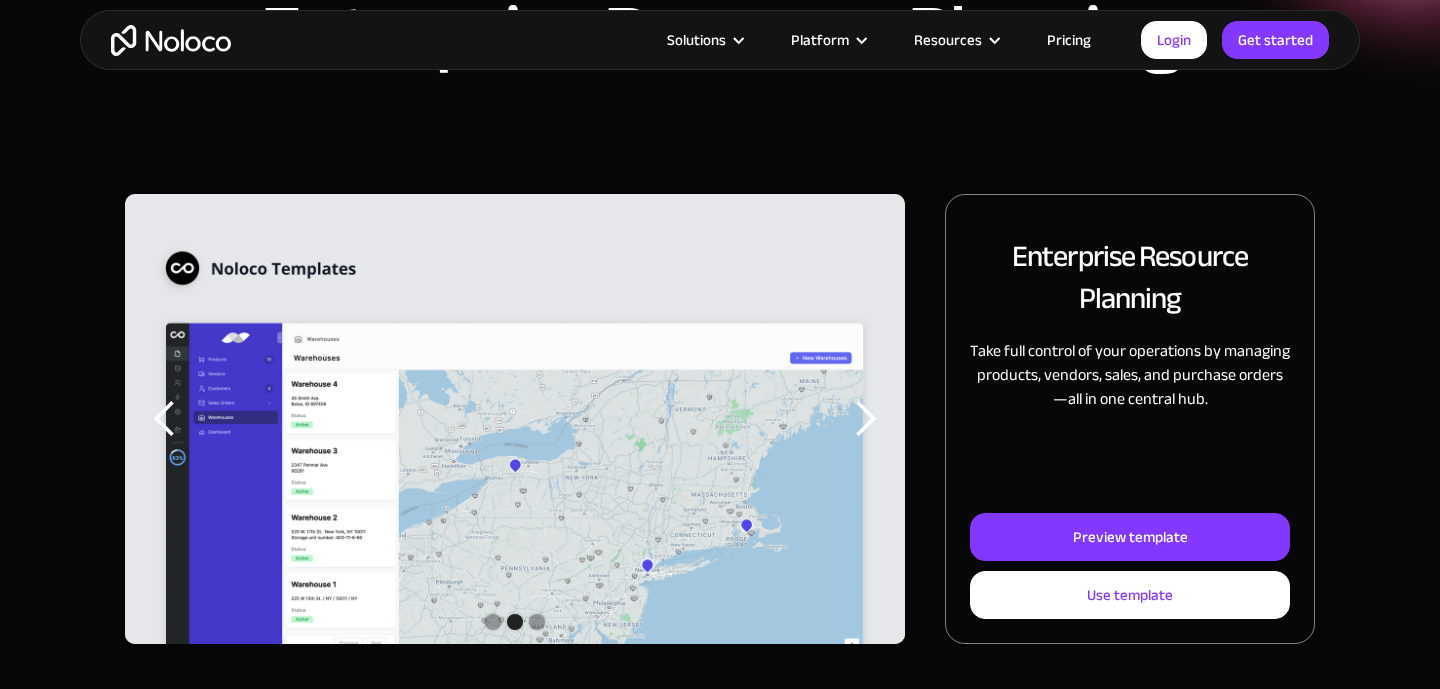 click on "Enterprise Resource Planning Take full control of your operations by managing products, vendors, sales, and purchase orders—all in one central hub. Preview template Use template Coming Soon" at bounding box center (1130, 417) 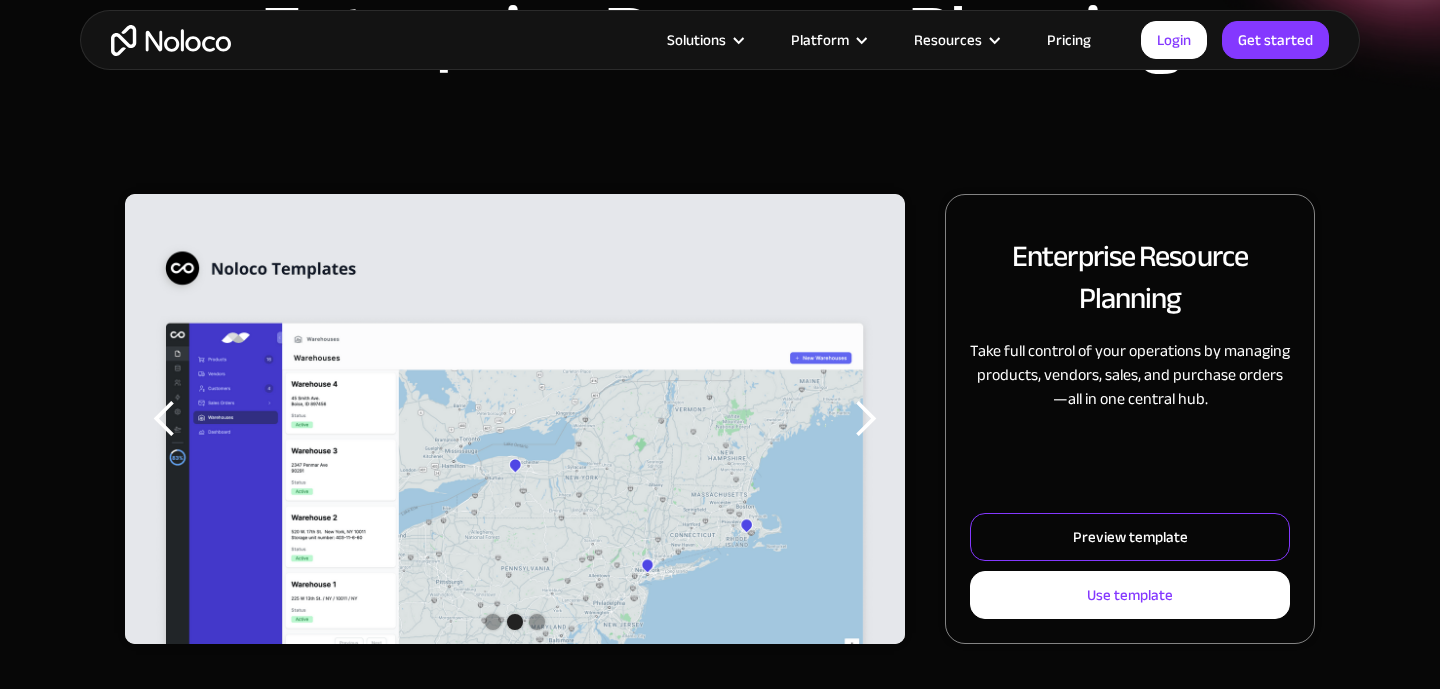 click on "Preview template" at bounding box center (1130, 537) 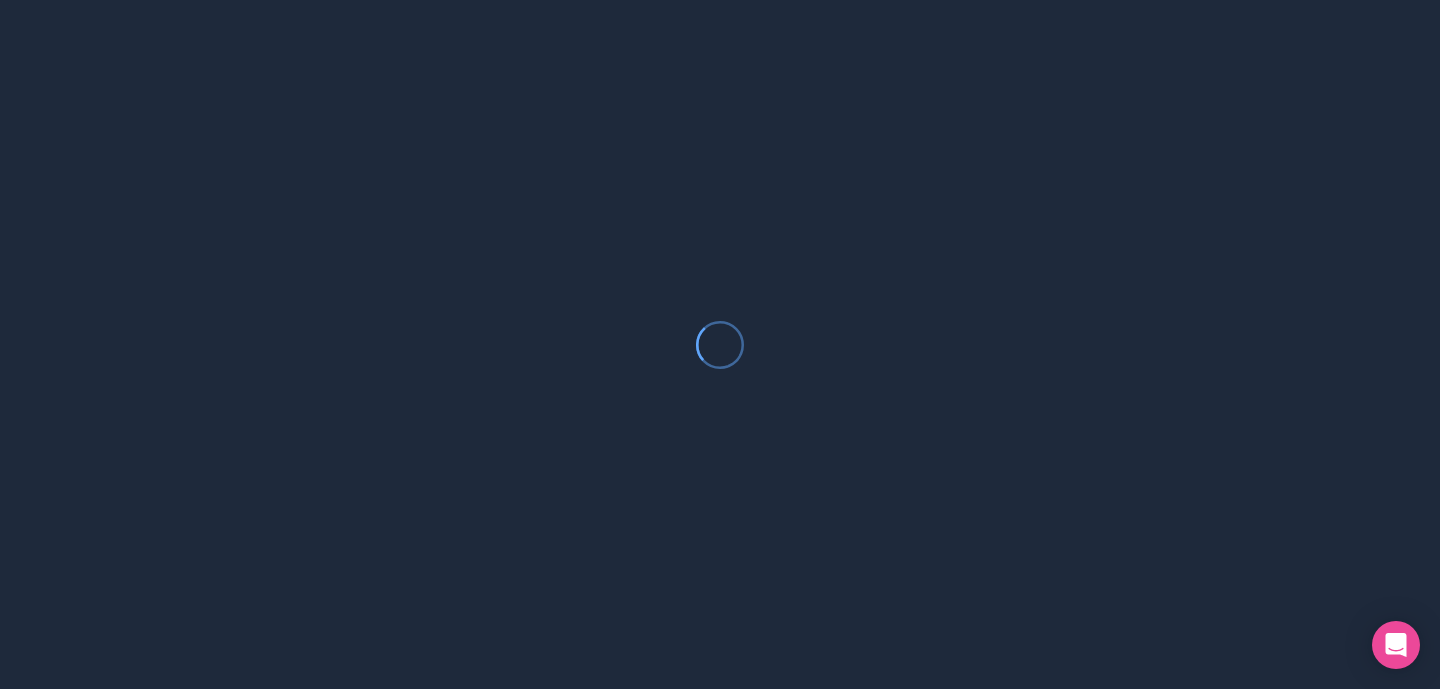 scroll, scrollTop: 0, scrollLeft: 0, axis: both 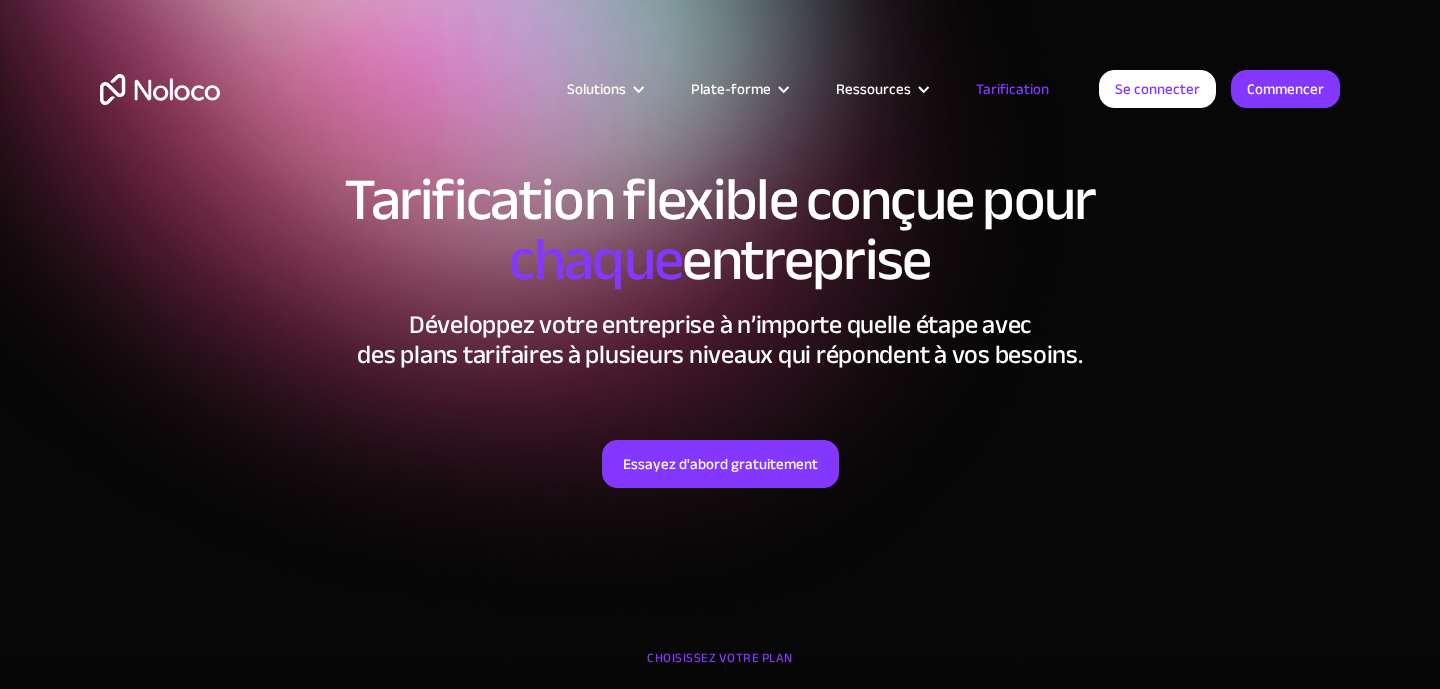 click on "Tarification flexible conçue pour  chaque  entreprise Développez votre entreprise à n’importe quelle étape avec  des plans tarifaires à plusieurs niveaux qui répondent à vos besoins. Essayez d'abord gratuitement" at bounding box center [720, 311] 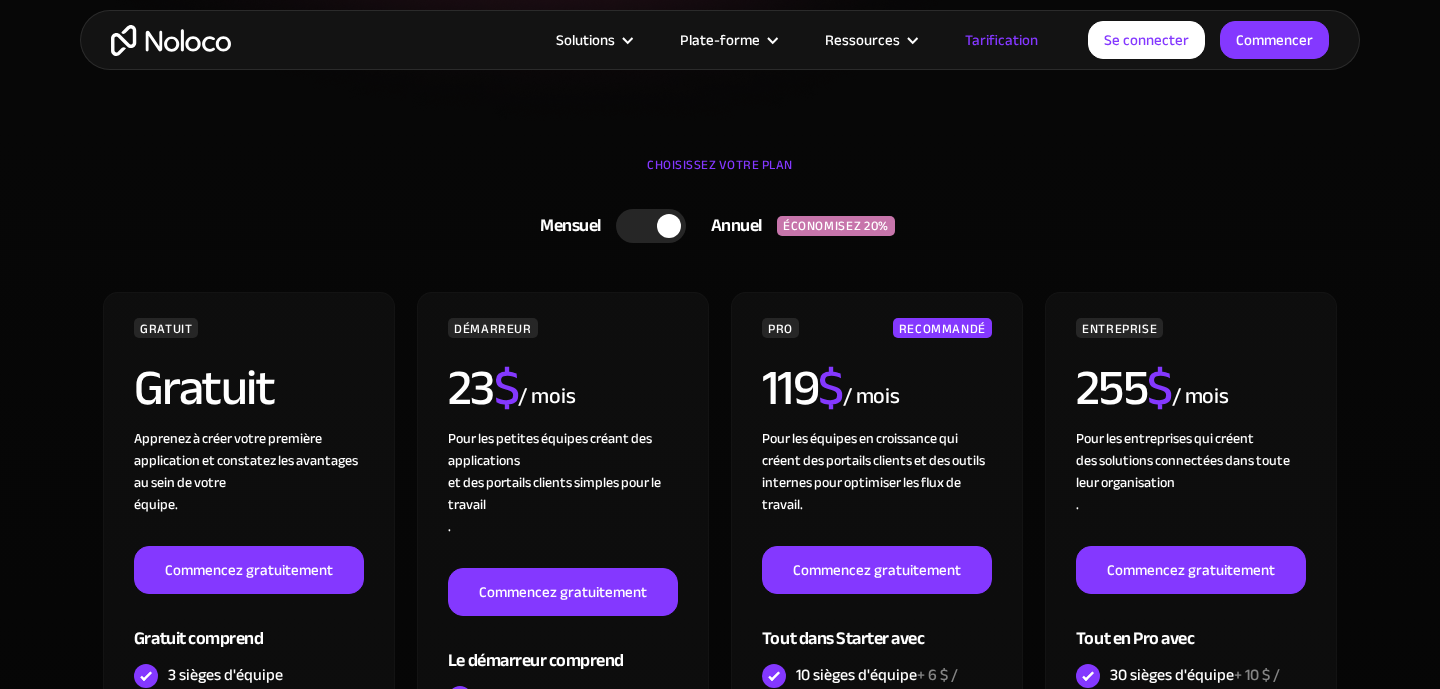 scroll, scrollTop: 517, scrollLeft: 0, axis: vertical 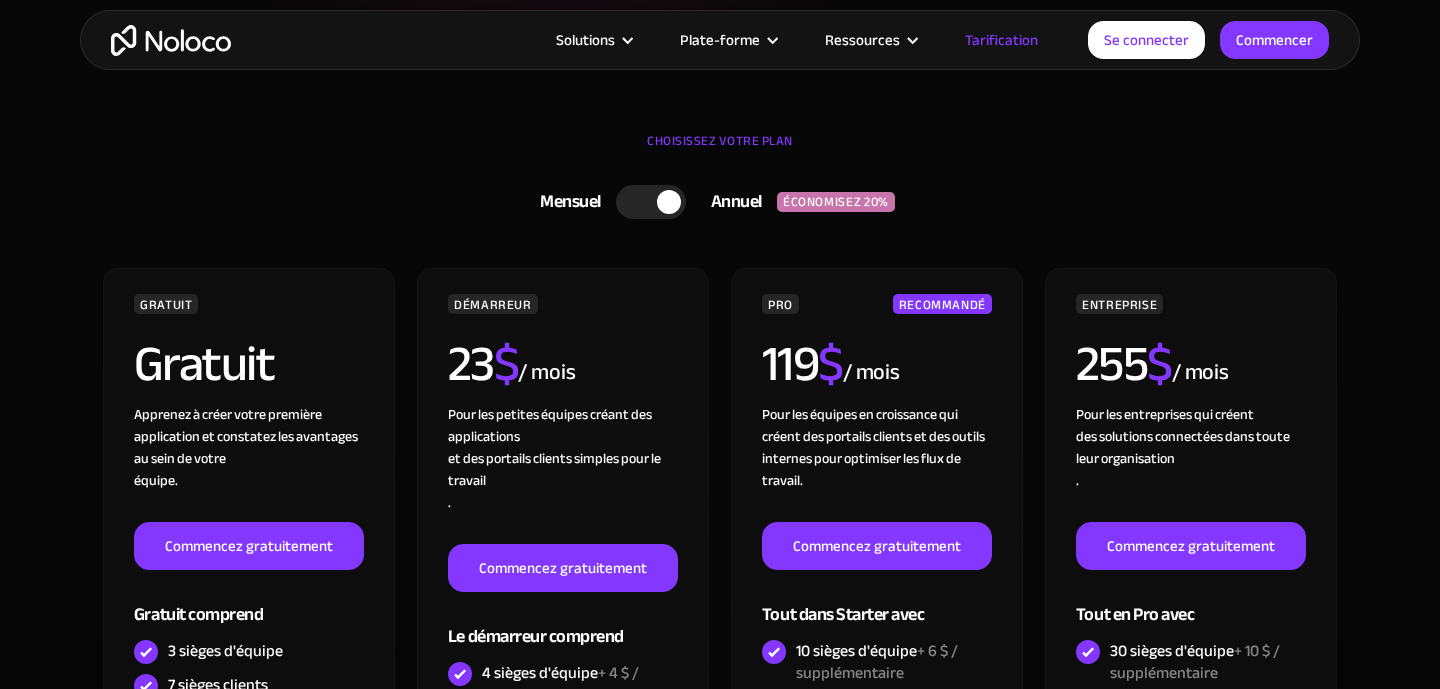 click at bounding box center [651, 202] 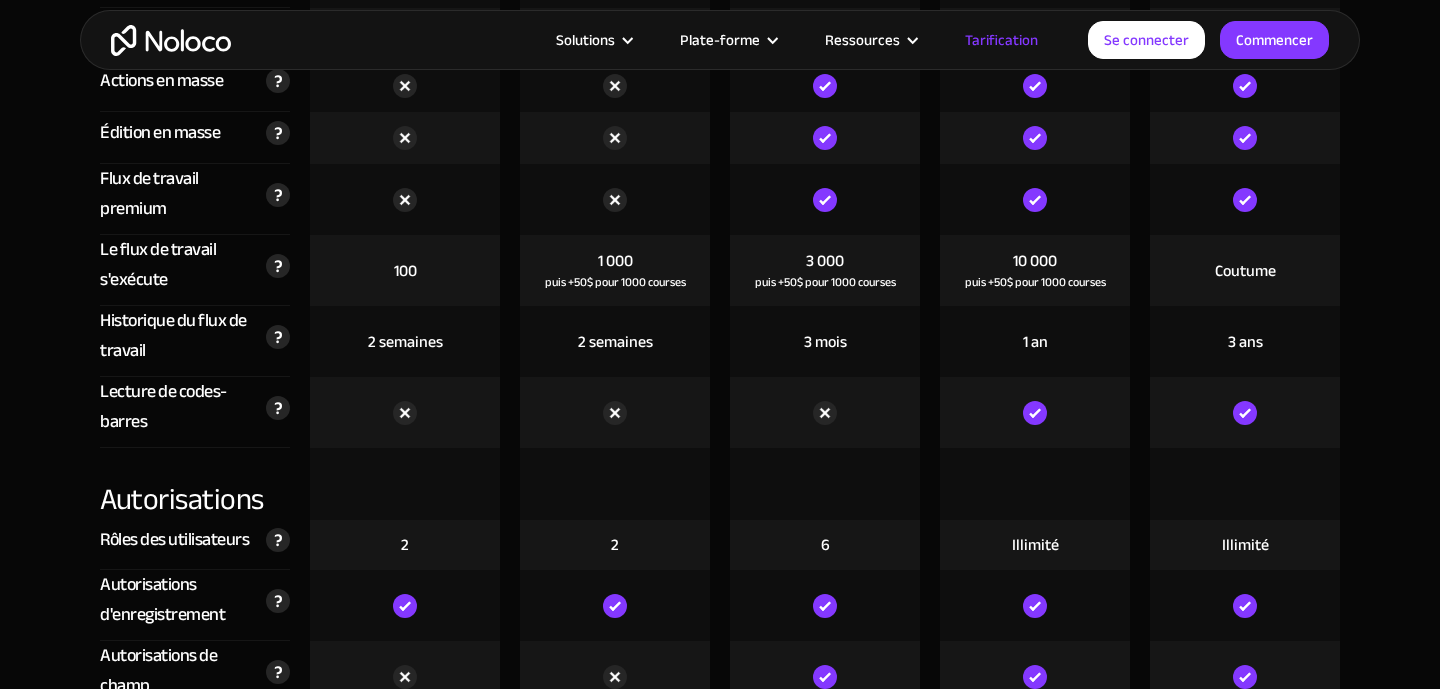 scroll, scrollTop: 4375, scrollLeft: 0, axis: vertical 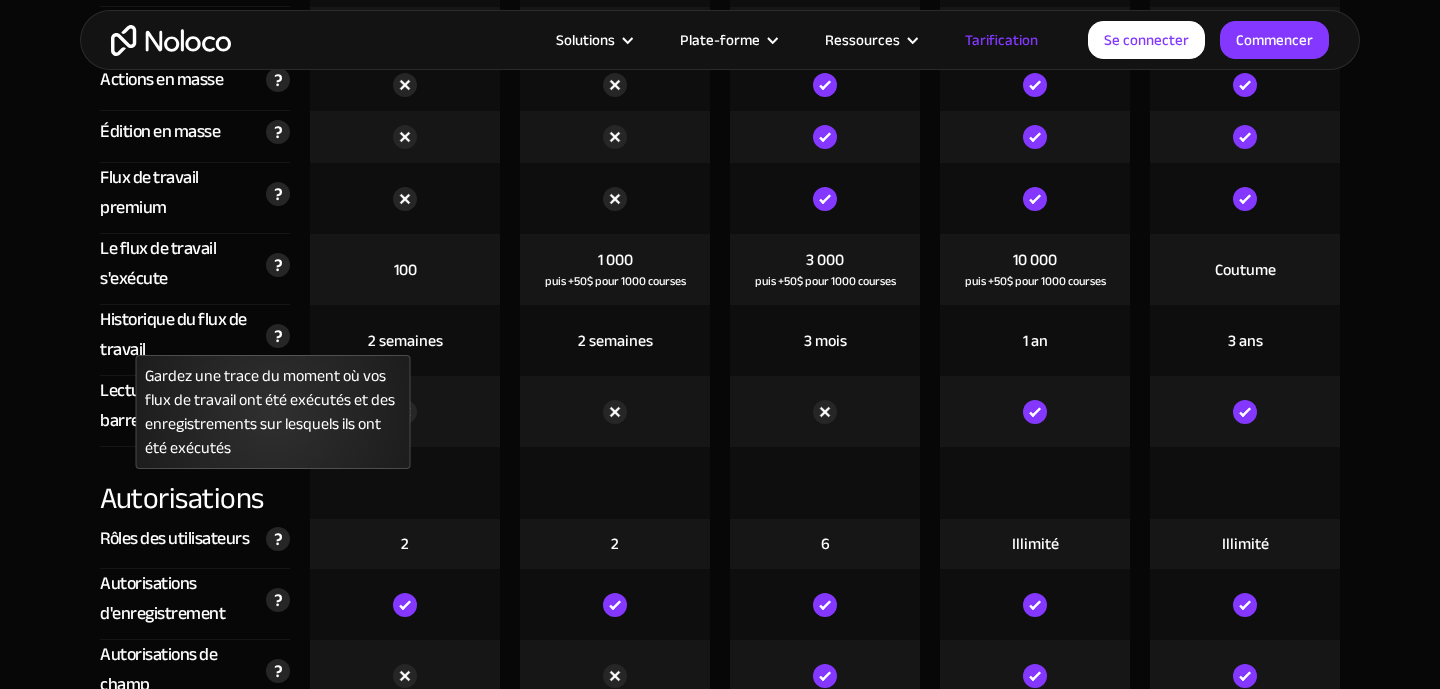 click at bounding box center [278, 336] 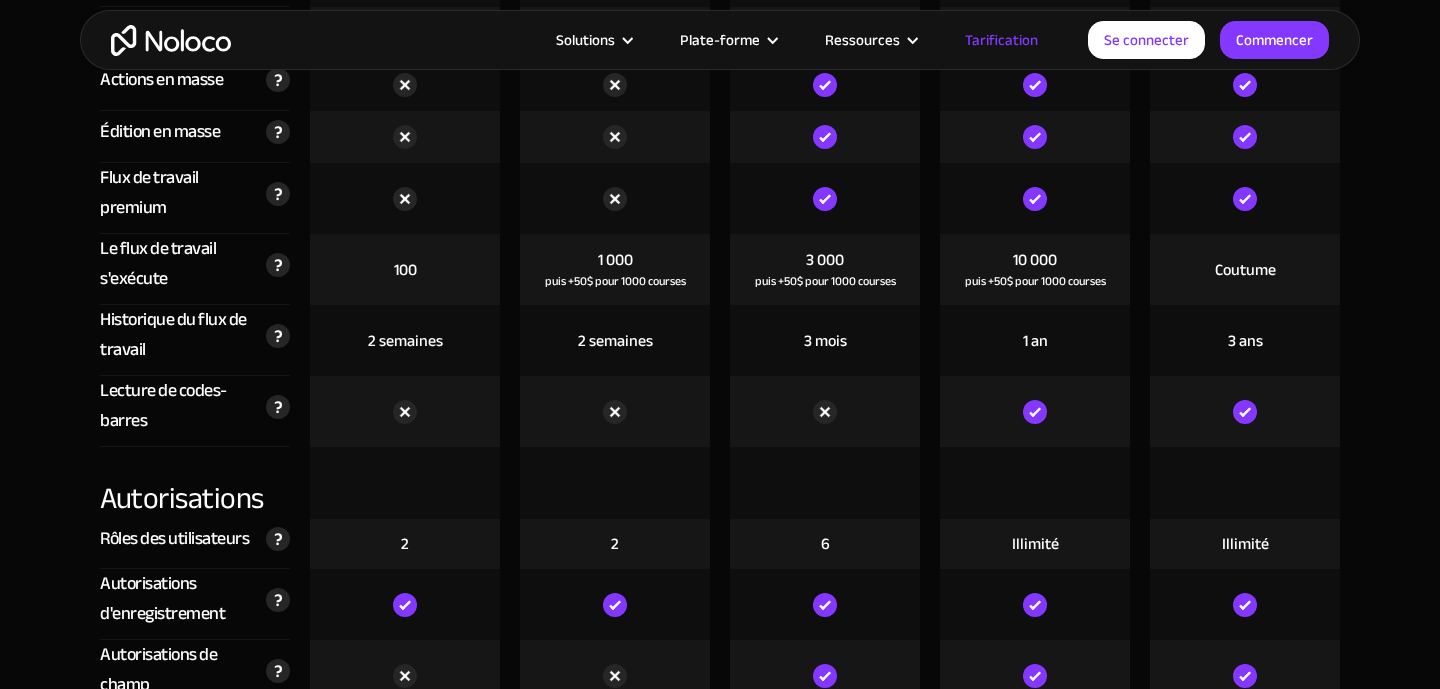click on "Historique du flux de travail" at bounding box center [173, 334] 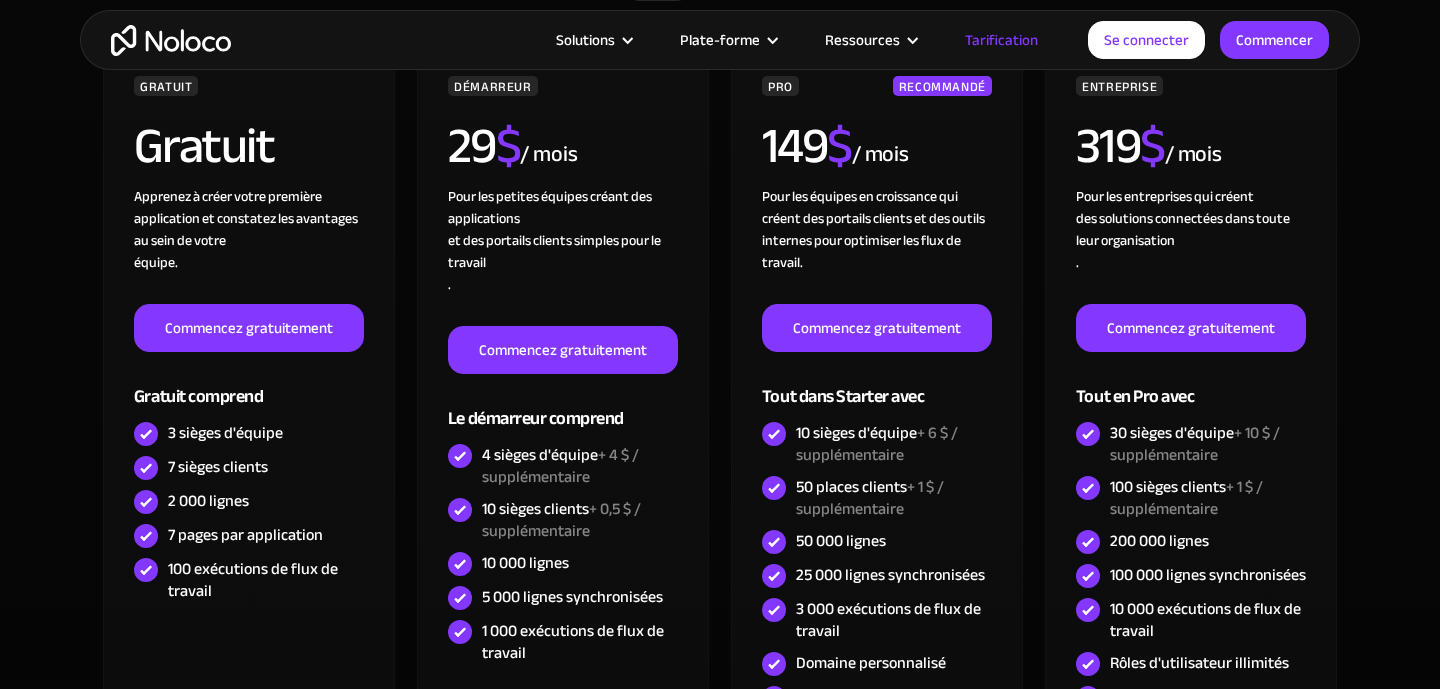scroll, scrollTop: 0, scrollLeft: 0, axis: both 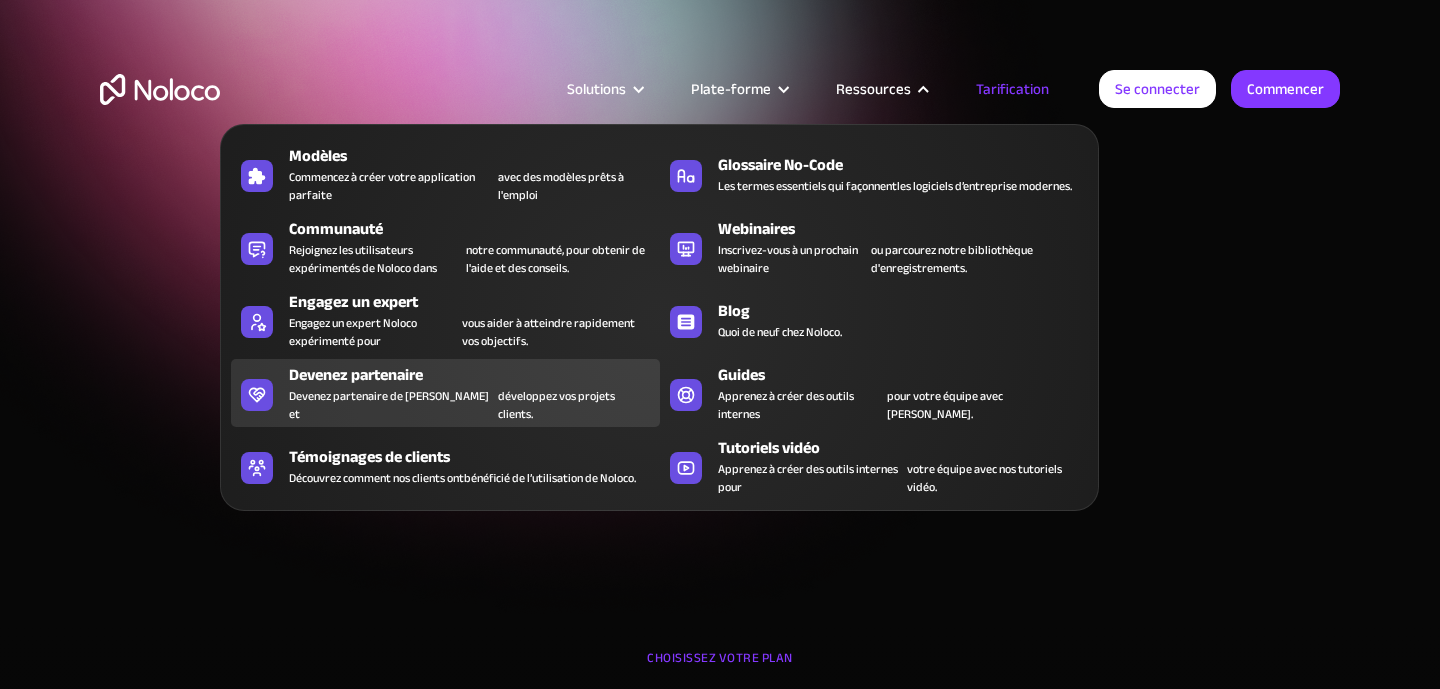 click on "Devenez partenaire" at bounding box center (478, 375) 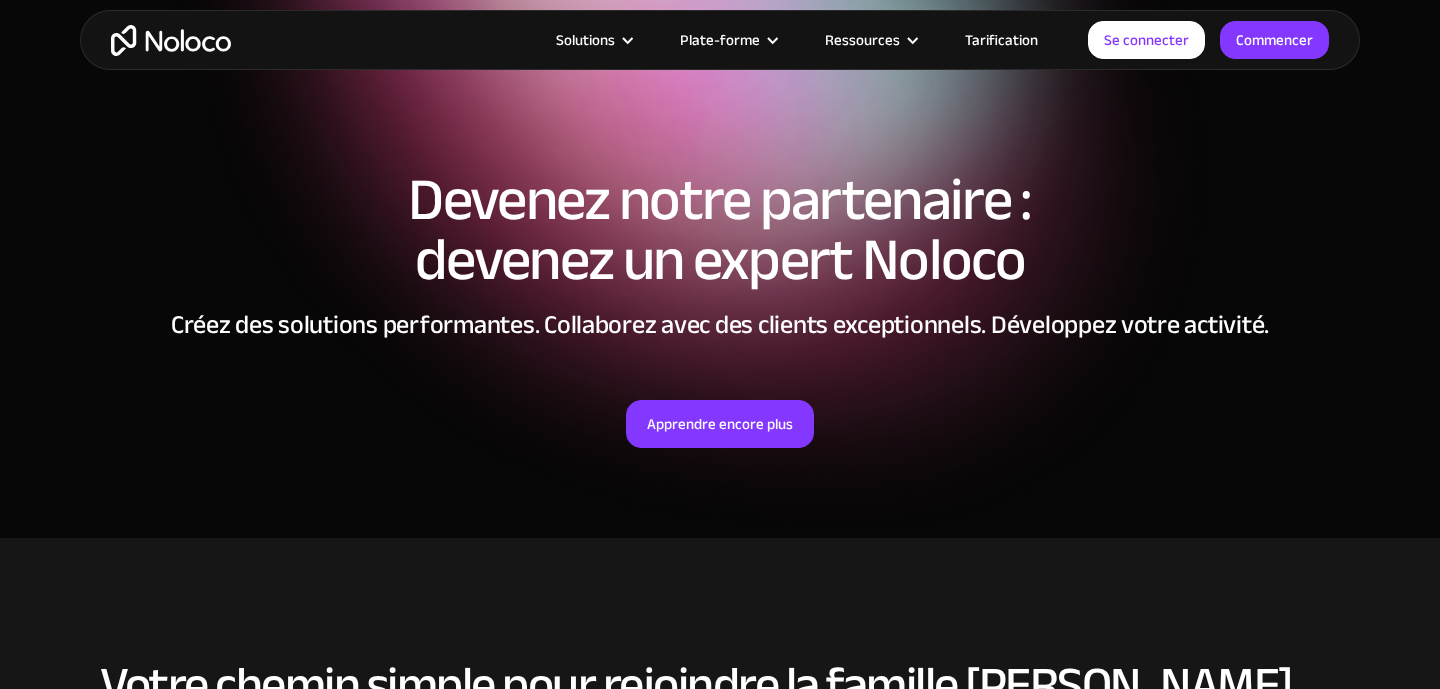 scroll, scrollTop: 39, scrollLeft: 0, axis: vertical 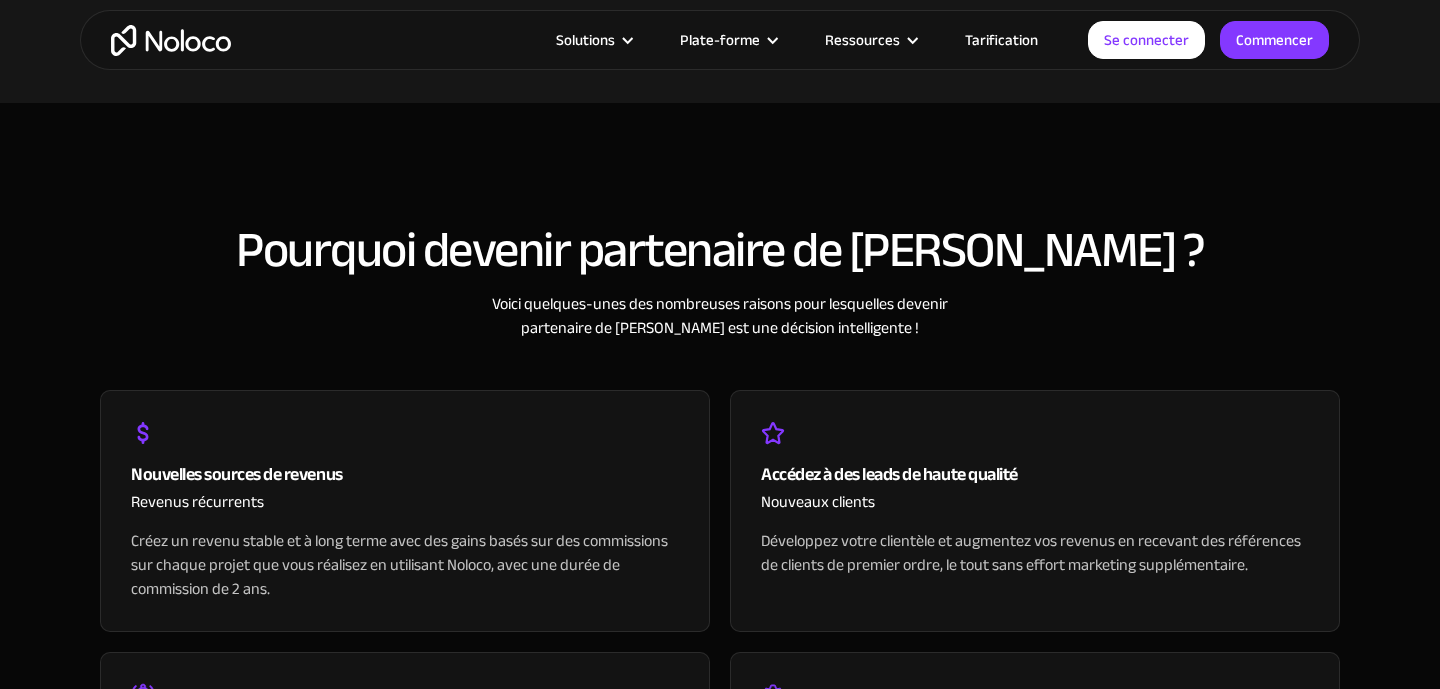 click at bounding box center [171, 40] 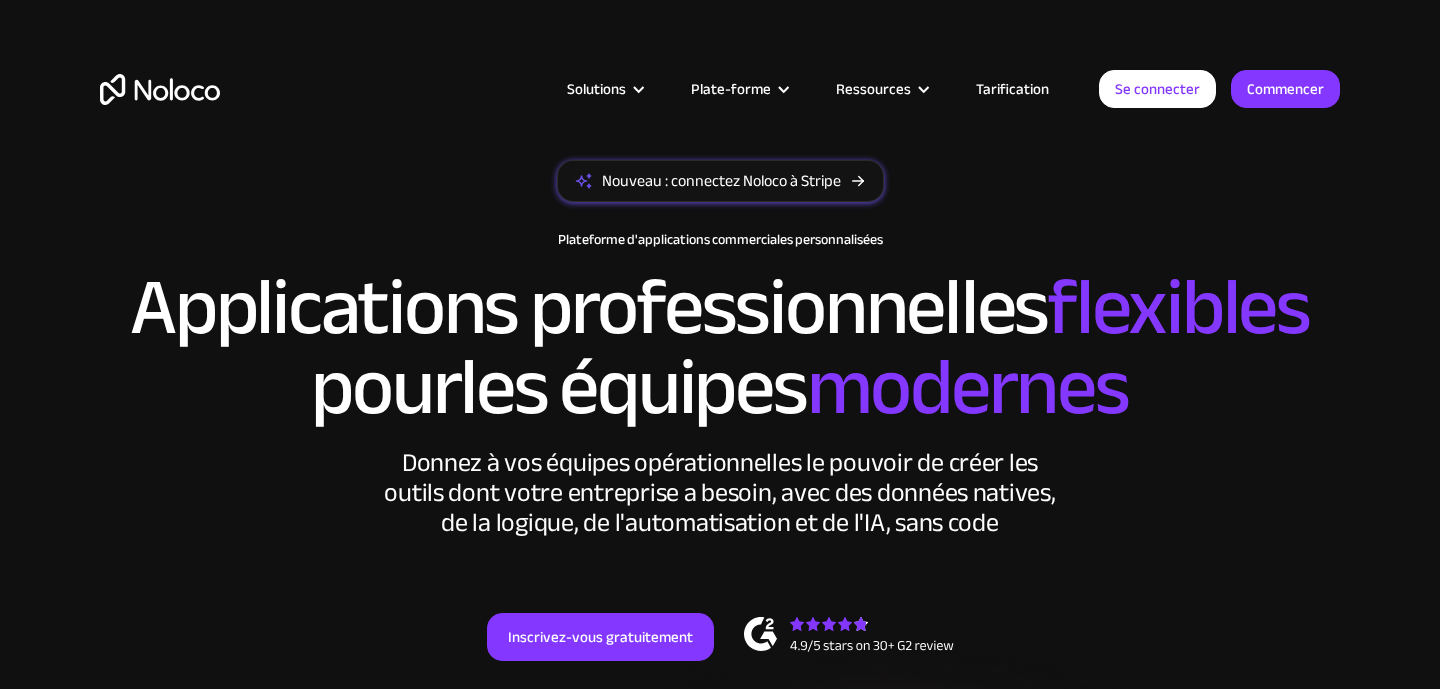 scroll, scrollTop: 0, scrollLeft: 0, axis: both 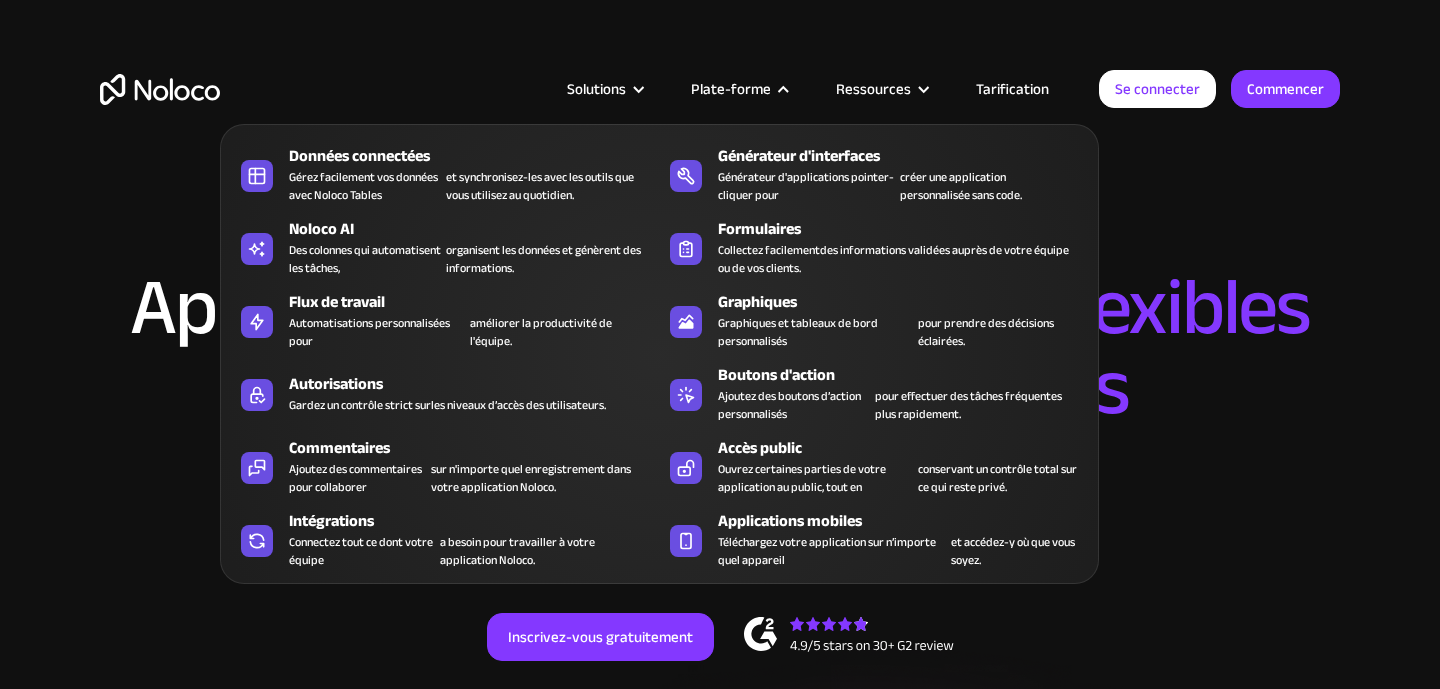 click on "Plate-forme" at bounding box center (731, 89) 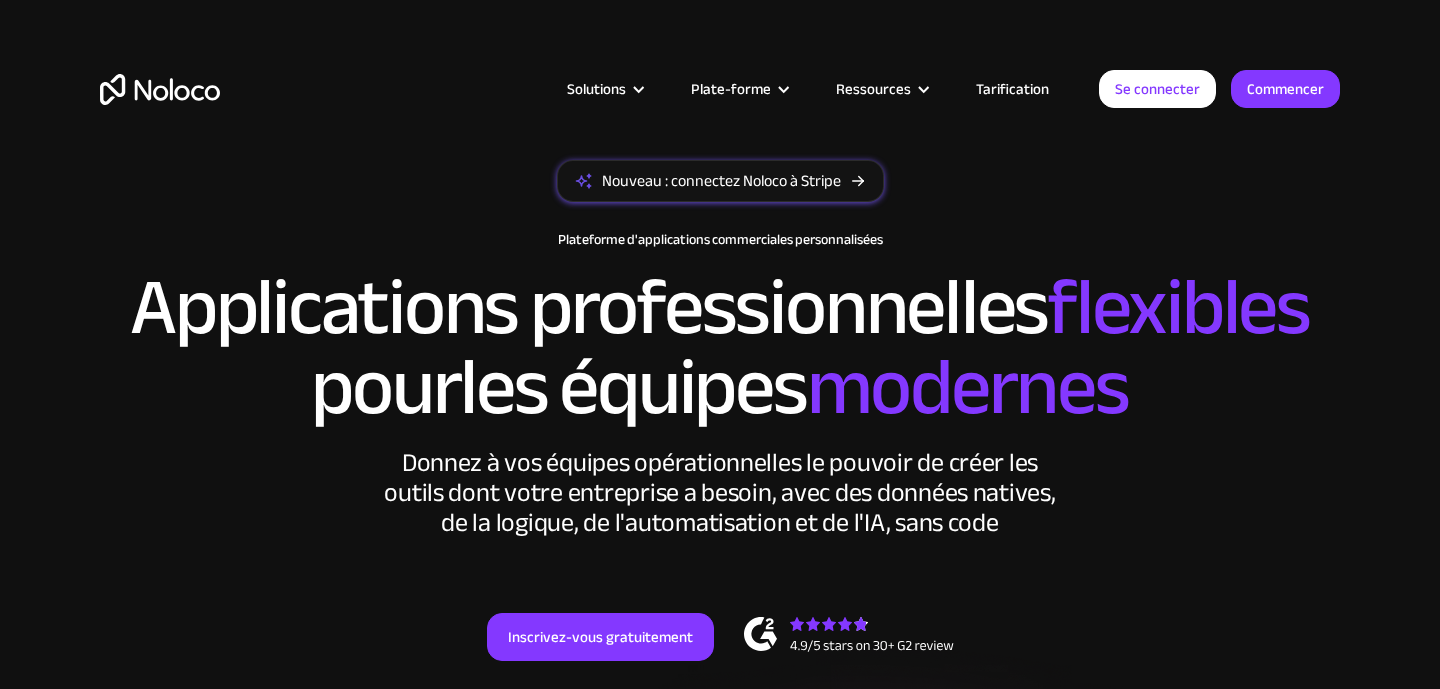 click on "Plate-forme" at bounding box center [731, 89] 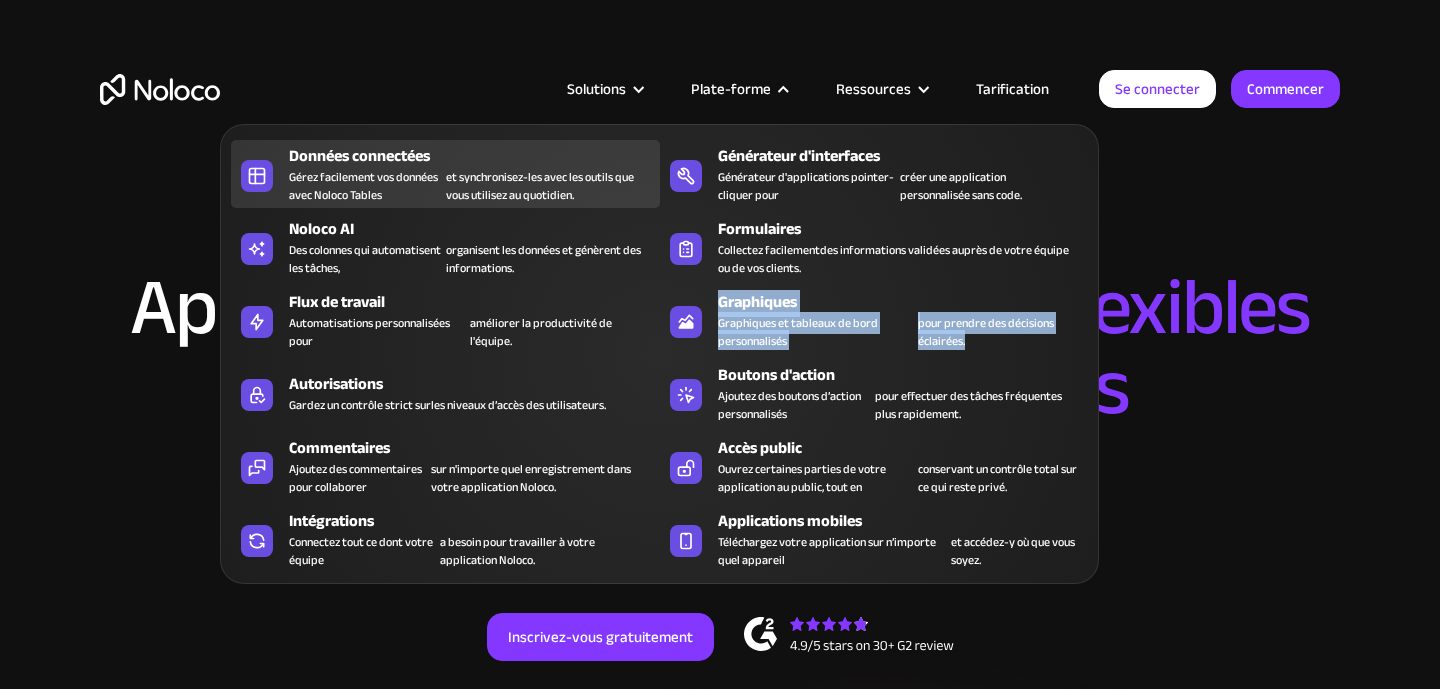 click on "Données connectées" at bounding box center [359, 156] 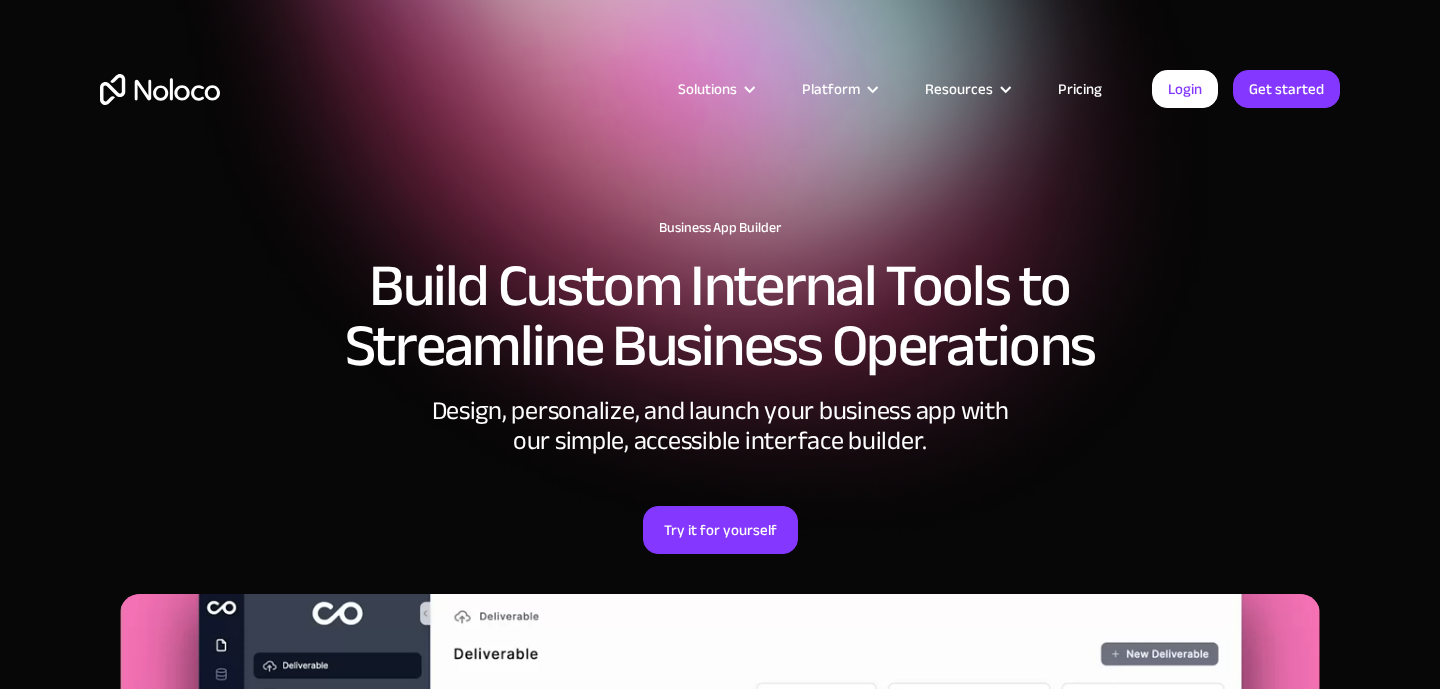 scroll, scrollTop: 0, scrollLeft: 0, axis: both 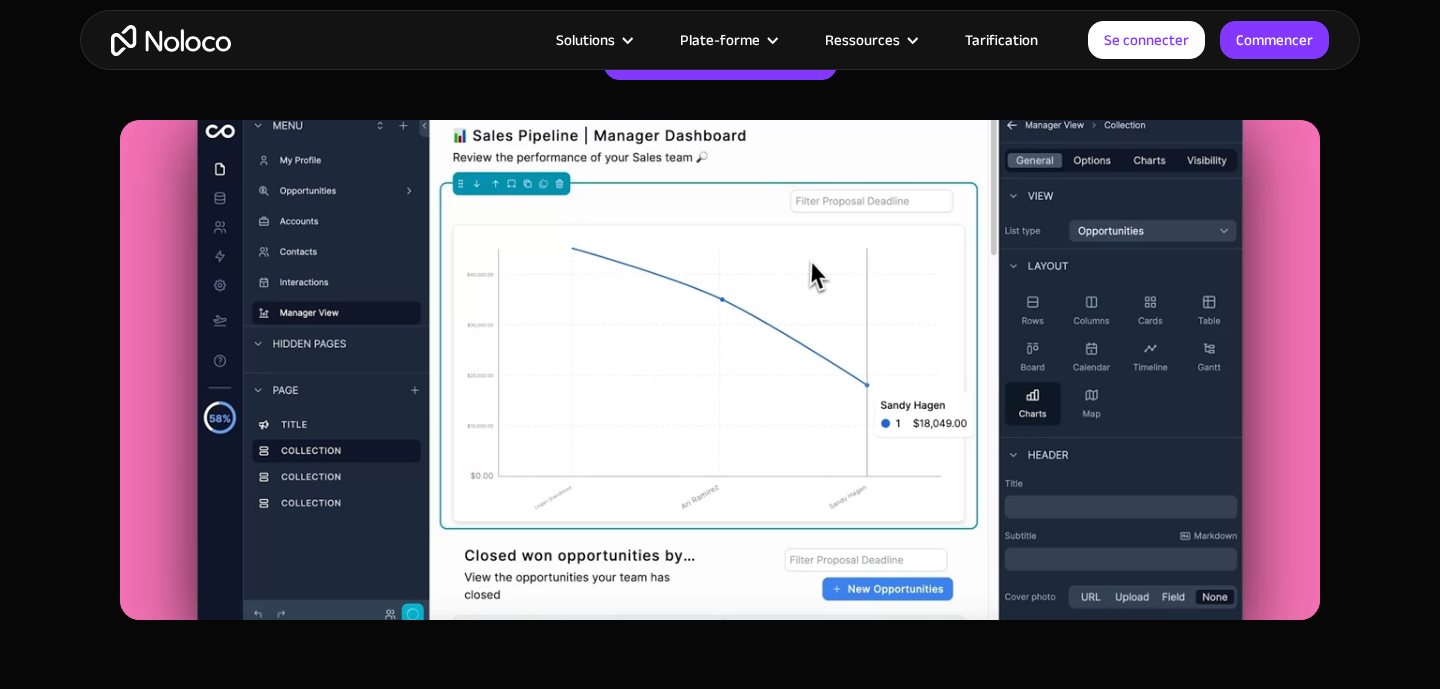 click at bounding box center [720, 370] 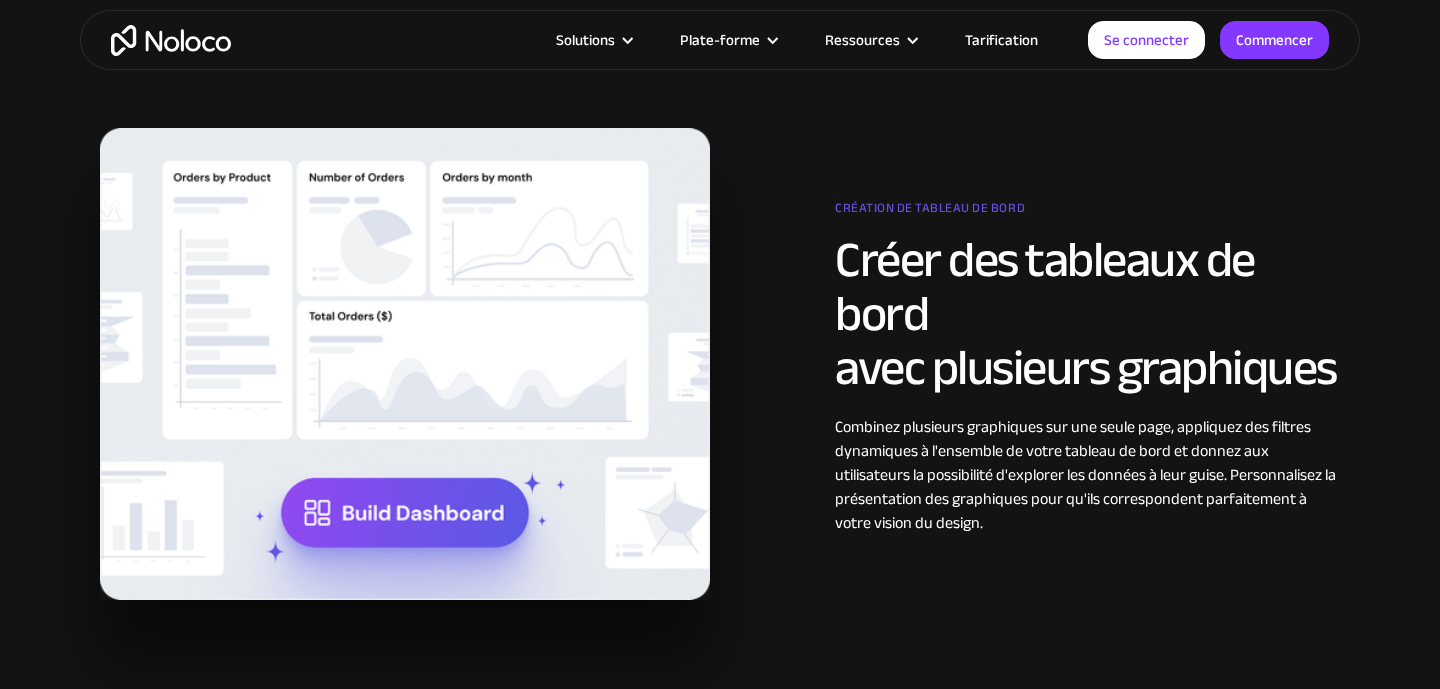 scroll, scrollTop: 2219, scrollLeft: 0, axis: vertical 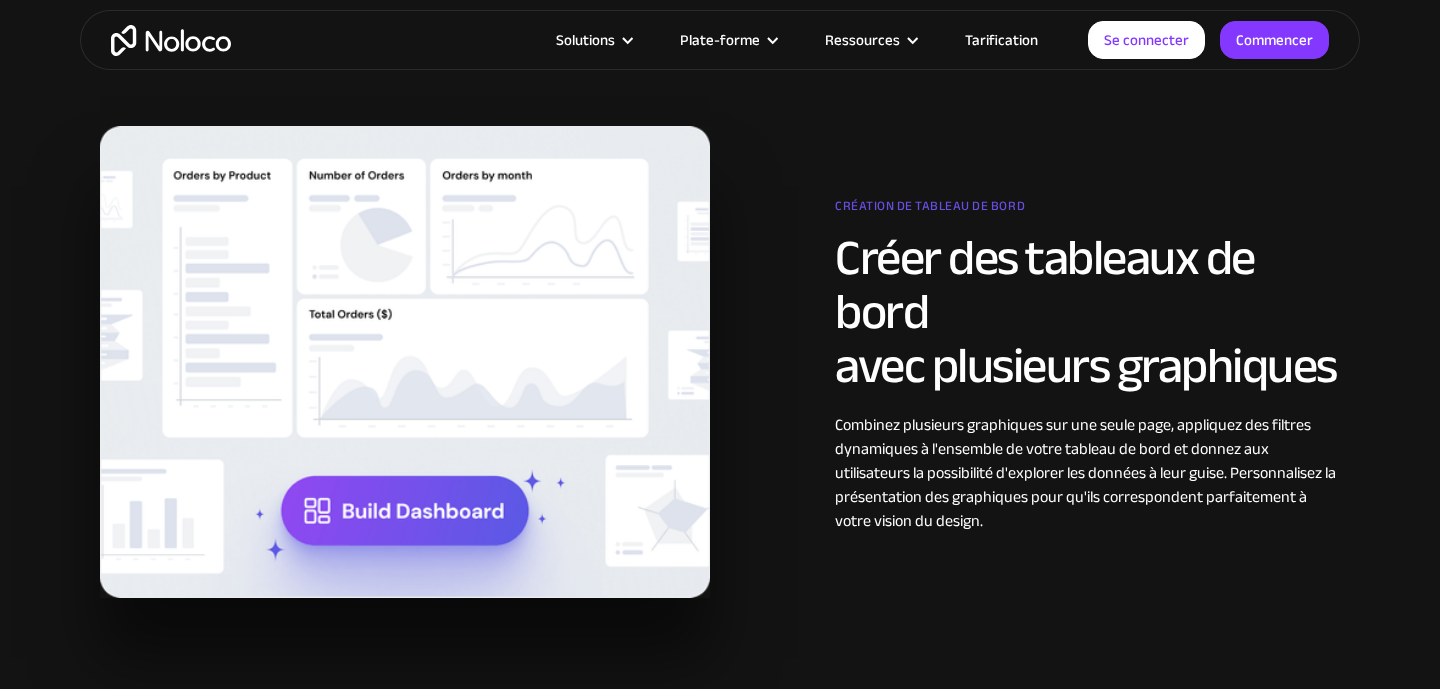 click at bounding box center (405, 362) 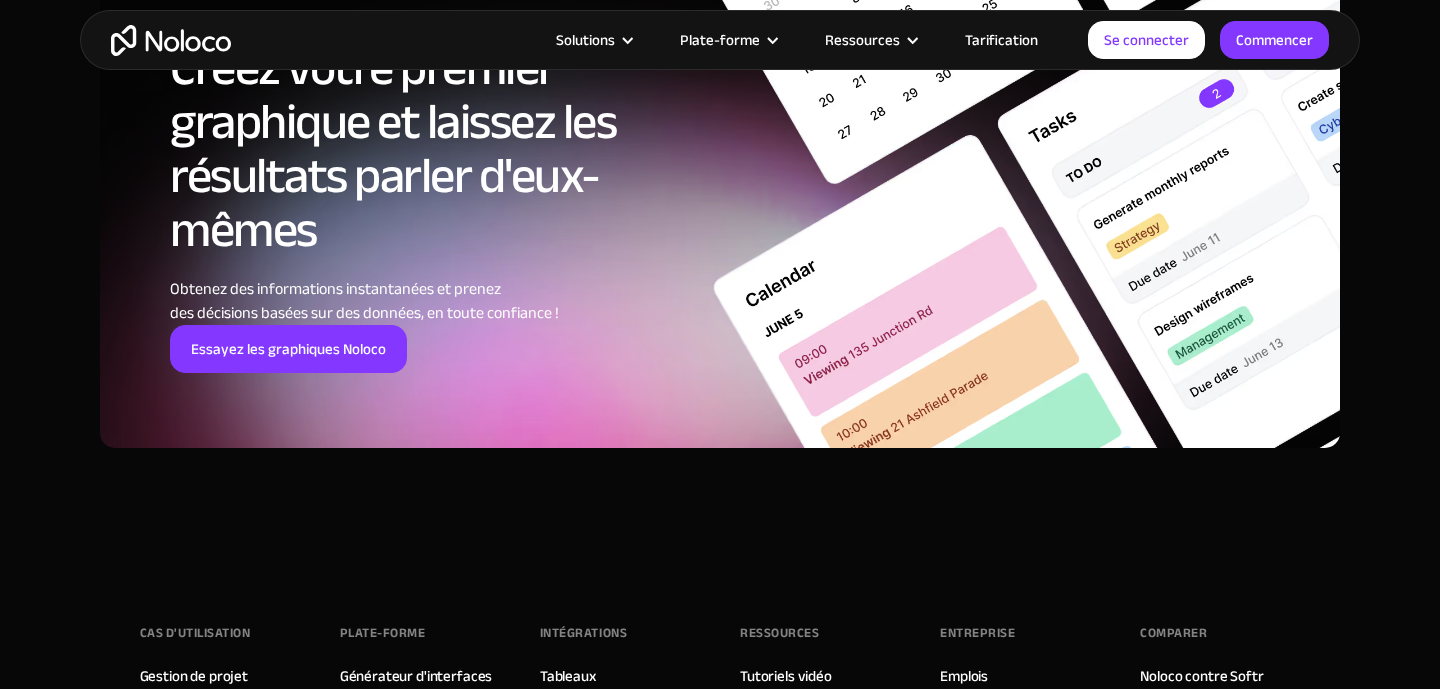 scroll, scrollTop: 7984, scrollLeft: 0, axis: vertical 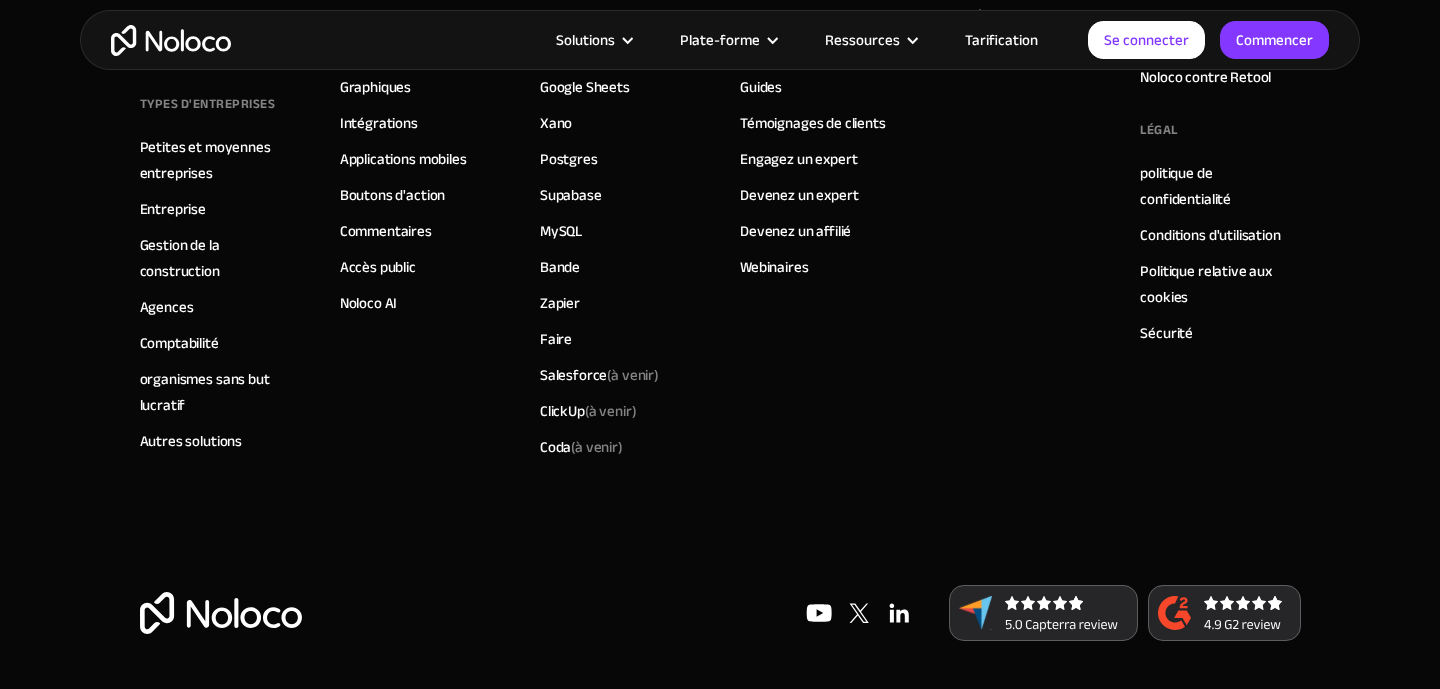 click at bounding box center (859, 613) 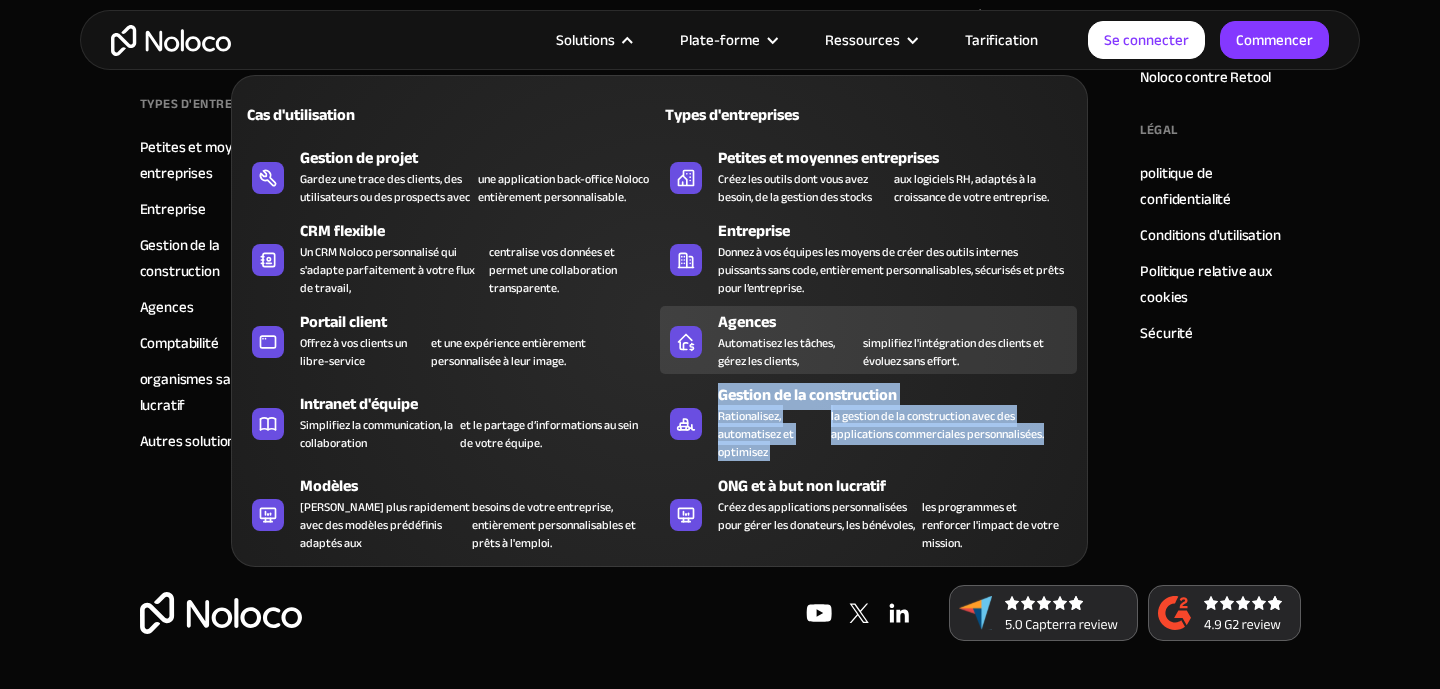 click on "Automatisez les tâches, gérez les clients," at bounding box center [776, 352] 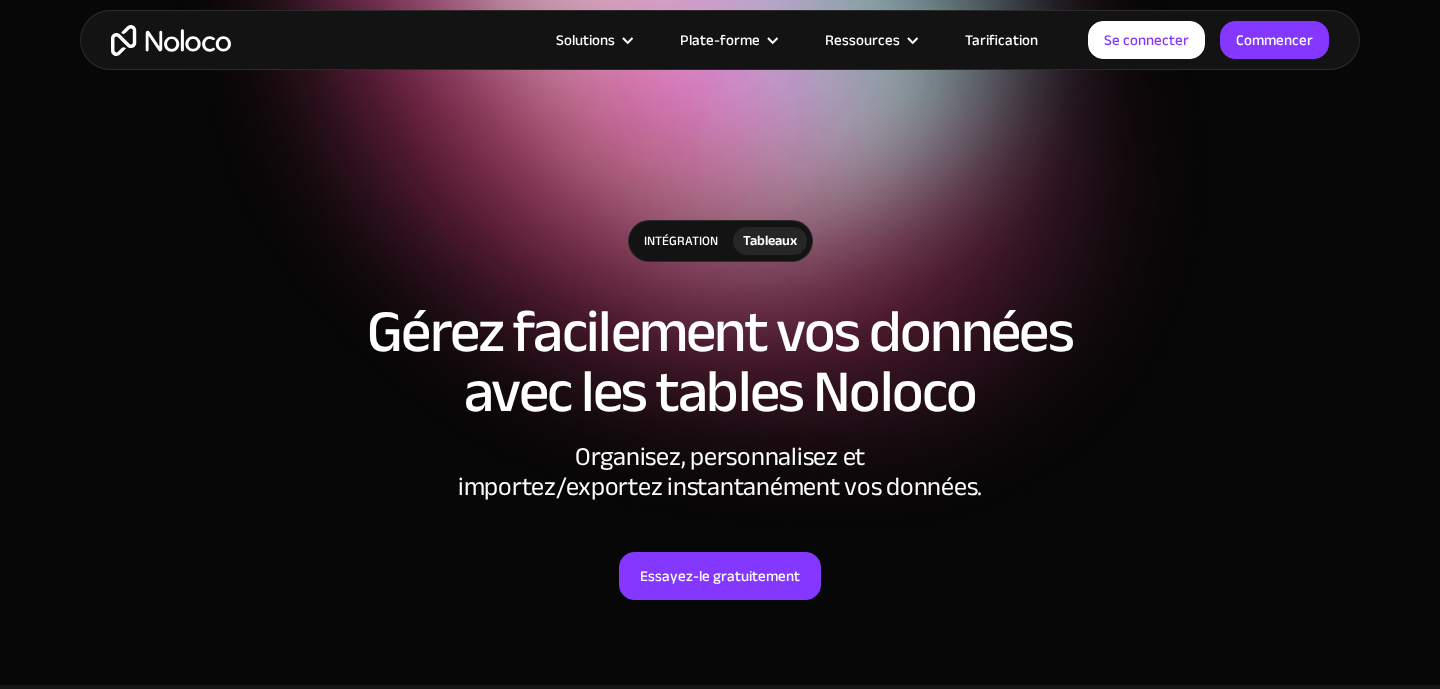 scroll, scrollTop: 252, scrollLeft: 0, axis: vertical 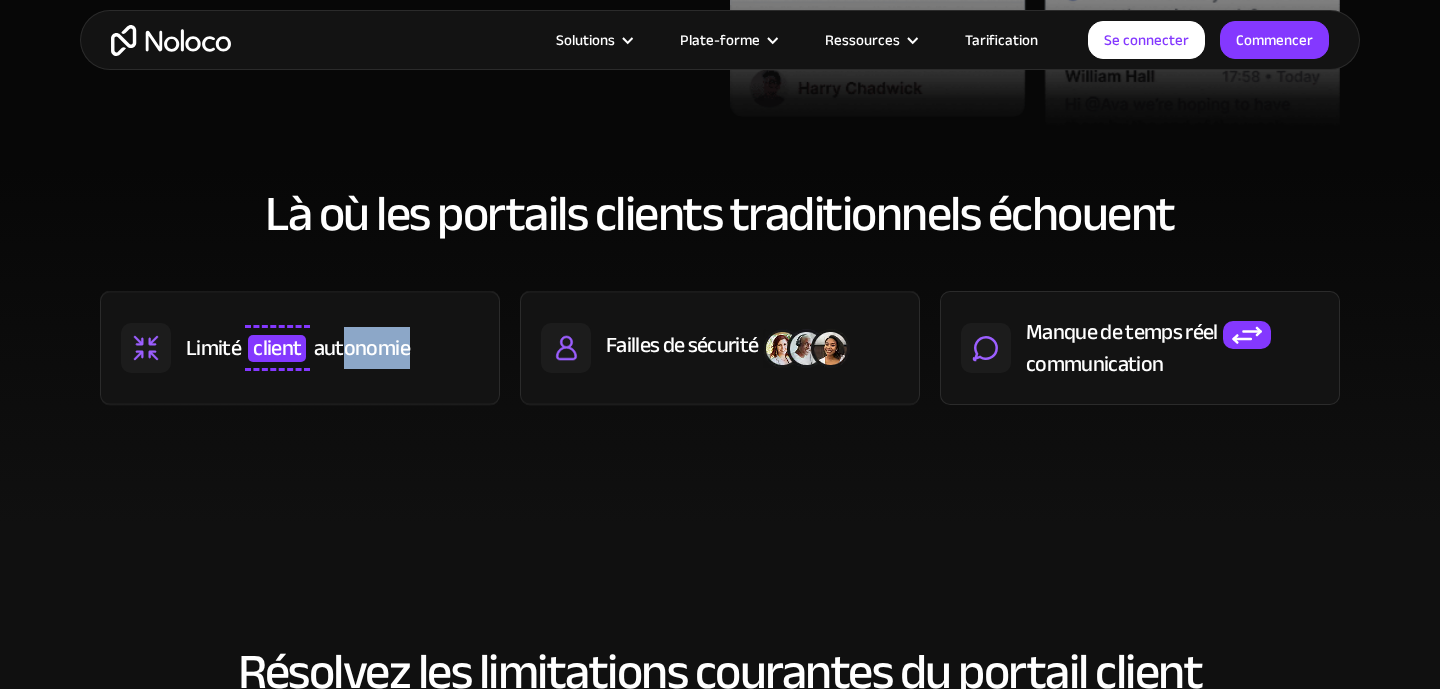 drag, startPoint x: 345, startPoint y: 350, endPoint x: 434, endPoint y: 349, distance: 89.005615 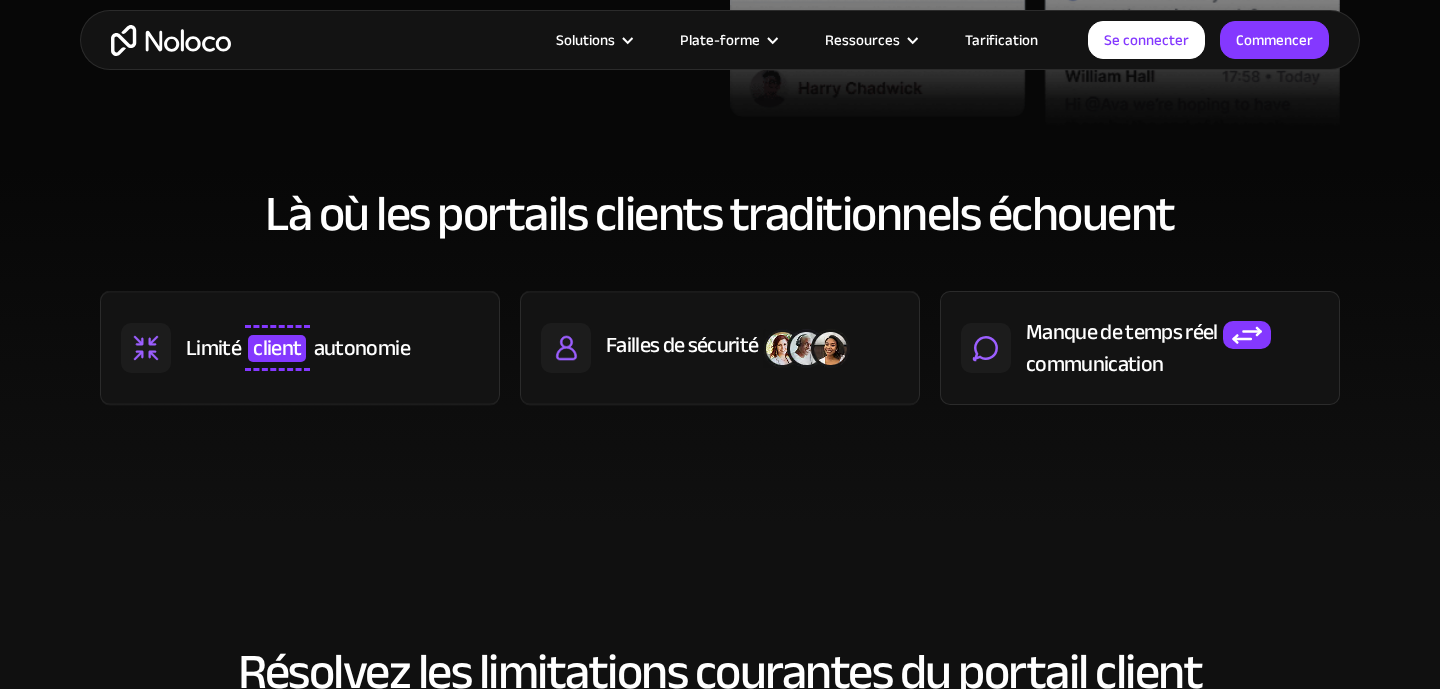 click on "autonomie" at bounding box center (362, 348) 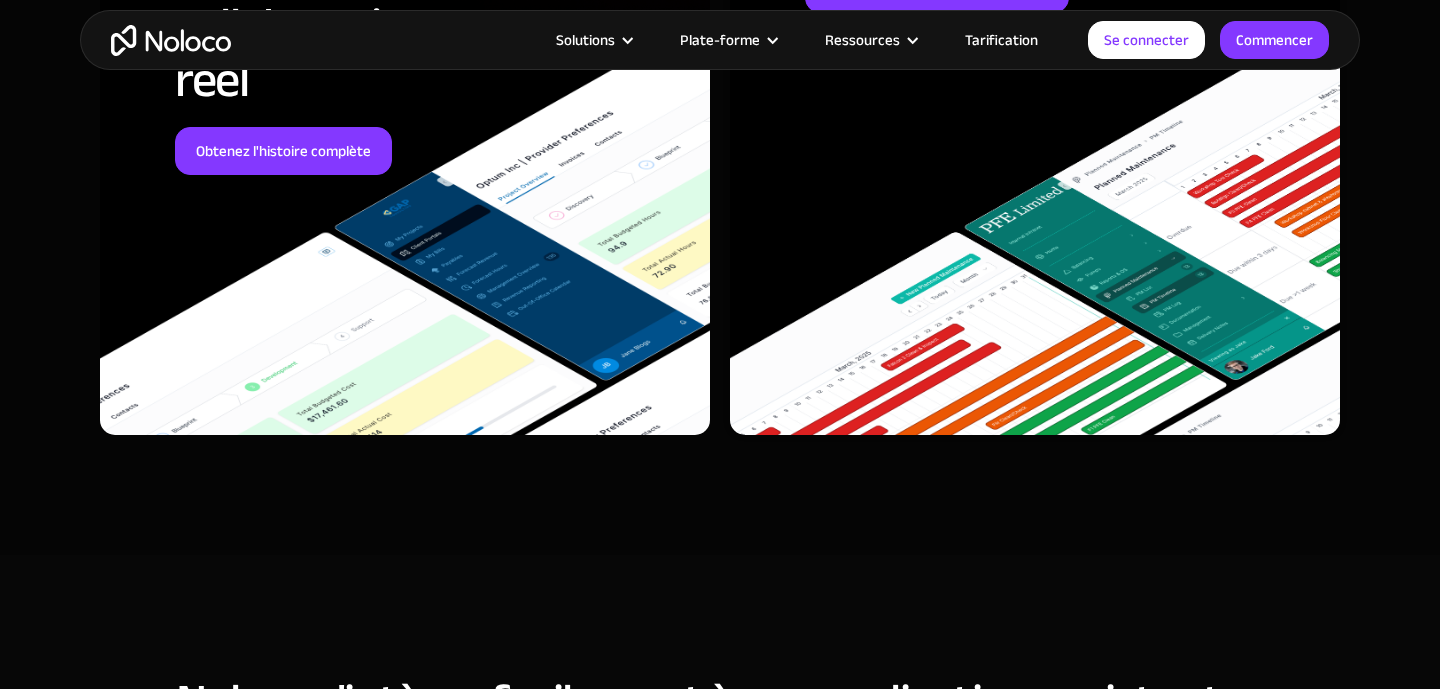 scroll, scrollTop: 7814, scrollLeft: 0, axis: vertical 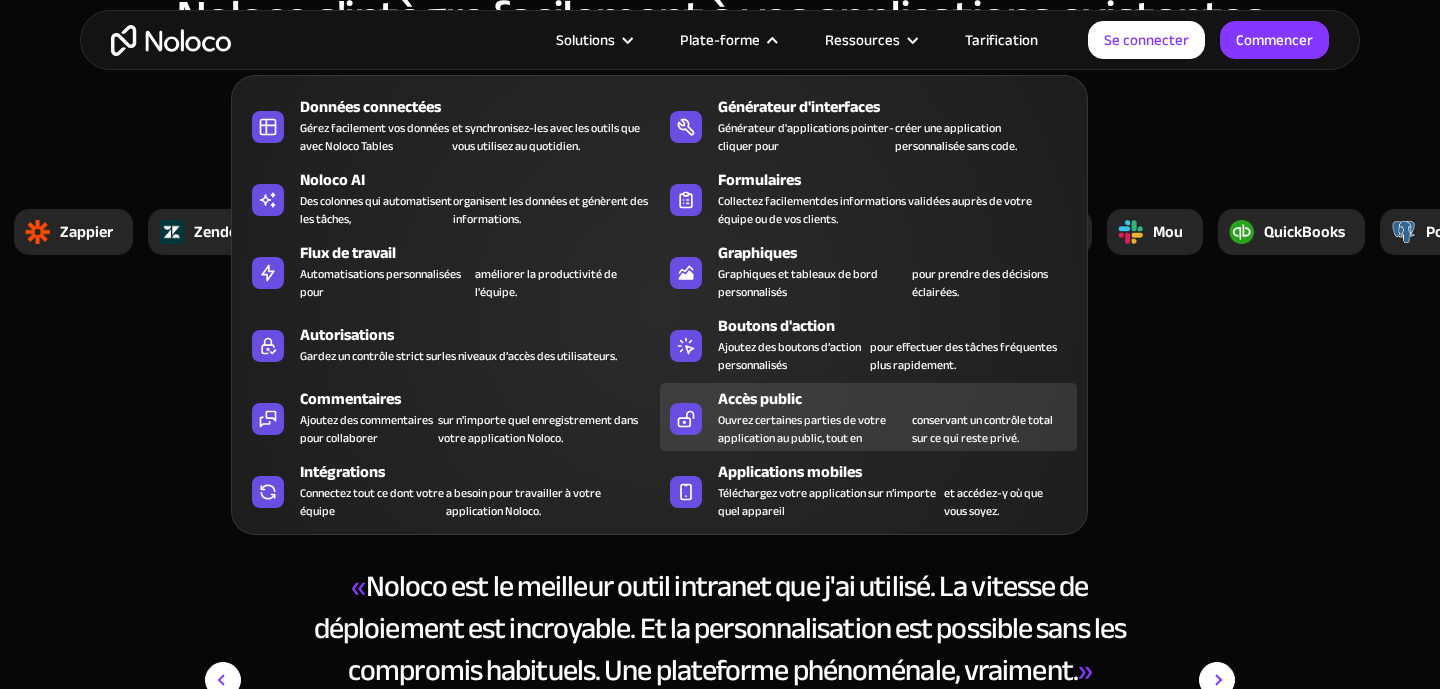 click on "Accès public" at bounding box center [902, 399] 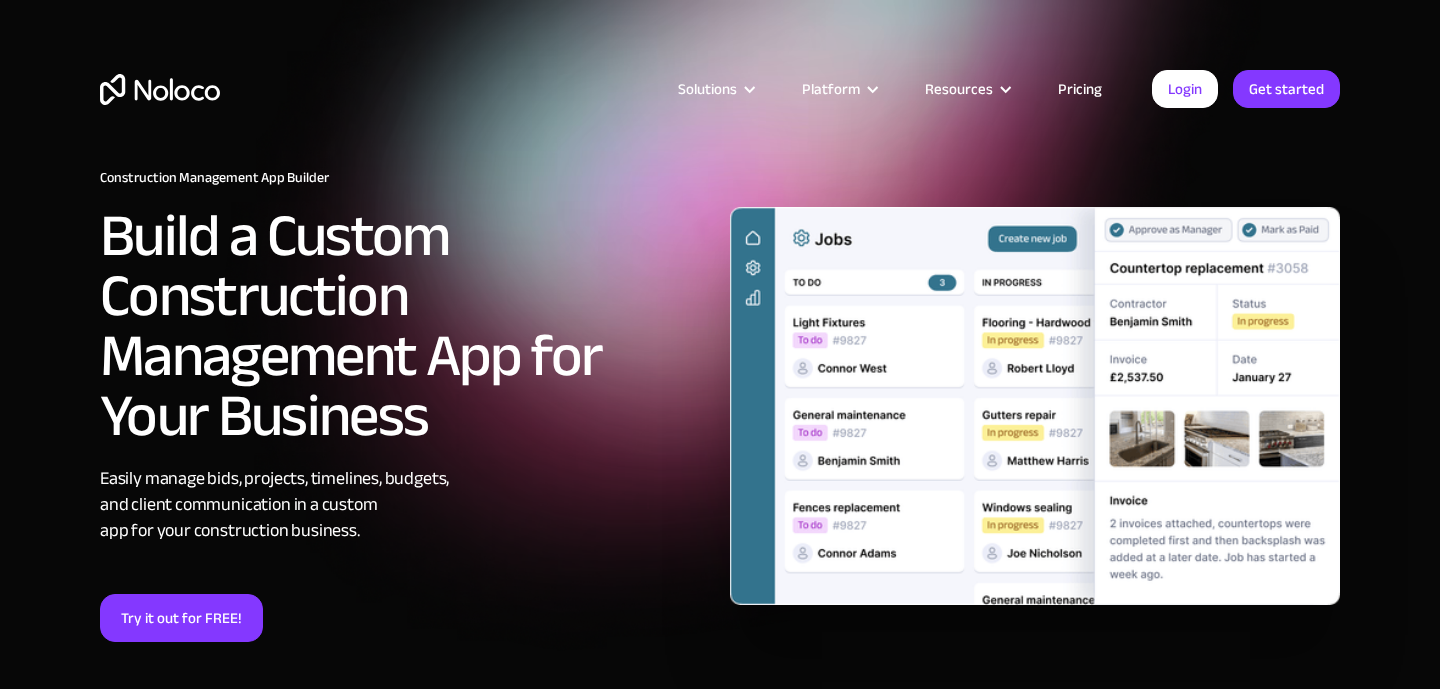 scroll, scrollTop: 0, scrollLeft: 0, axis: both 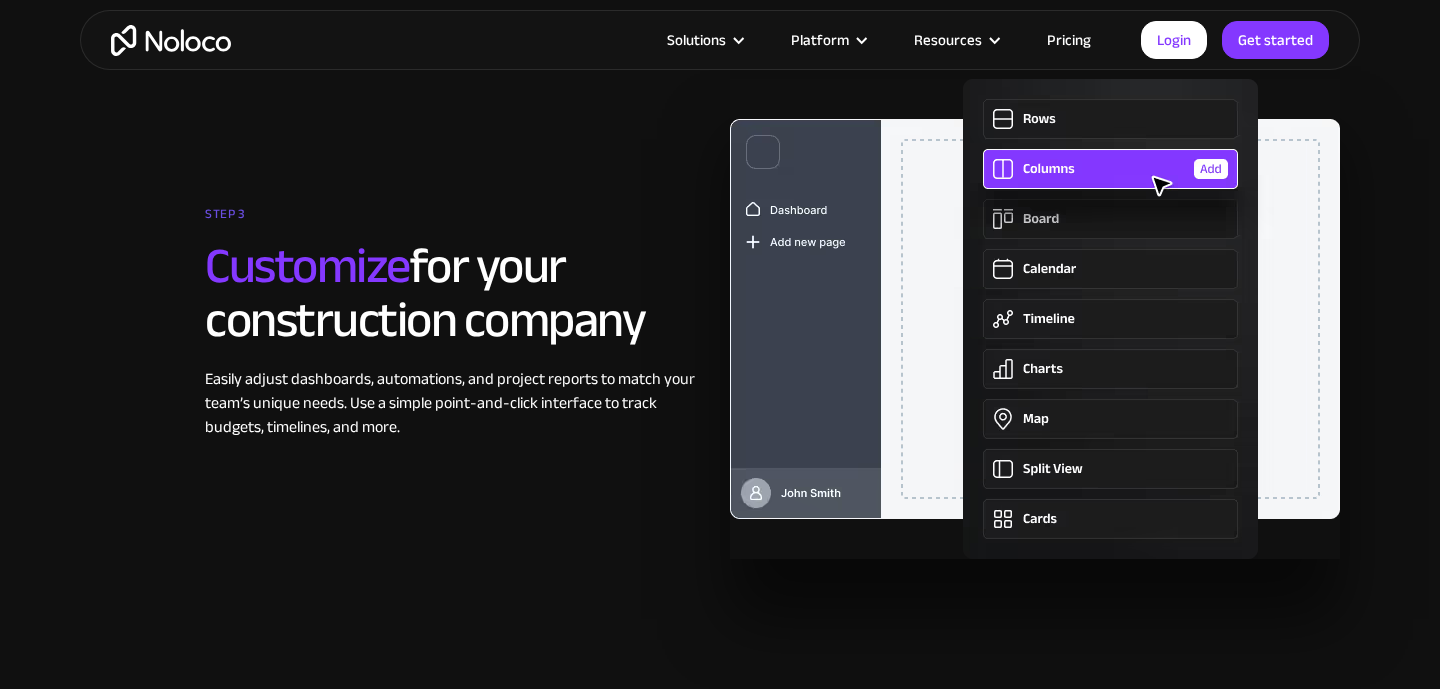 click at bounding box center [171, 40] 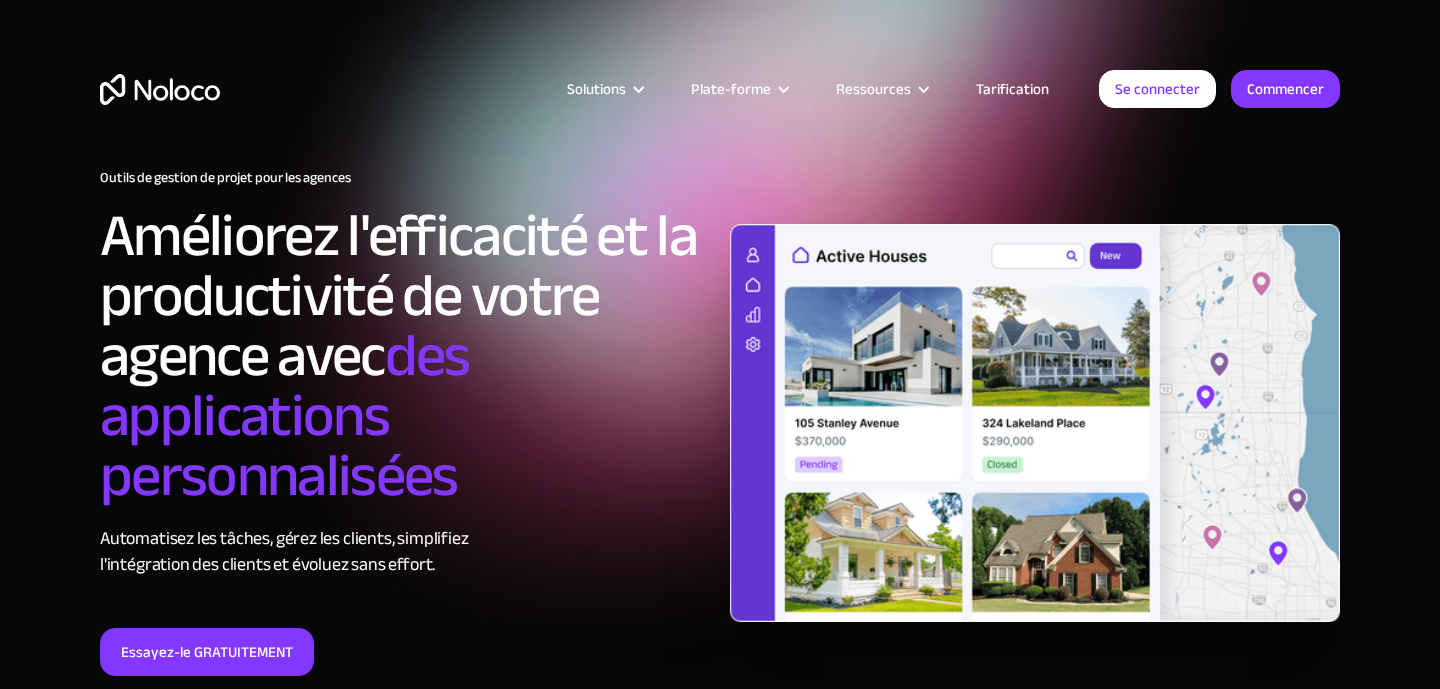 scroll, scrollTop: 0, scrollLeft: 0, axis: both 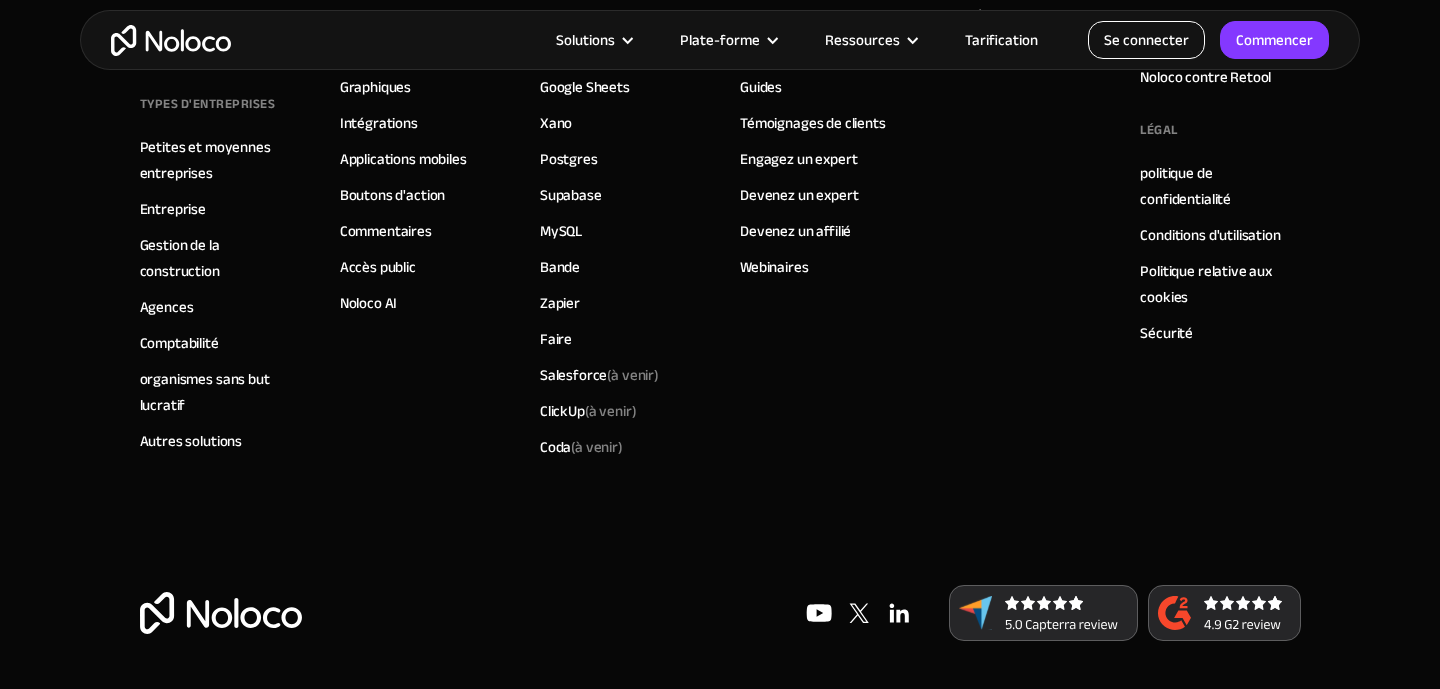 click on "Se connecter" at bounding box center [1146, 40] 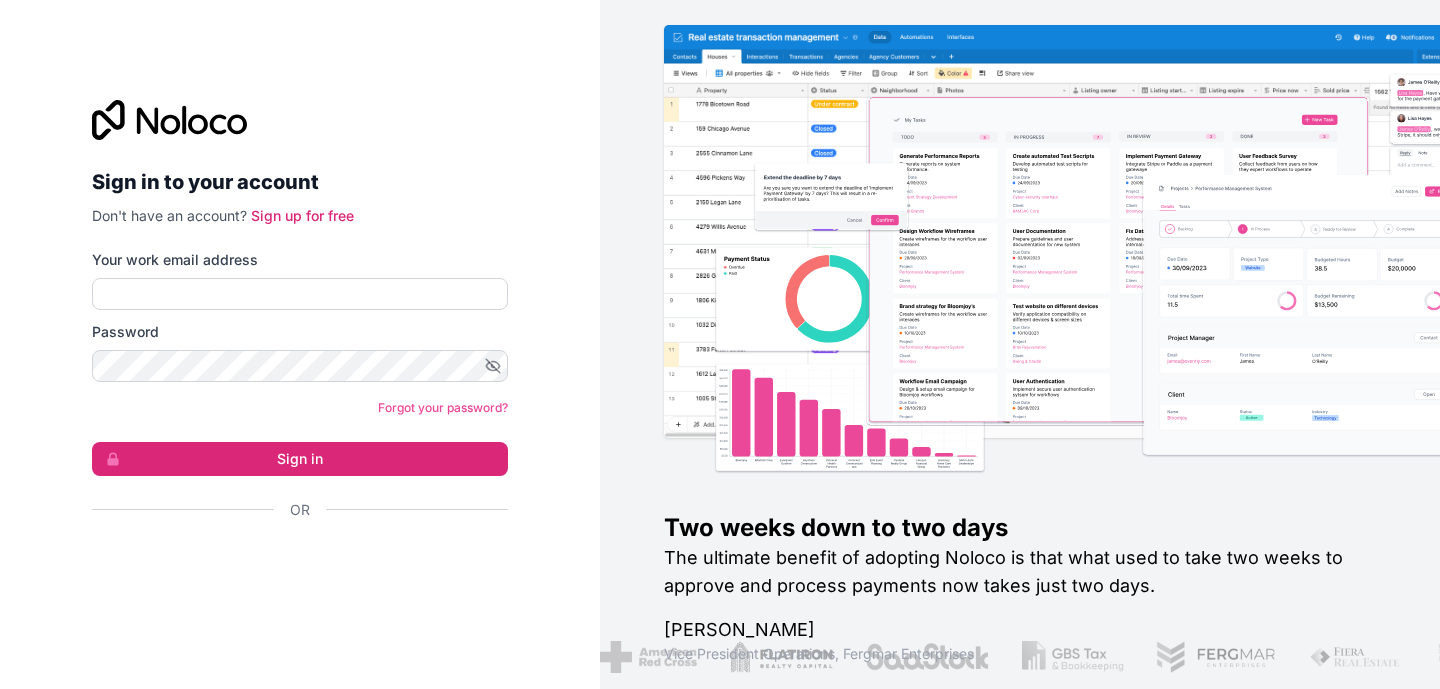 scroll, scrollTop: 0, scrollLeft: 0, axis: both 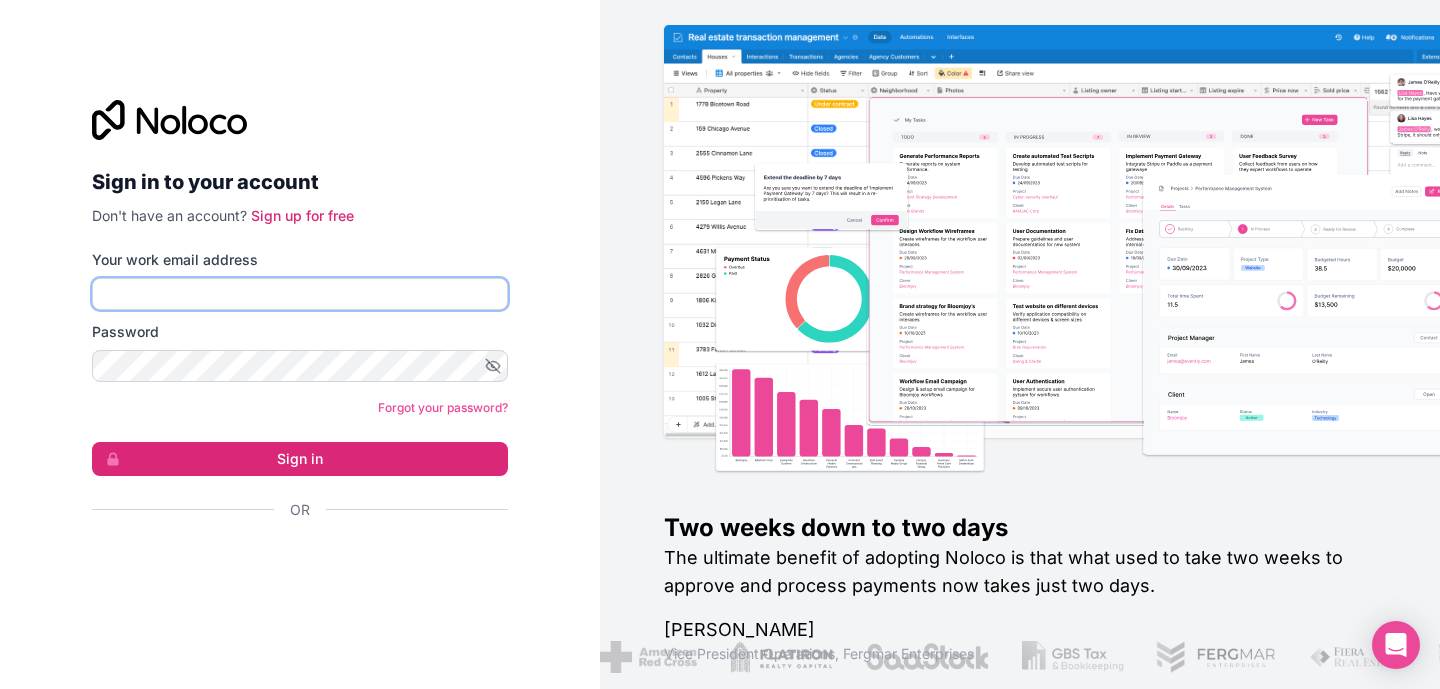 click on "Your work email address" at bounding box center (300, 294) 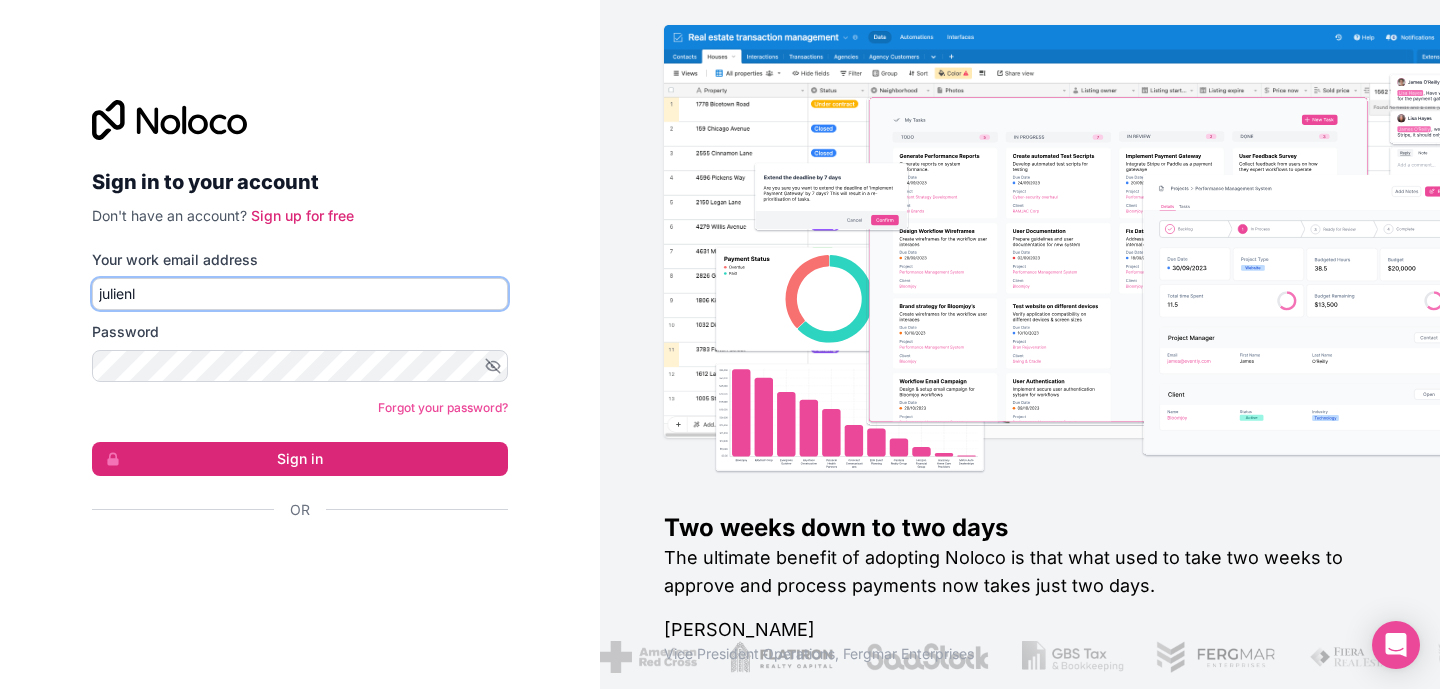 type on "julienlecoq2@gmail.com" 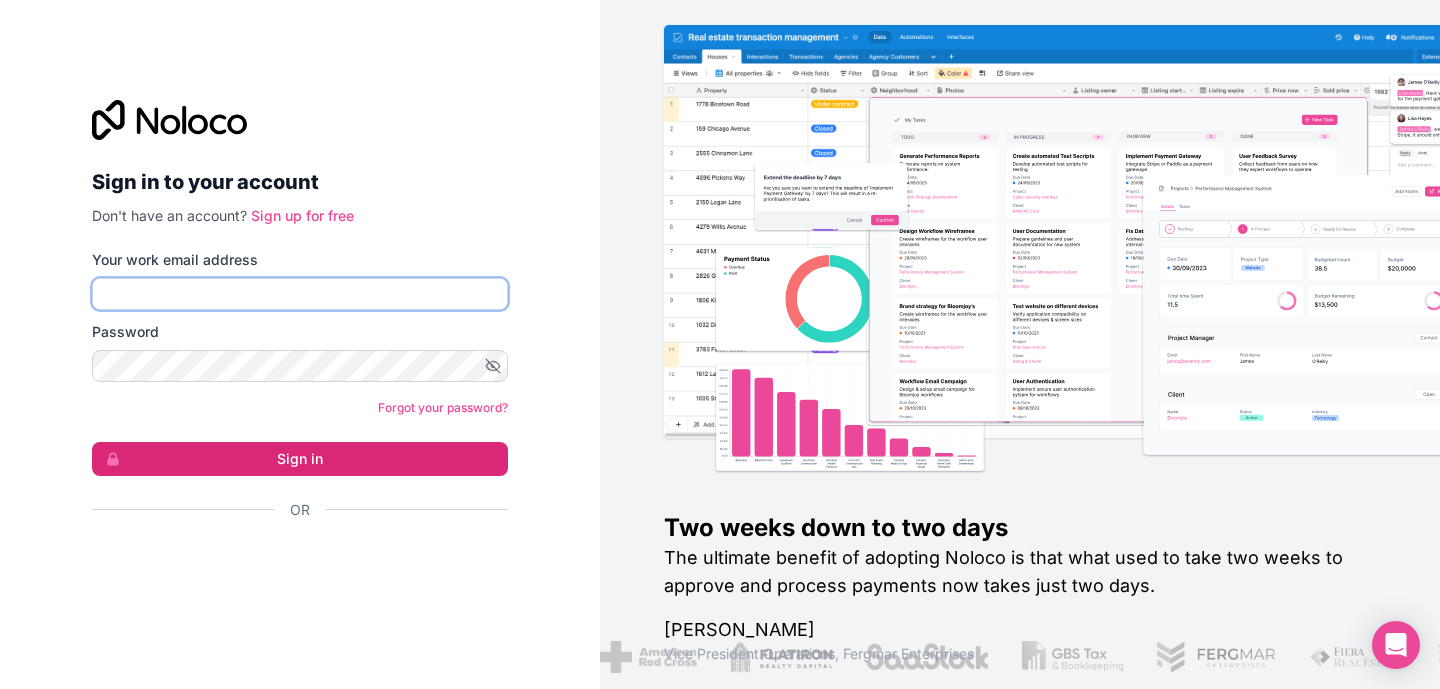 type 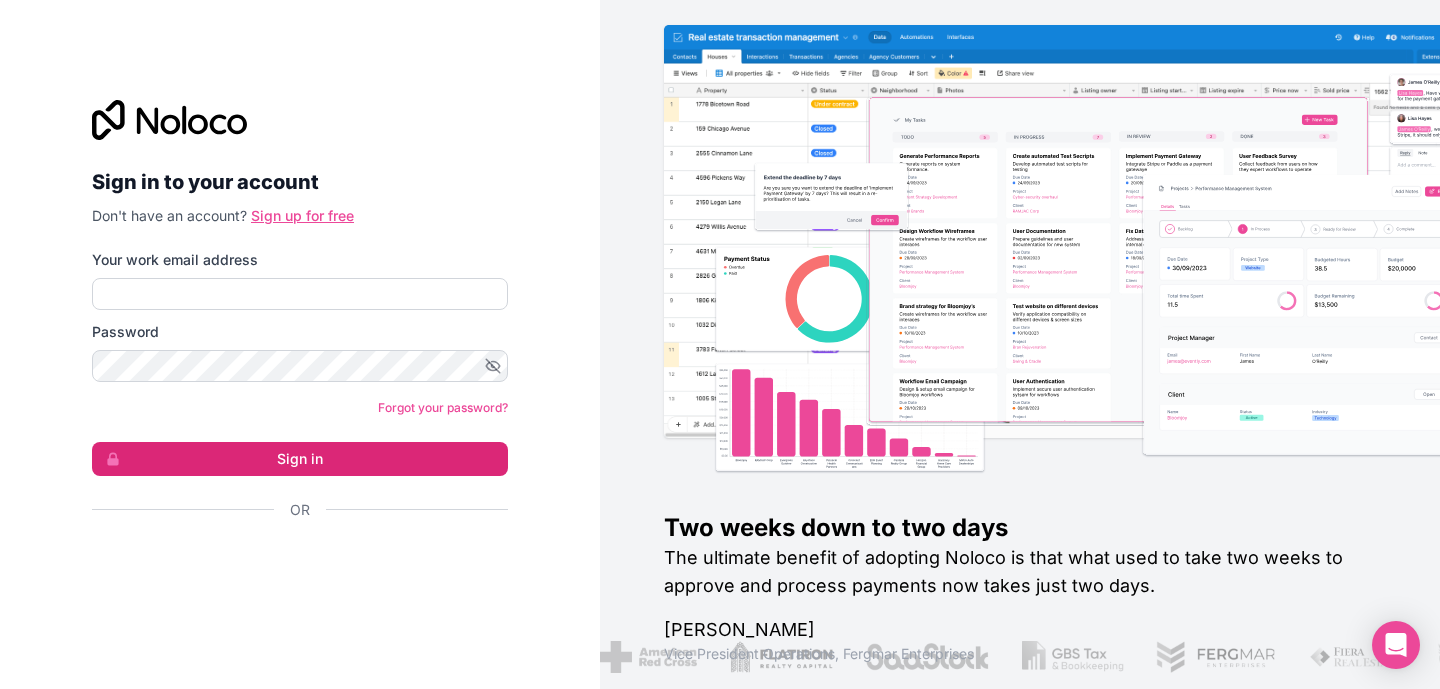 click on "Sign up for free" at bounding box center [302, 215] 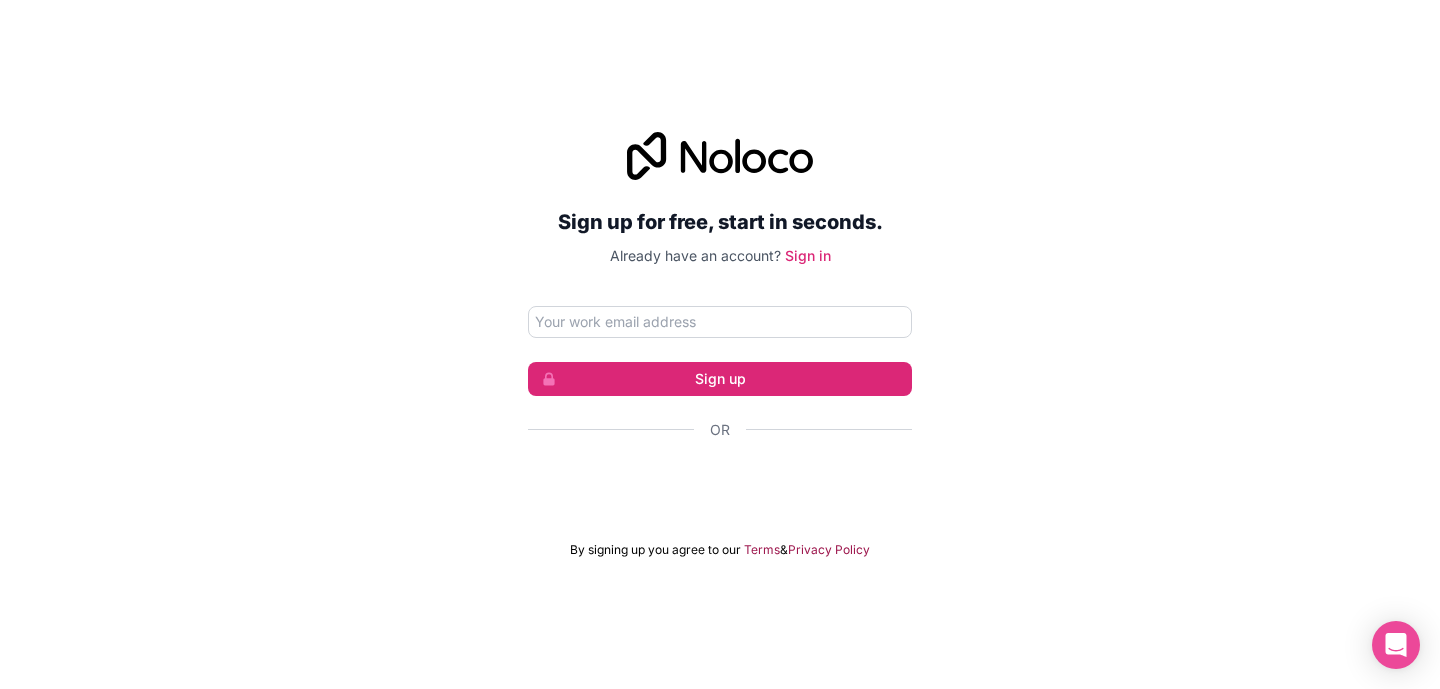 click at bounding box center (720, 322) 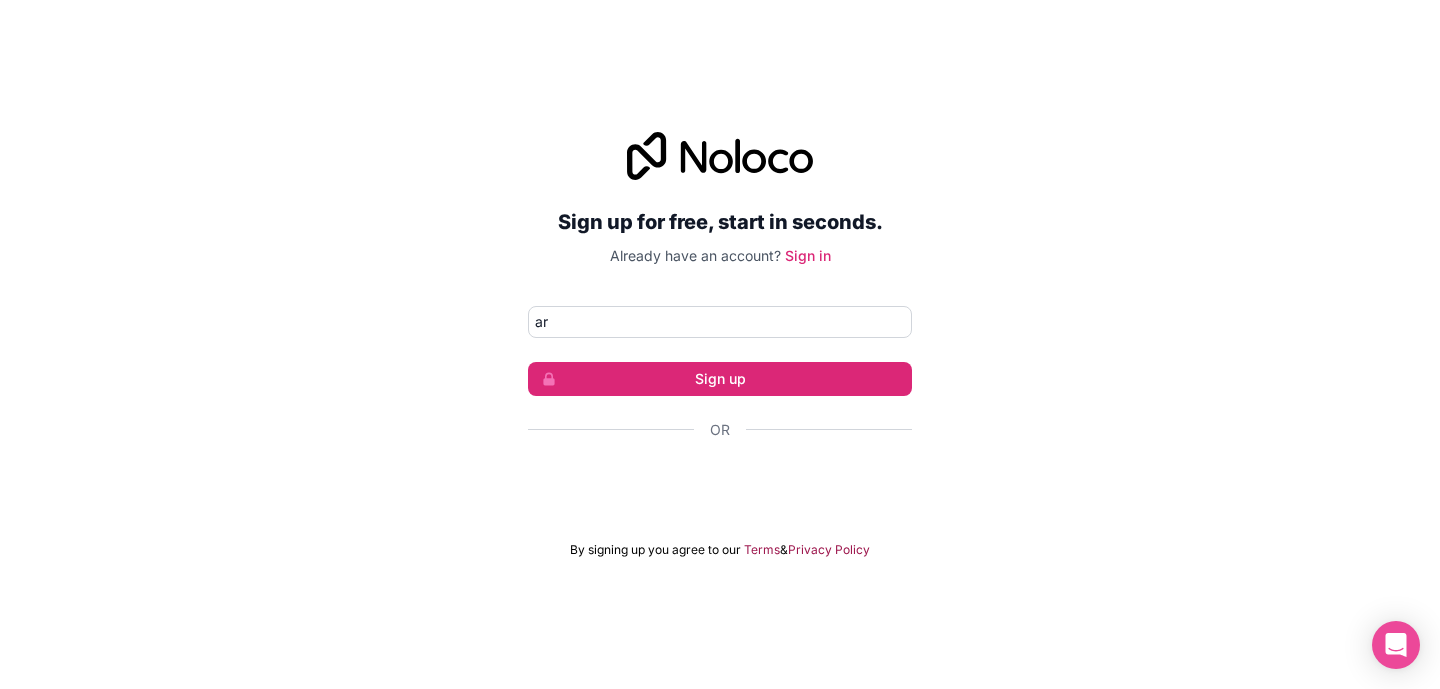click on "ar" at bounding box center (720, 322) 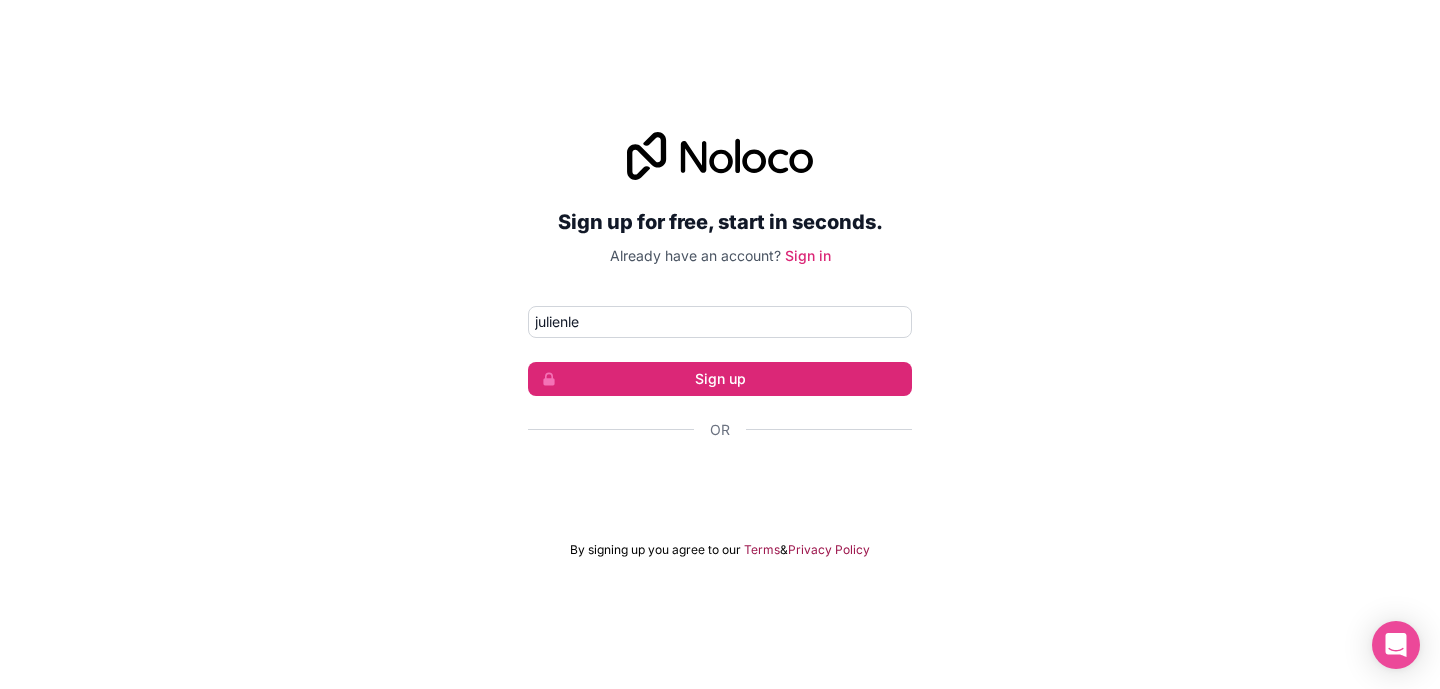 type on "julienlecoq2@gmail.com" 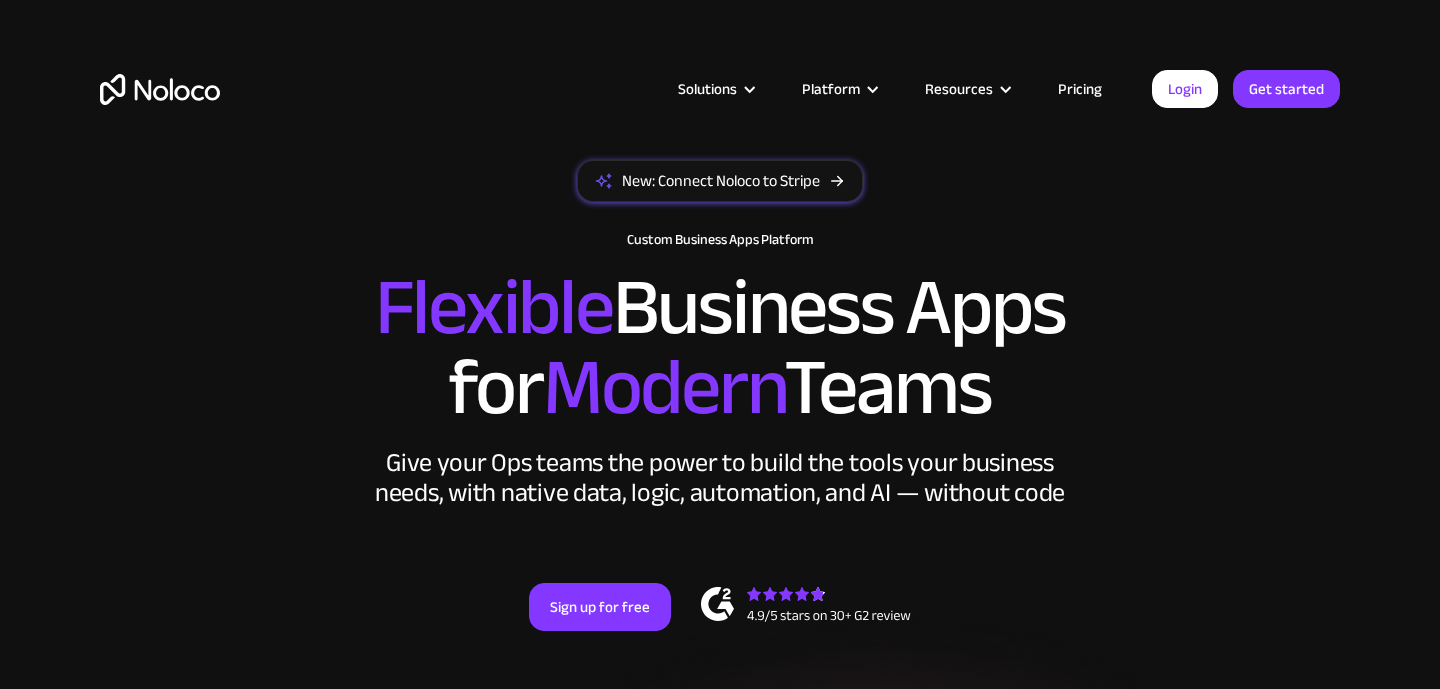 scroll, scrollTop: 0, scrollLeft: 0, axis: both 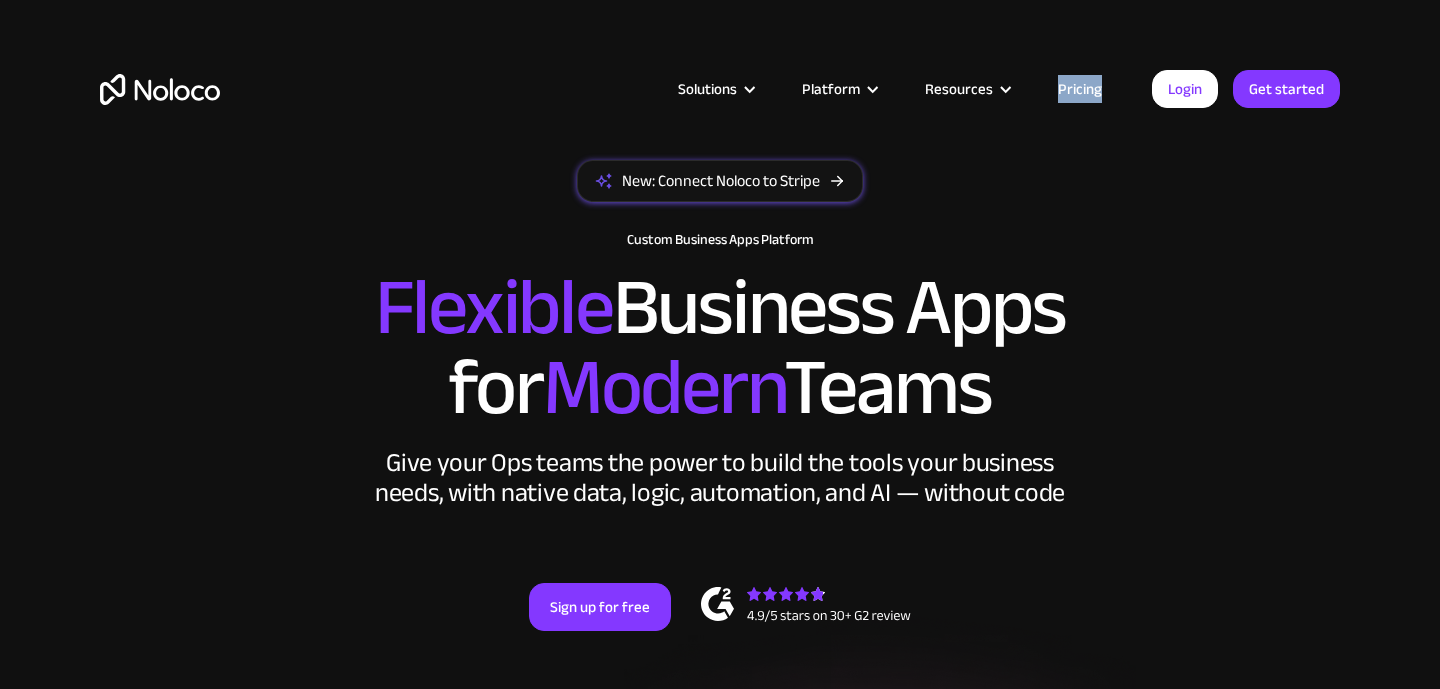 click on "Solutions Use Cases Business Types
Project Management Keep track of customers, users, or leads with  a fully customizable Noloco back office app.
Small & Medium Businesses Build the tools you need, from inventory management  to HR software, tailored to your growing business.
Flexible CRM A custom Noloco CRM that perfectly fits your workflow,  centralizes your data, and enables seamless collaboration. Enterprise Empower your teams to build powerful internal tools without code—fully customizable, secure, and enterprise-ready. Client Portal Empower your customers with self-service  and a fully-branded personalized experience.
Agencies Automate tasks, manage clients,  simplify client onboarding, and scale effortlessly.
Team Intranet Simplify communication, collaboration,  and information sharing within your team. Construction Management Streamline, automate, and optimize construction" at bounding box center (720, 94) 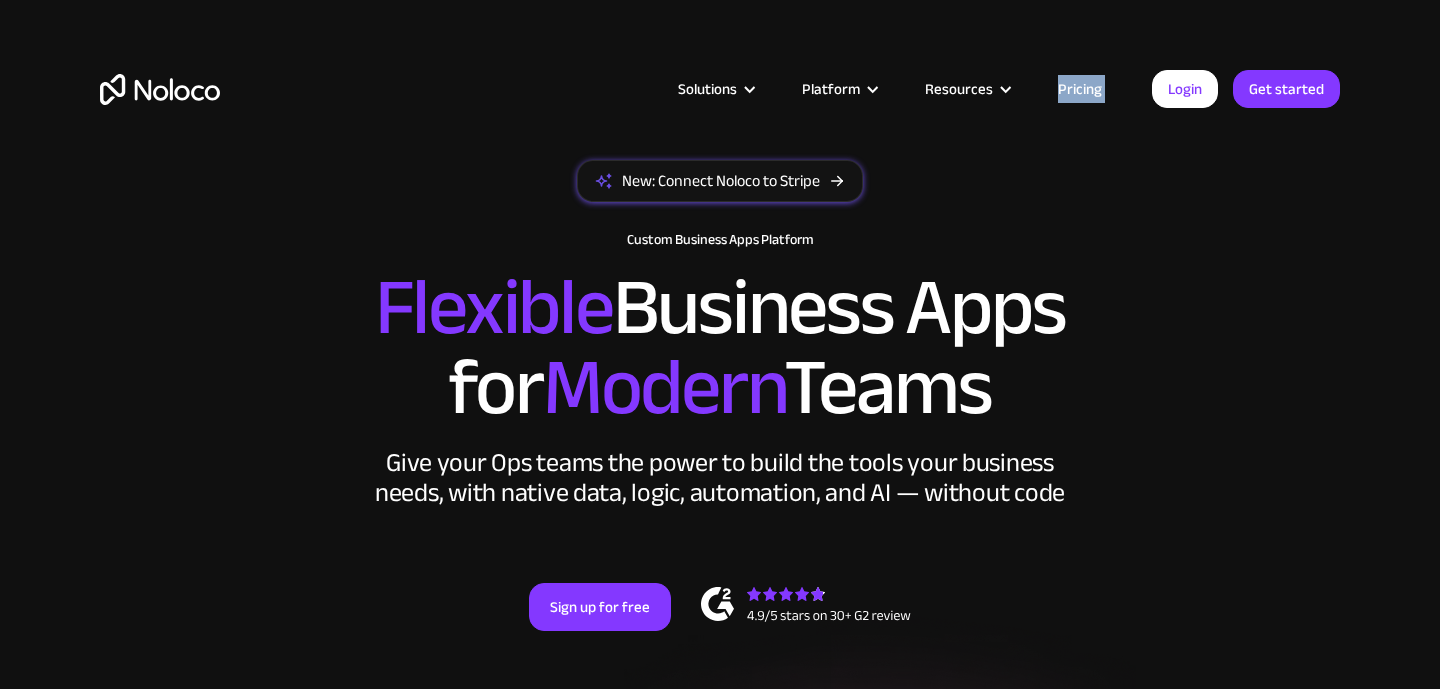 click on "Solutions Use Cases Business Types
Project Management Keep track of customers, users, or leads with  a fully customizable Noloco back office app.
Small & Medium Businesses Build the tools you need, from inventory management  to HR software, tailored to your growing business.
Flexible CRM A custom Noloco CRM that perfectly fits your workflow,  centralizes your data, and enables seamless collaboration. Enterprise Empower your teams to build powerful internal tools without code—fully customizable, secure, and enterprise-ready. Client Portal Empower your customers with self-service  and a fully-branded personalized experience.
Agencies Automate tasks, manage clients,  simplify client onboarding, and scale effortlessly.
Team Intranet Simplify communication, collaboration,  and information sharing within your team. Construction Management Streamline, automate, and optimize construction" at bounding box center [720, 94] 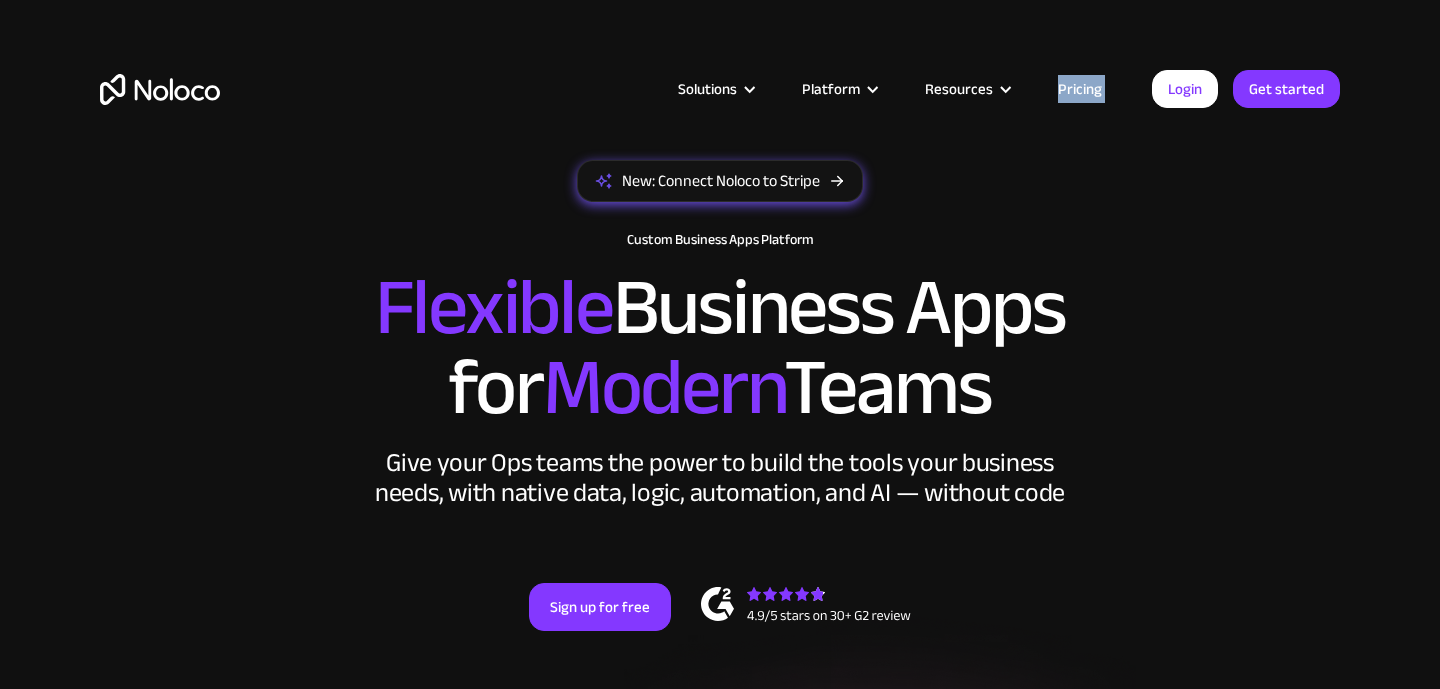 click on "New: Connect Noloco to Stripe" at bounding box center (720, 181) 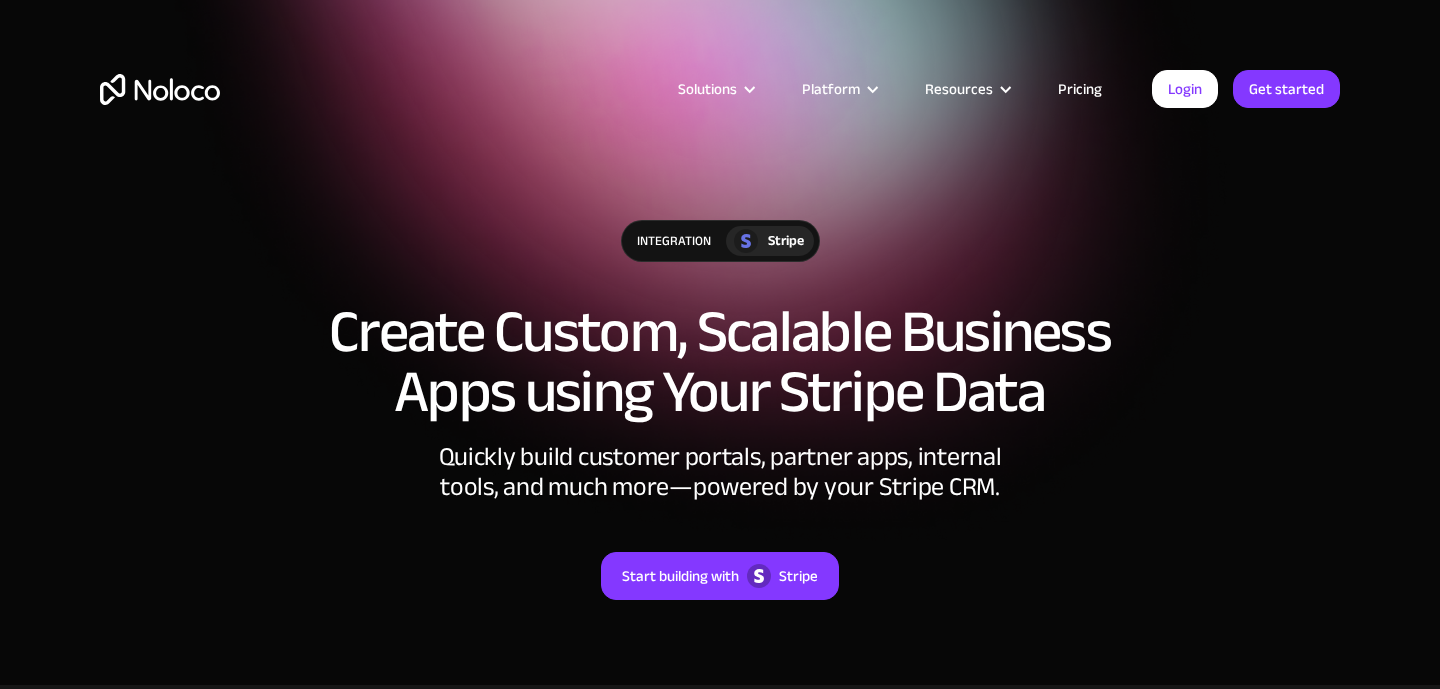 scroll, scrollTop: 0, scrollLeft: 0, axis: both 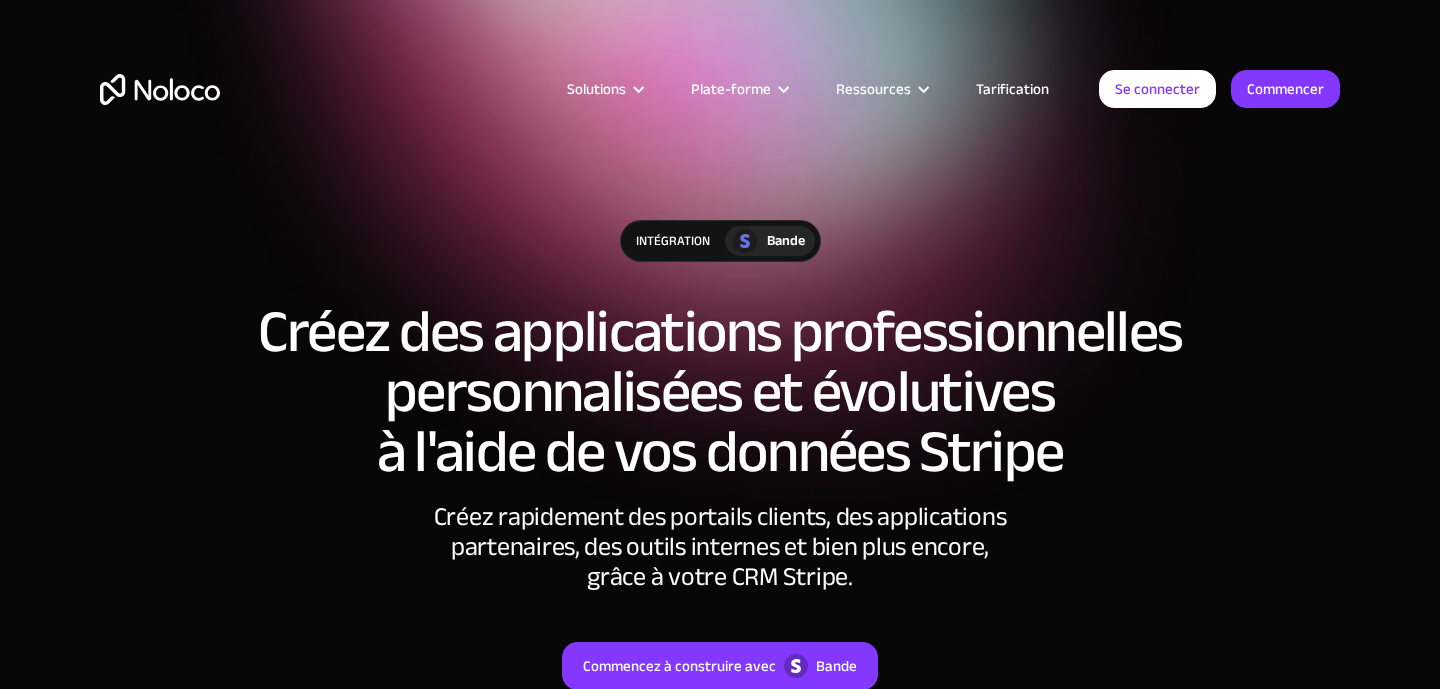 click on "Créez des applications professionnelles personnalisées et évolutives  à l'aide de vos données Stripe" at bounding box center (720, 392) 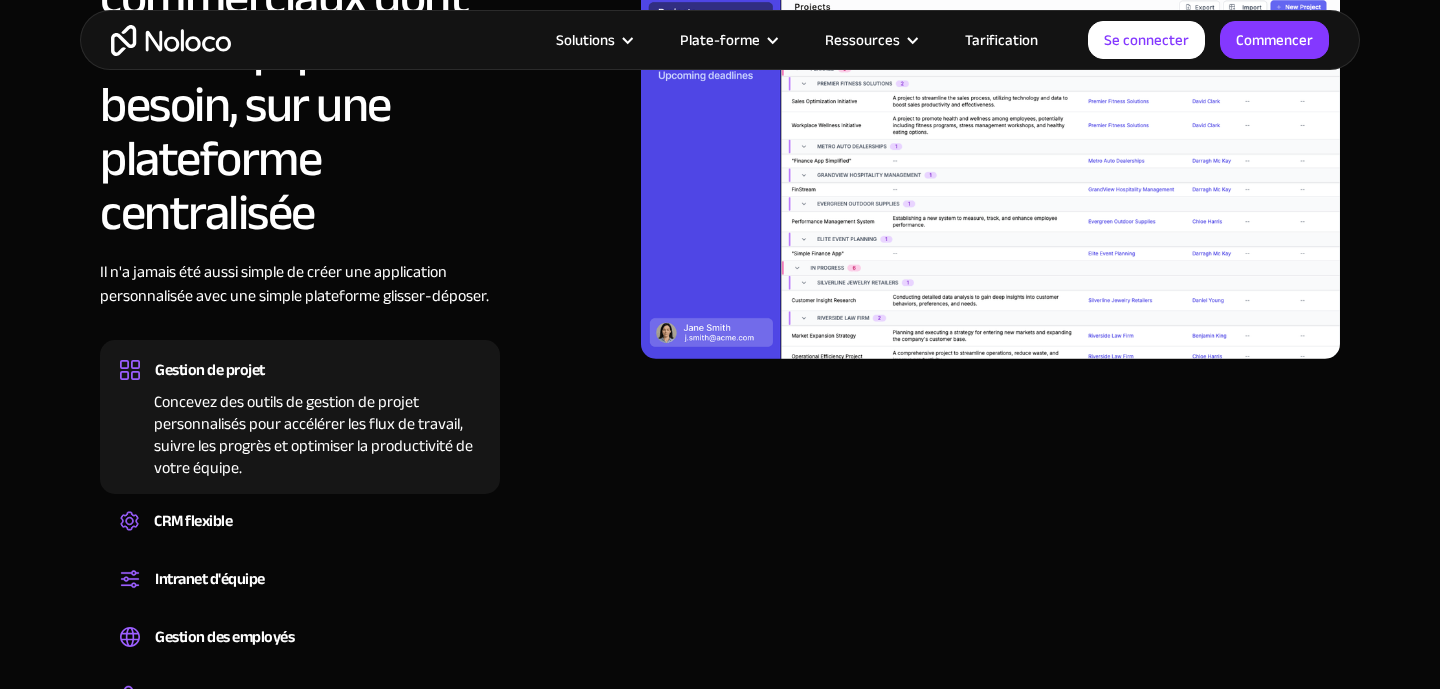 scroll, scrollTop: 1773, scrollLeft: 0, axis: vertical 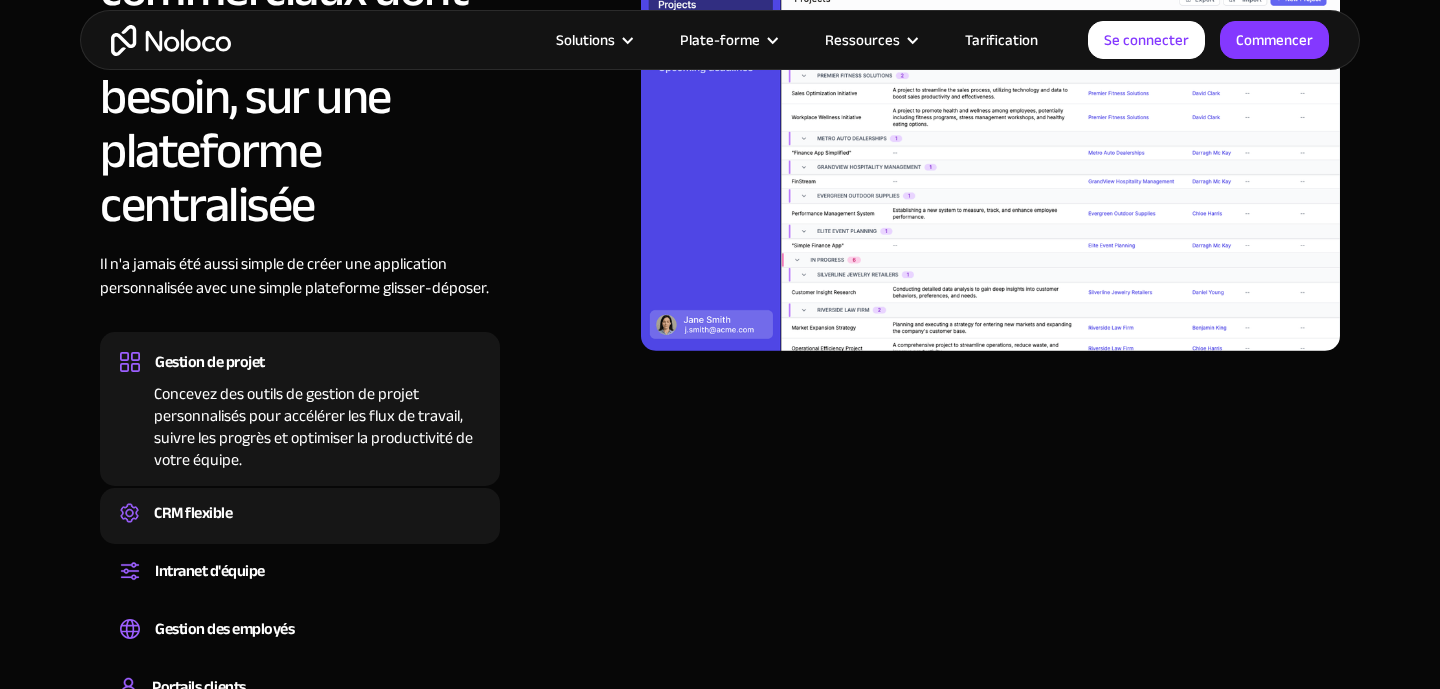 click on "CRM flexible" at bounding box center (300, 513) 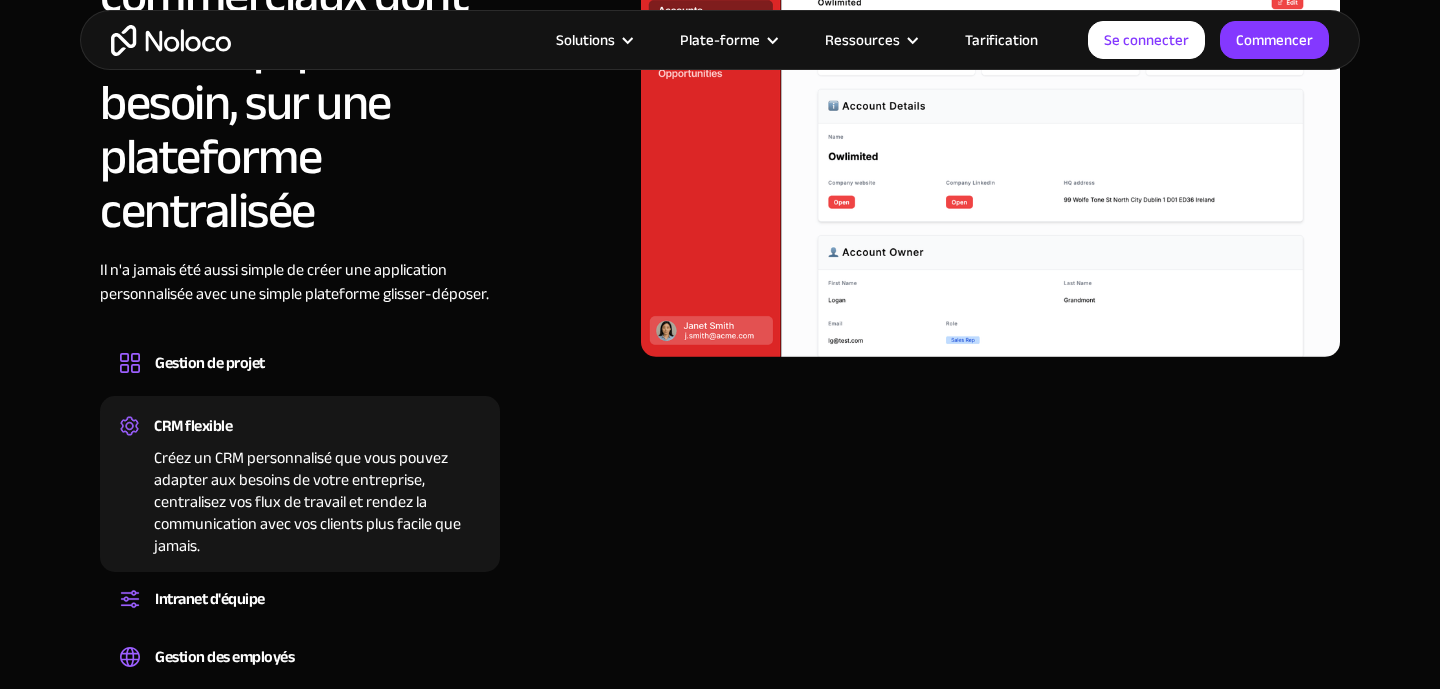 scroll, scrollTop: 1810, scrollLeft: 0, axis: vertical 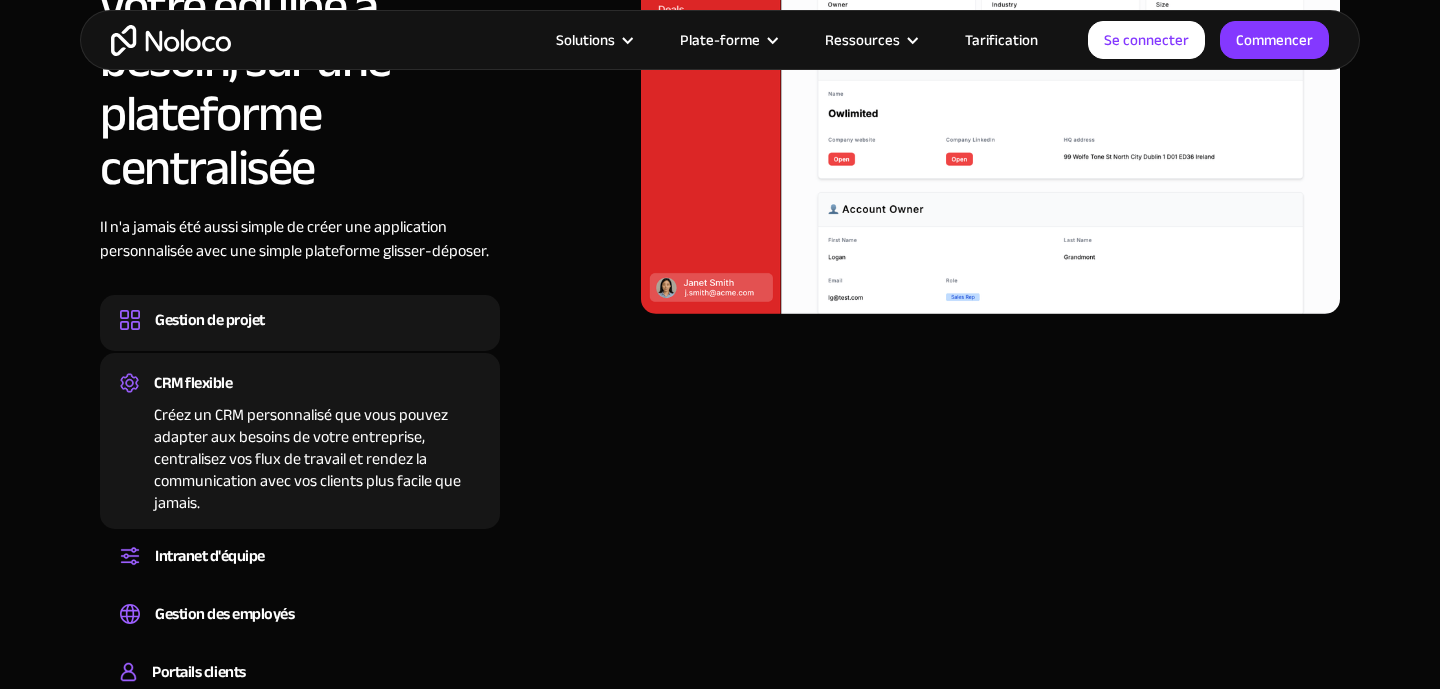 click on "Gestion de projet" at bounding box center (210, 320) 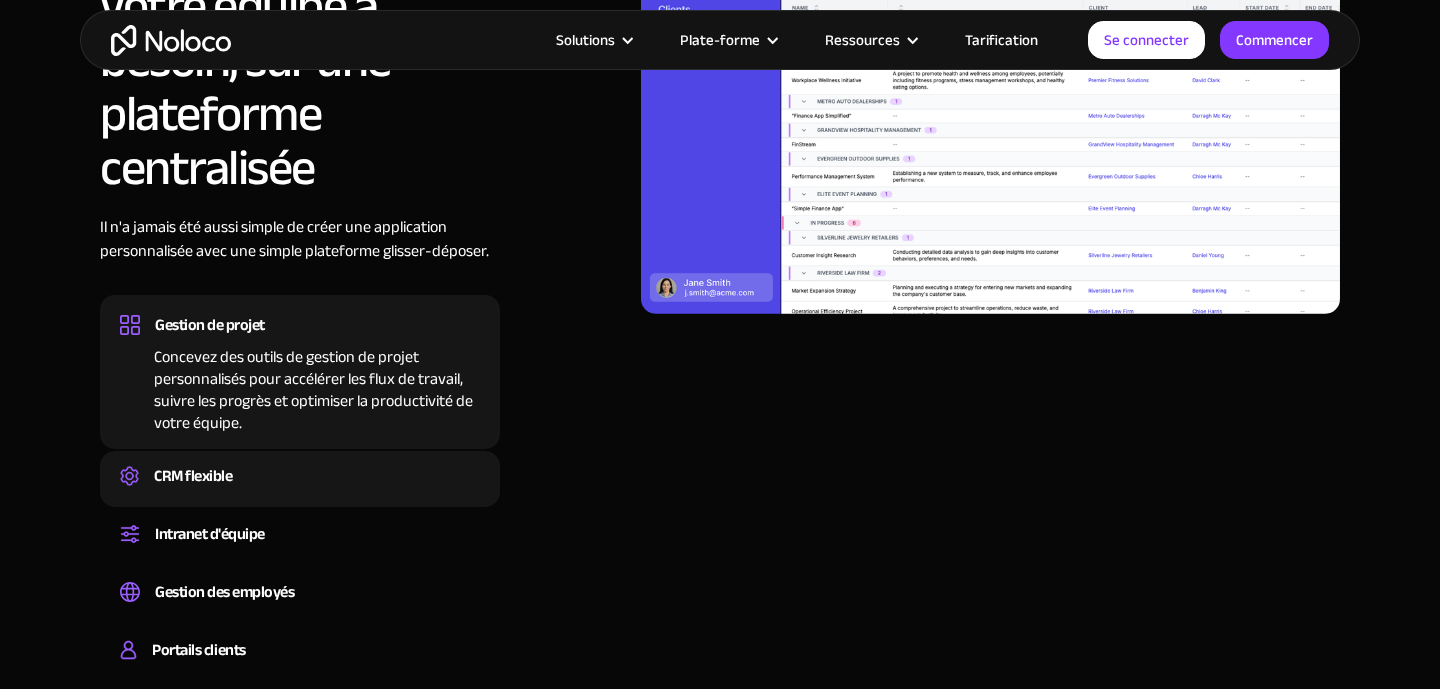 click on "CRM flexible" at bounding box center [300, 476] 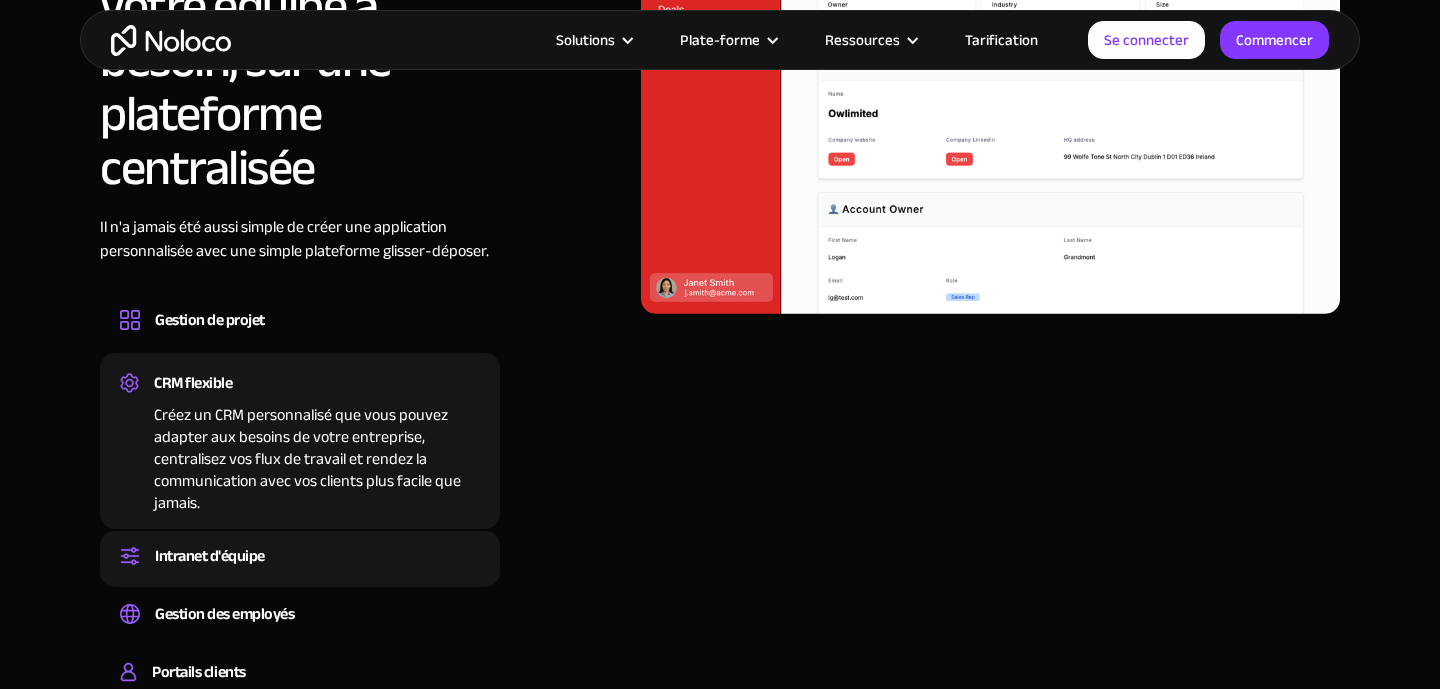click on "Intranet d'équipe" at bounding box center (300, 556) 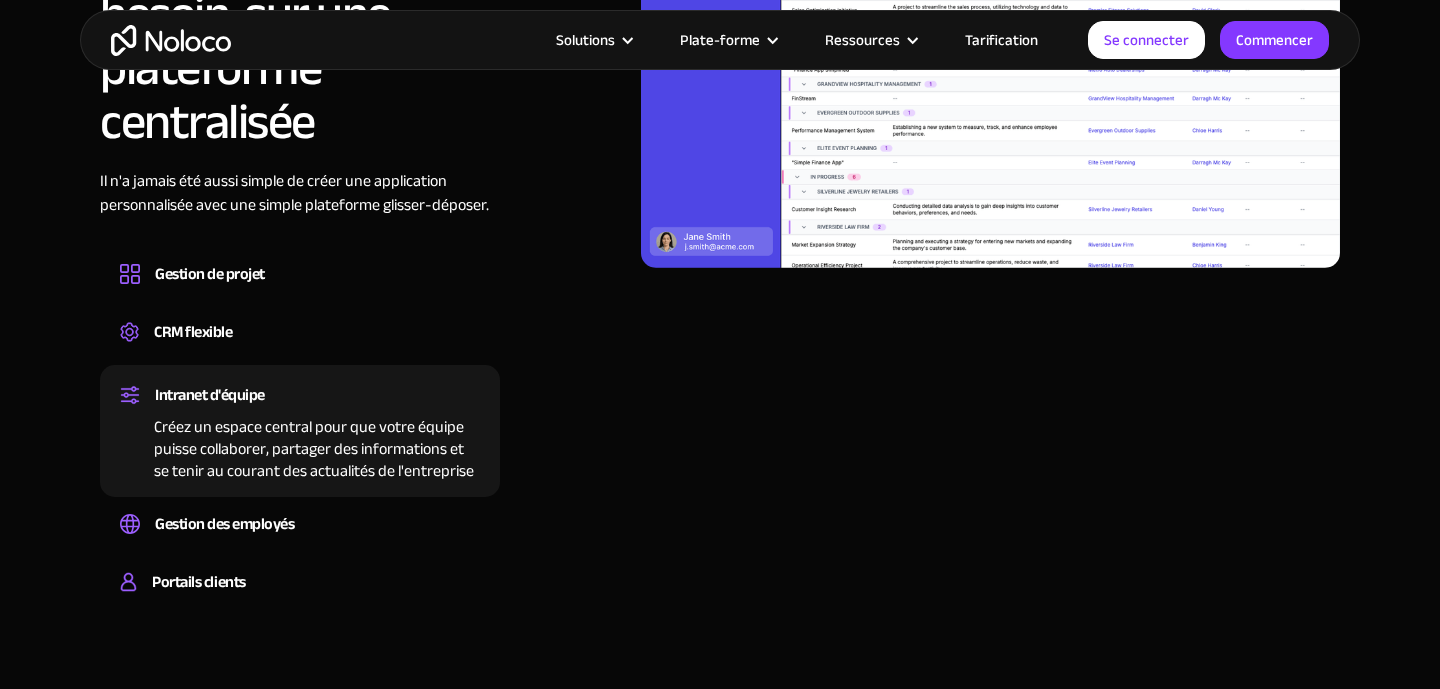 scroll, scrollTop: 1982, scrollLeft: 0, axis: vertical 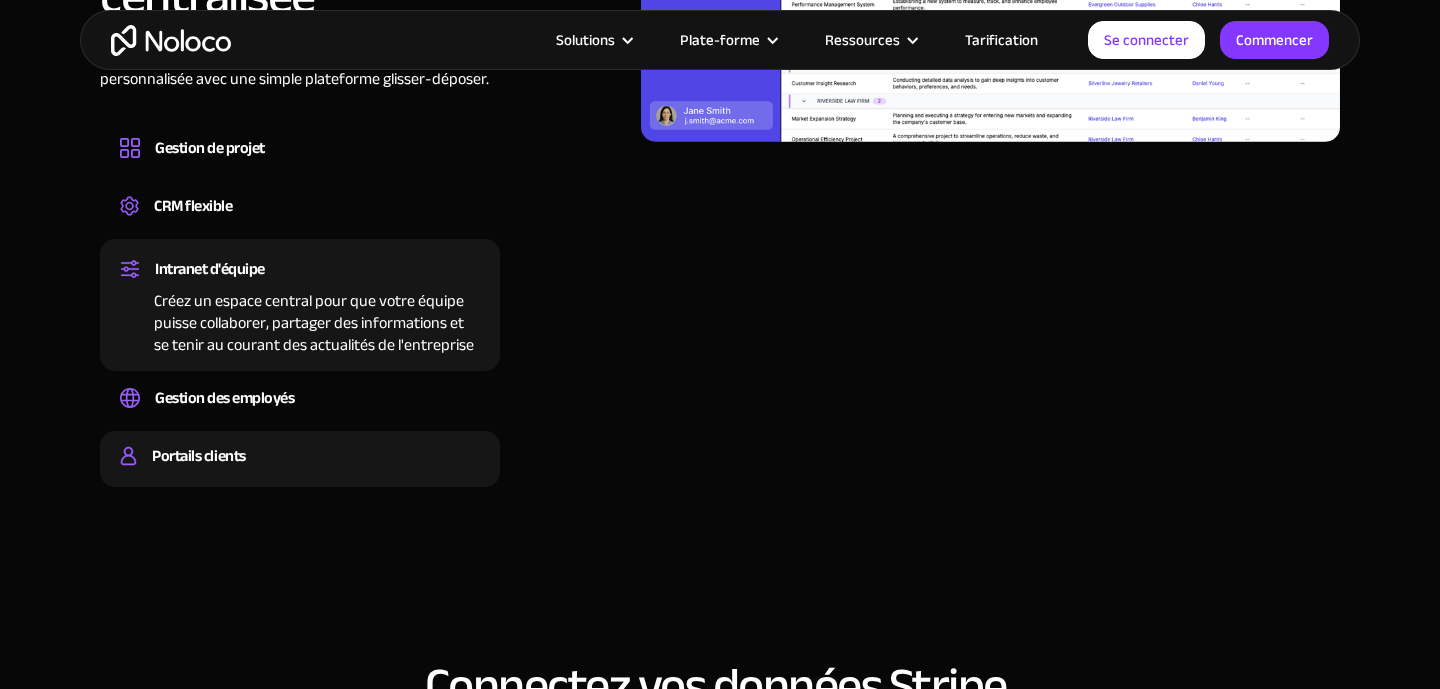 click on "Portails clients Créez un portail client sécurisé, entièrement personnalisé et de marque qui permet à vos clients de se servir eux-mêmes." at bounding box center (300, 459) 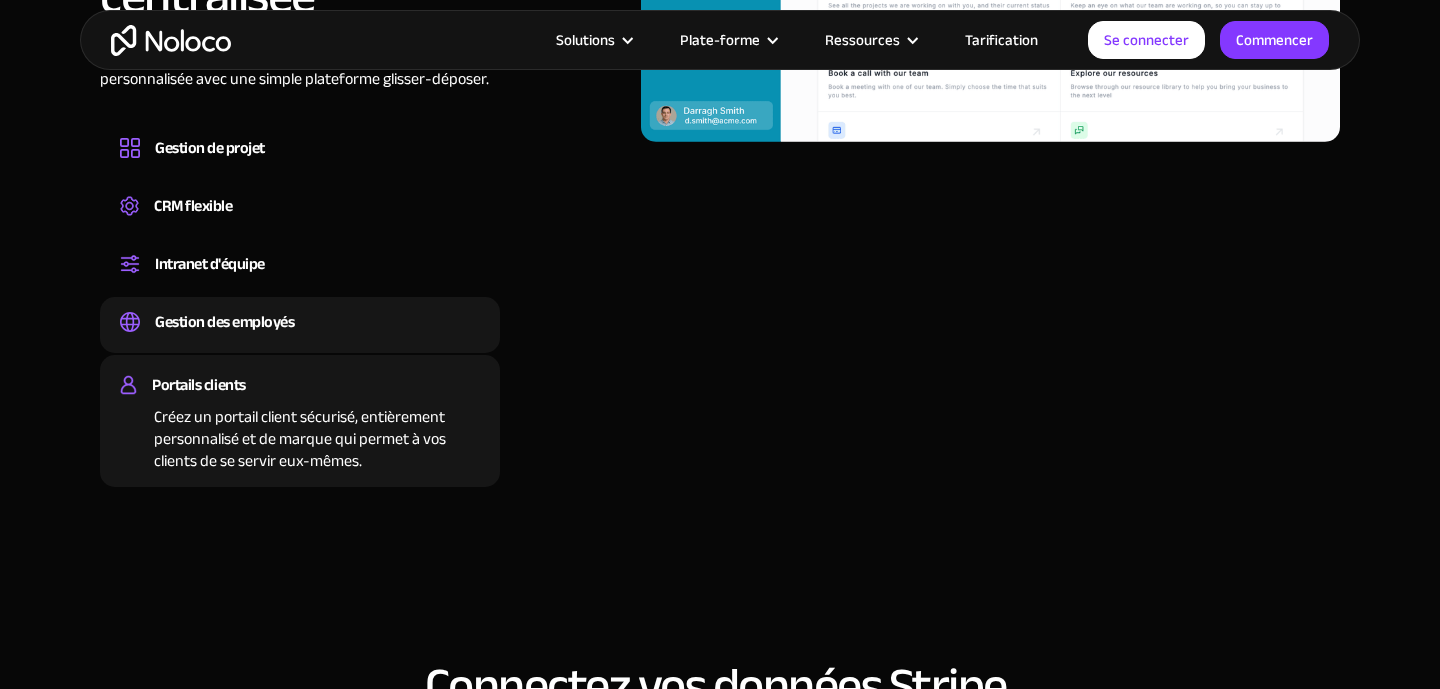 click on "Gestion des employés" at bounding box center (300, 322) 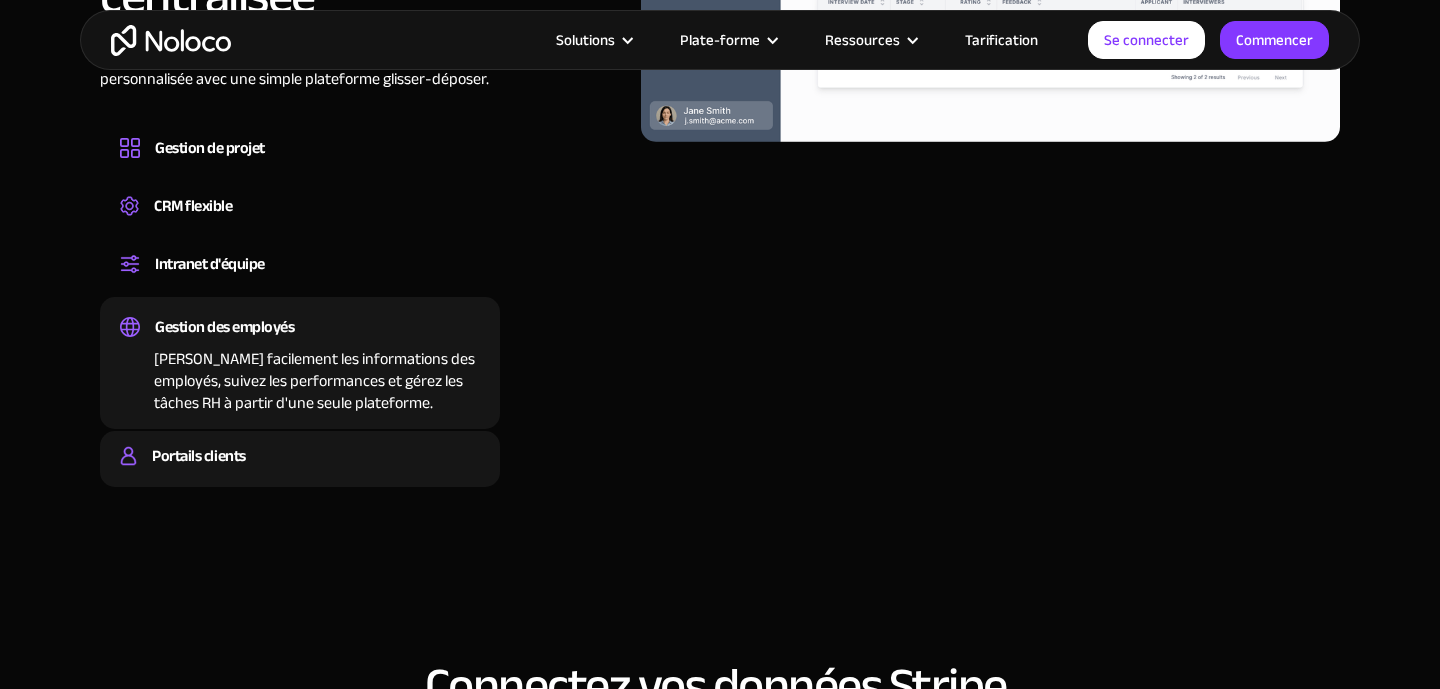 click on "Portails clients" at bounding box center (300, 456) 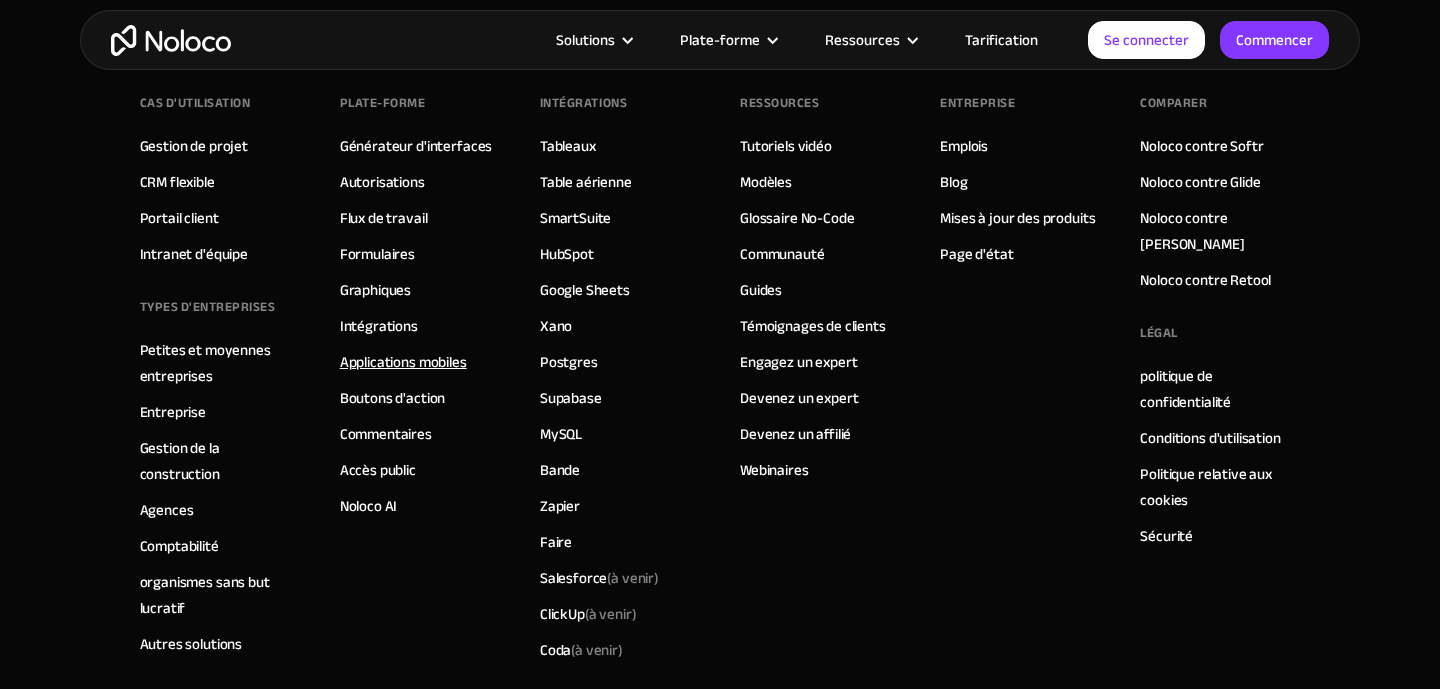 scroll, scrollTop: 5834, scrollLeft: 0, axis: vertical 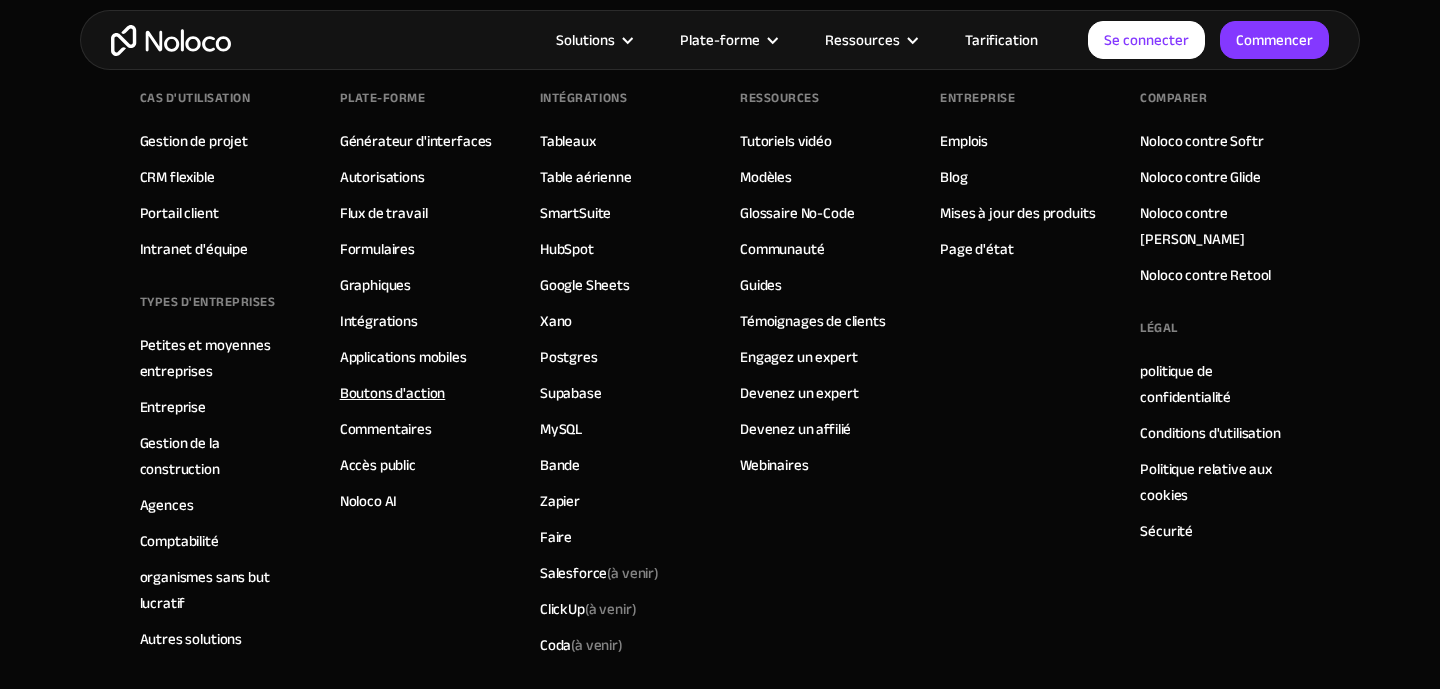 click on "Boutons d'action" at bounding box center [393, 393] 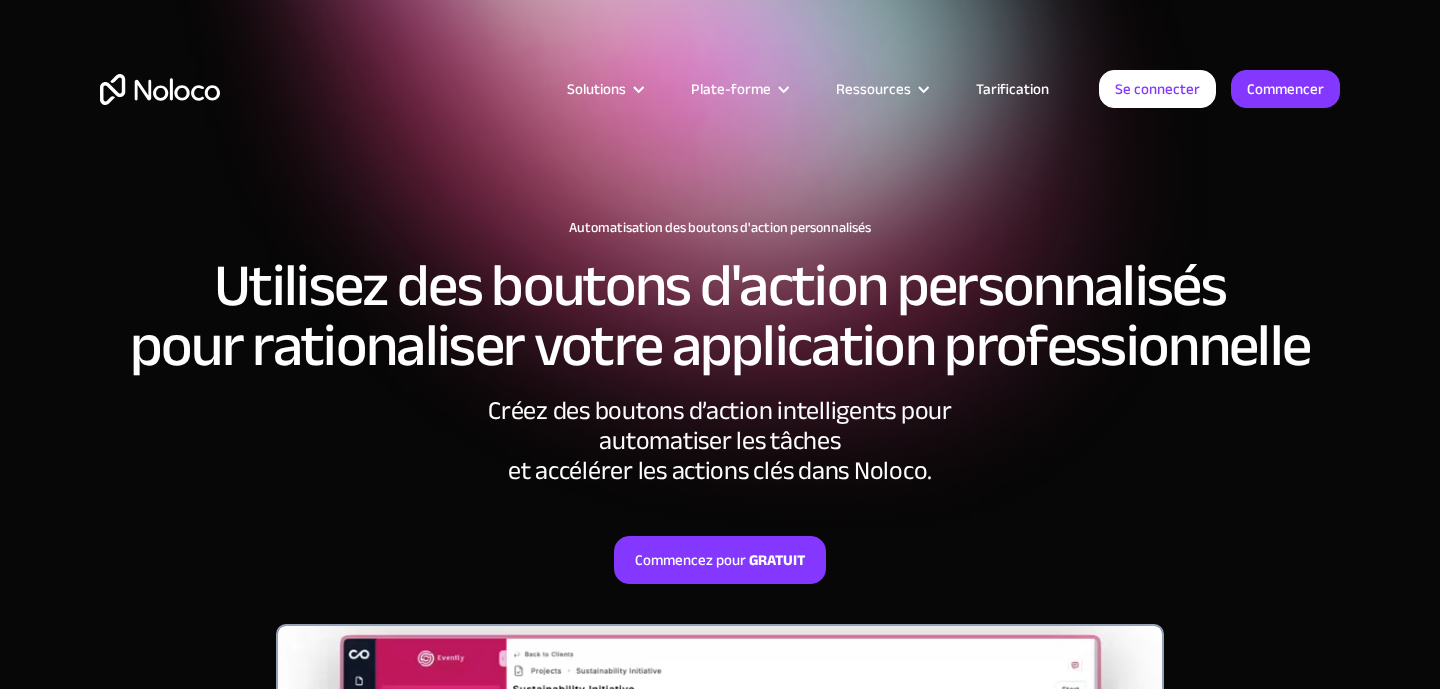 scroll, scrollTop: 0, scrollLeft: 0, axis: both 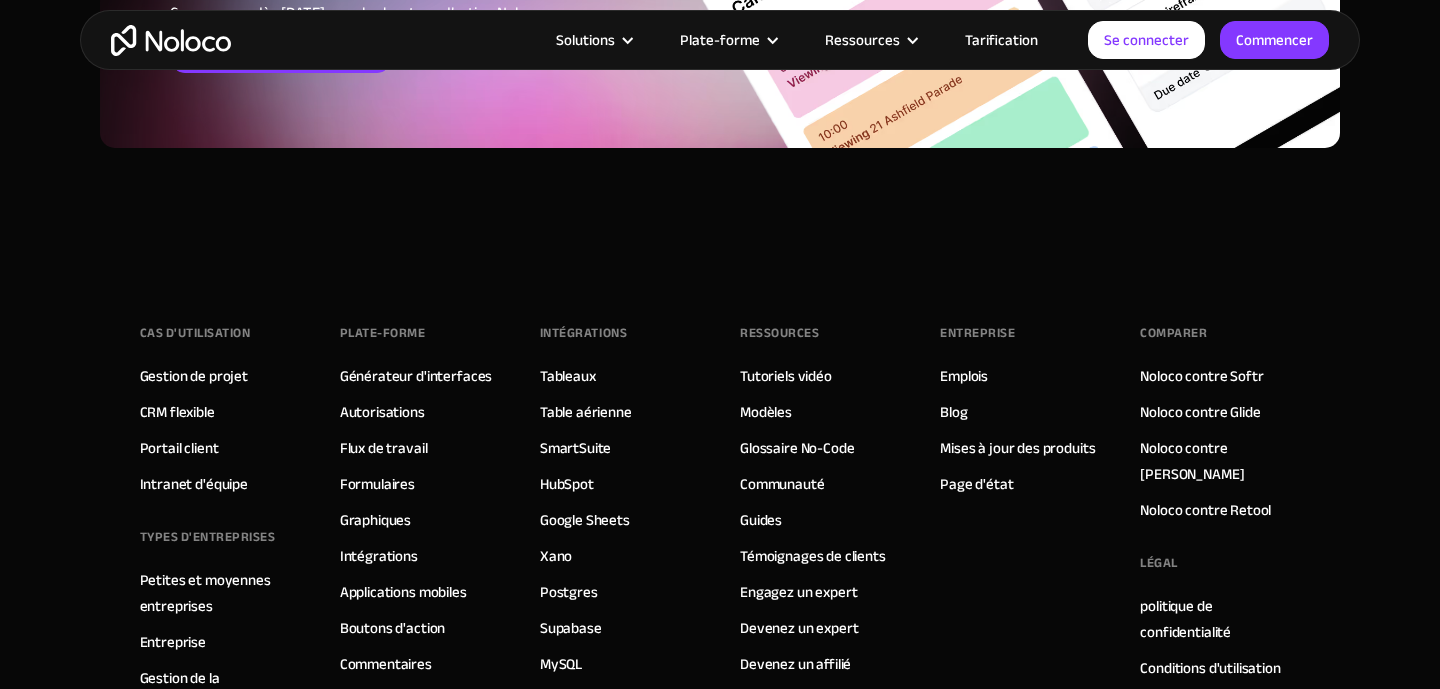 click on "Solutions Cas d'utilisation Types d'entreprises
Gestion de projet Gardez une trace des clients, des utilisateurs ou des prospects avec  une application back-office Noloco entièrement personnalisable.
Petites et moyennes entreprises Créez les outils dont vous avez besoin, de la gestion des stocks  aux logiciels RH, adaptés à la croissance de votre entreprise.
CRM flexible A custom Noloco CRM that perfectly fits your workflow,  centralizes your data, and enables seamless collaboration. Enterprise Empower your teams to build powerful internal tools without code—fully customizable, secure, and enterprise-ready. Client Portal Empower your customers with self-service  and a fully-branded personalized experience.
Agencies Automate tasks, manage clients,  simplify client onboarding, and scale effortlessly.
Team Intranet Simplify communication, collaboration,  Construction Management" 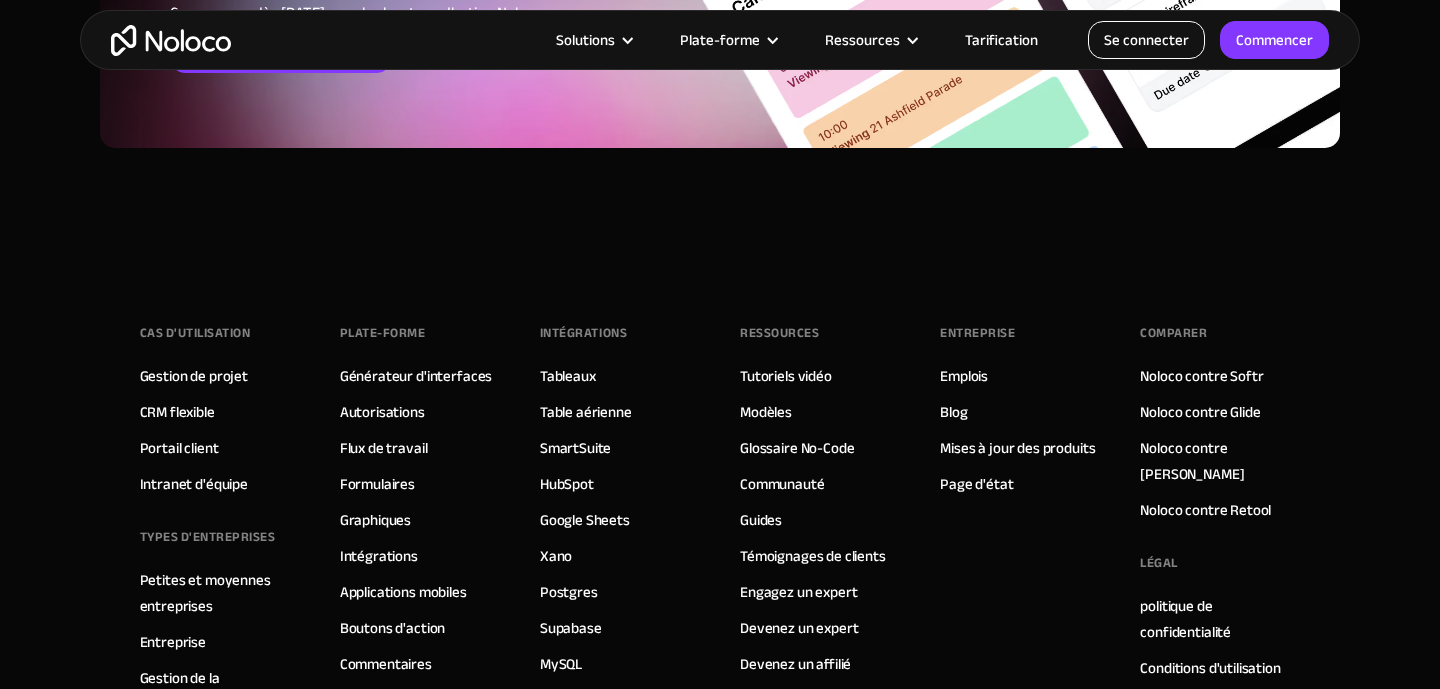 click on "Se connecter" 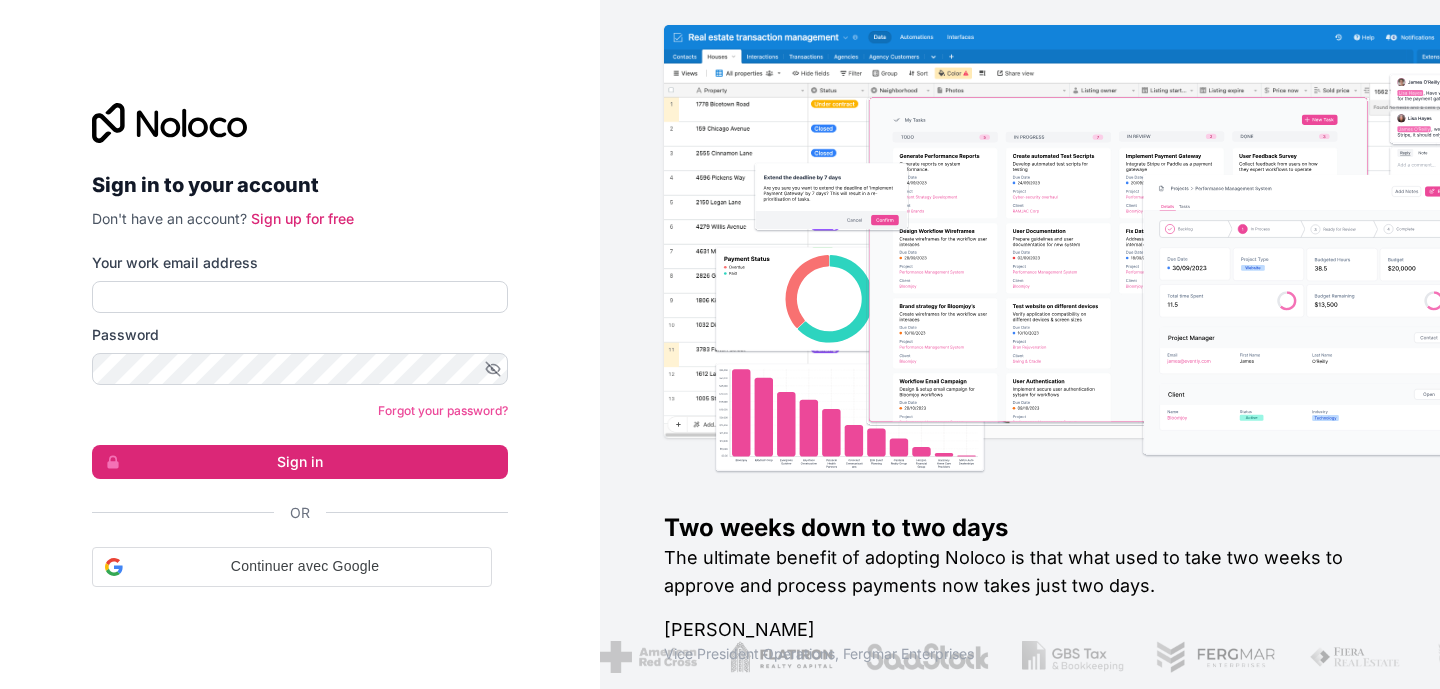 scroll, scrollTop: 0, scrollLeft: 0, axis: both 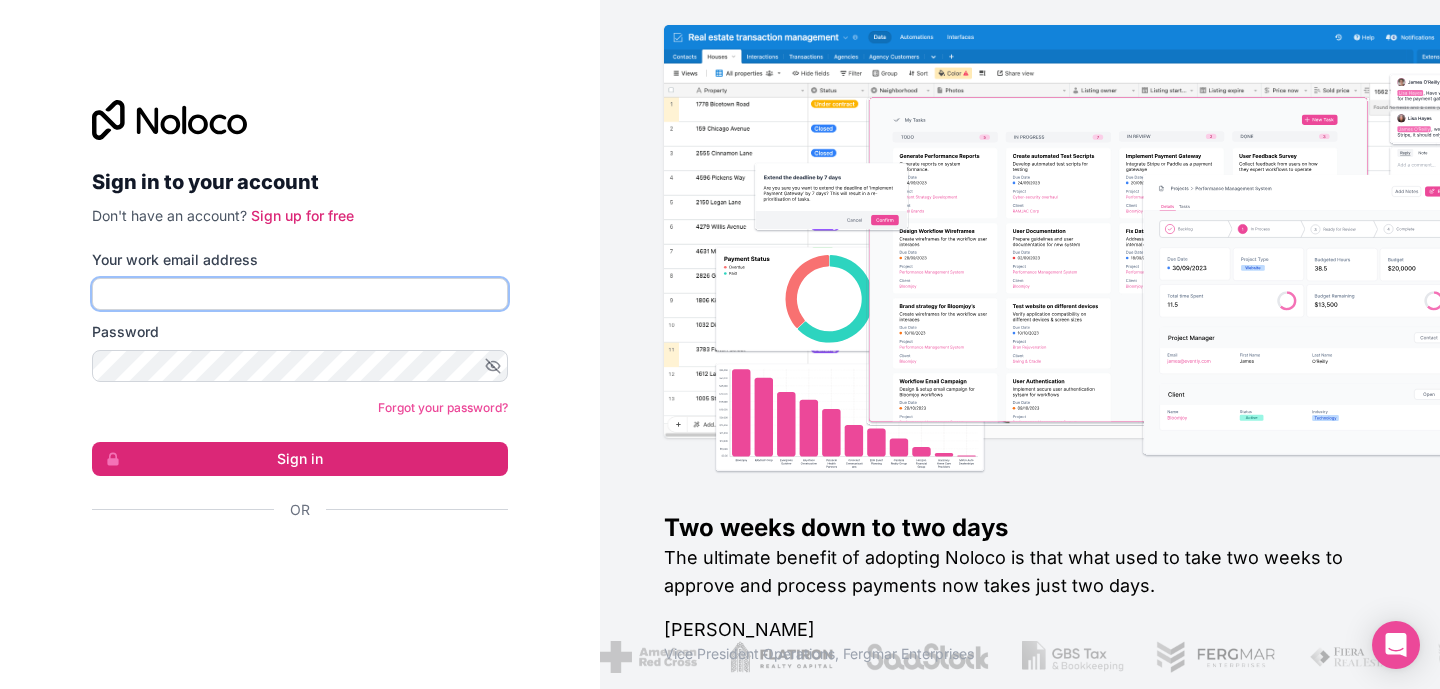 click on "Your work email address" at bounding box center [300, 294] 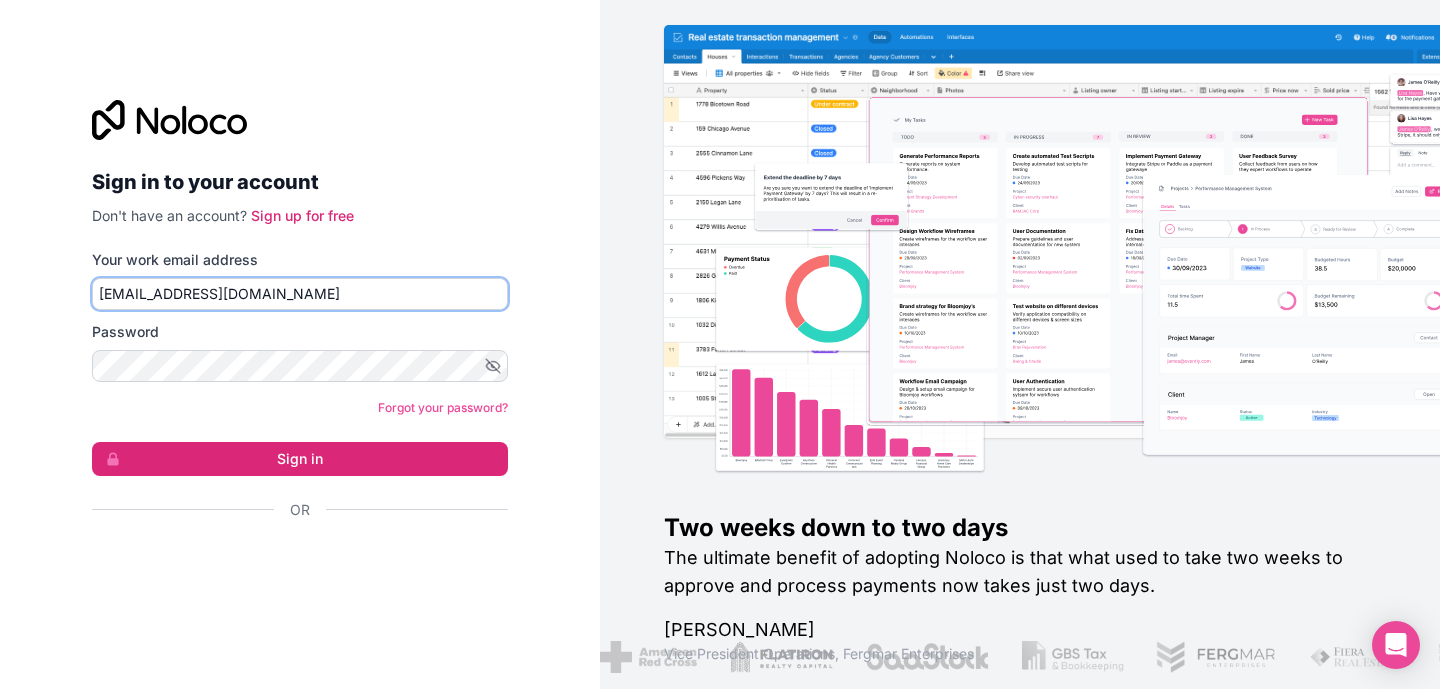 type on "[EMAIL_ADDRESS][DOMAIN_NAME]" 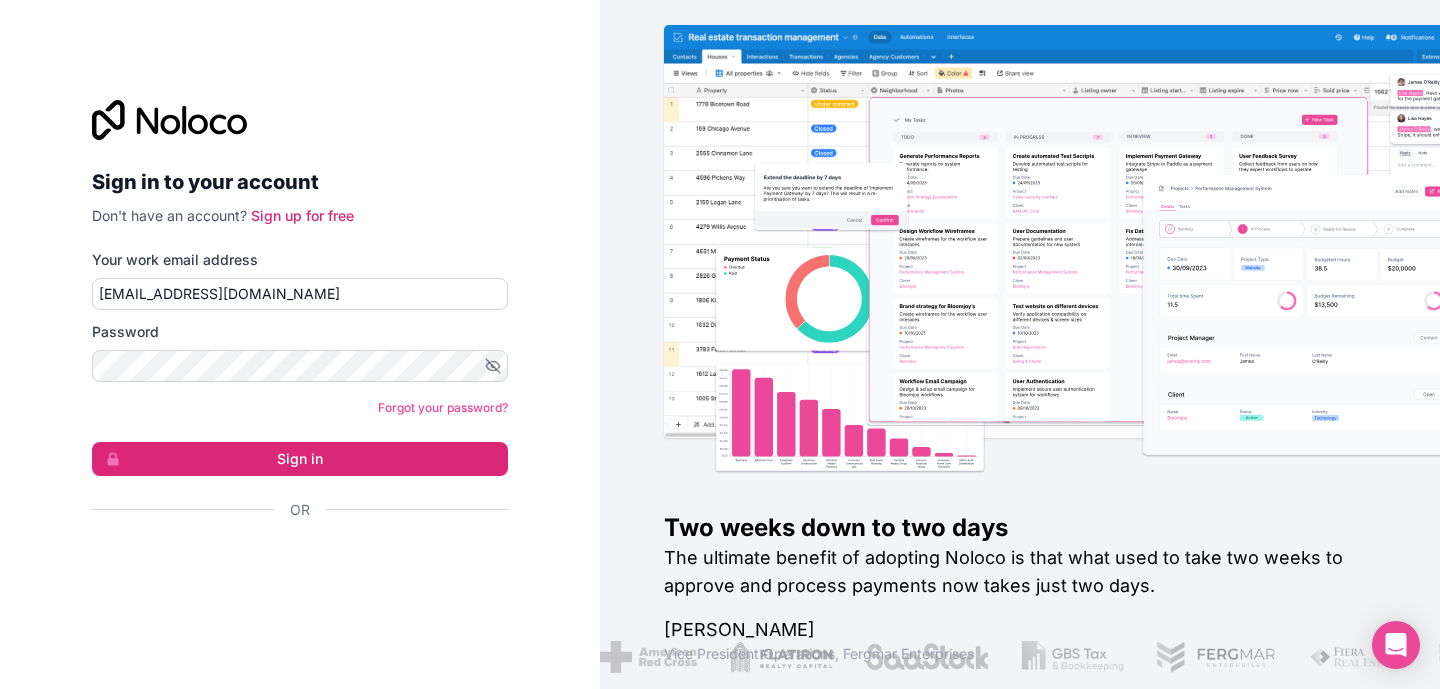 click on "Don't have an account? Sign up for free" at bounding box center [300, 216] 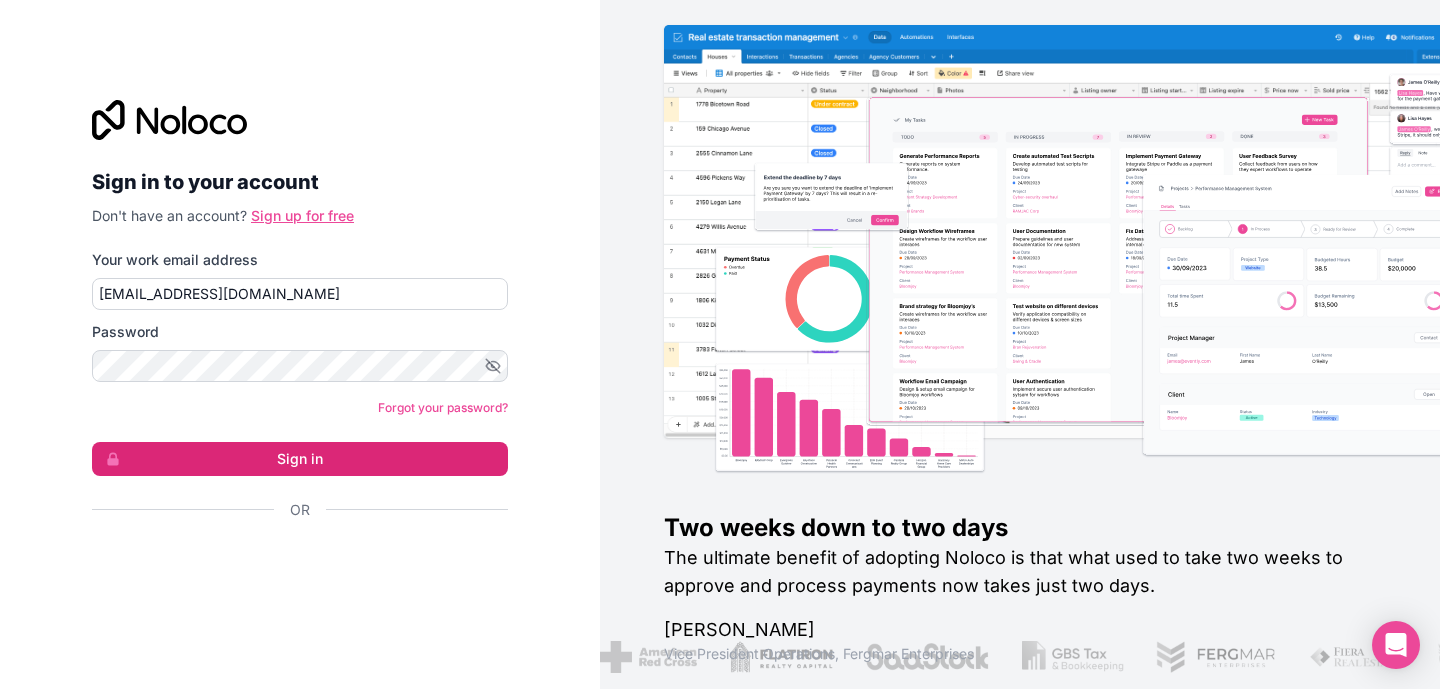 click on "Sign up for free" at bounding box center [302, 215] 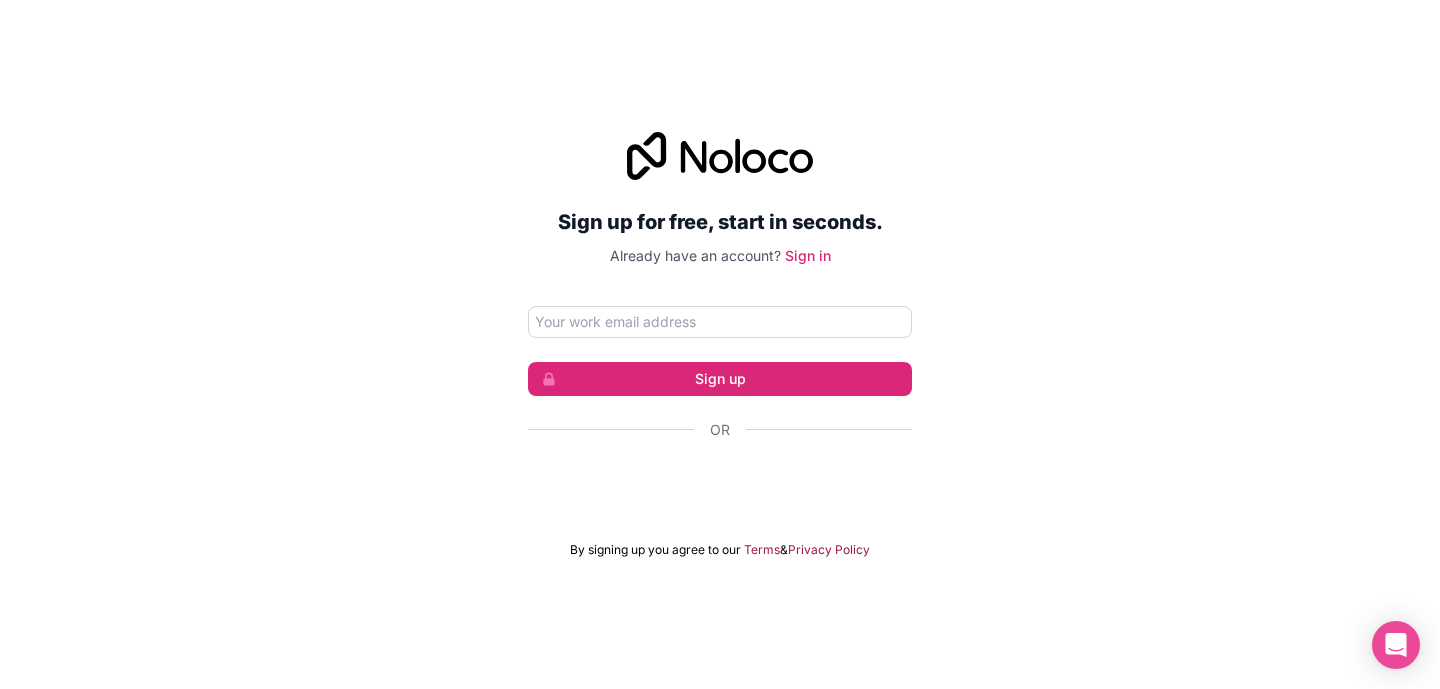 click at bounding box center (720, 322) 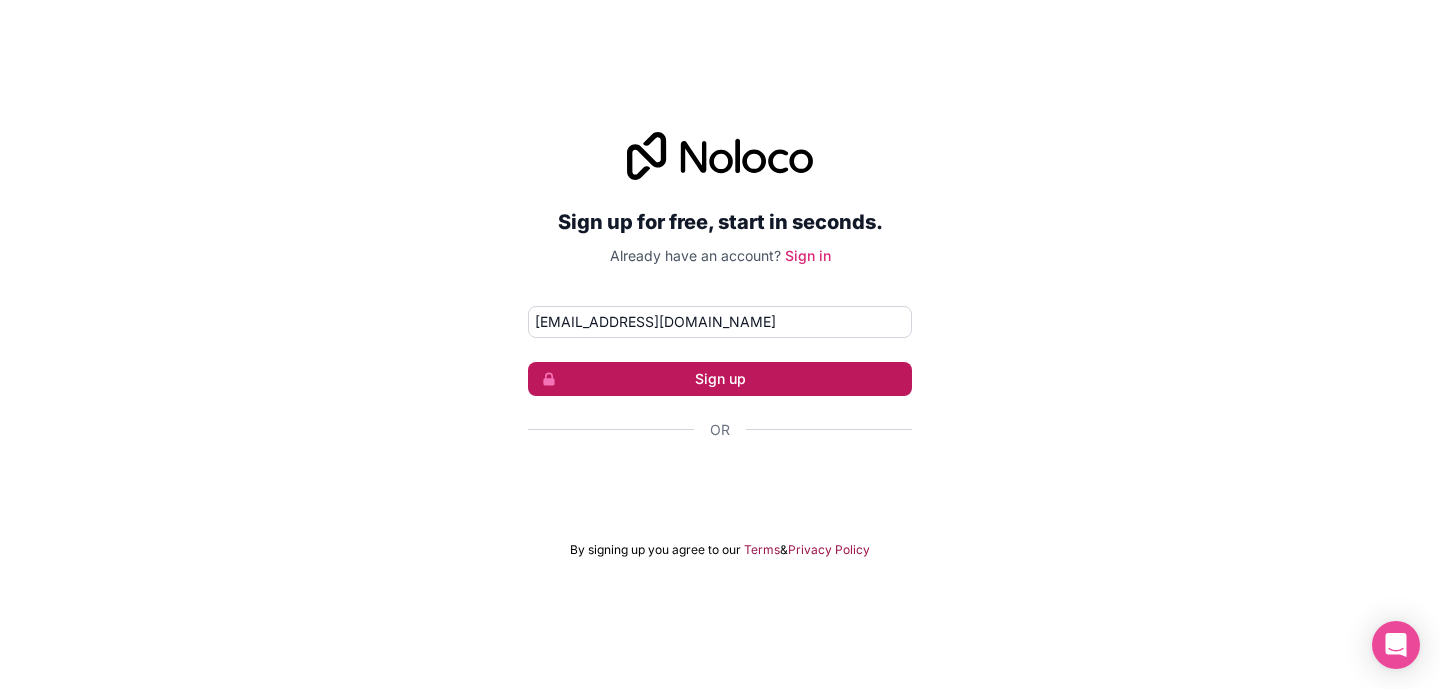 type on "[EMAIL_ADDRESS][DOMAIN_NAME]" 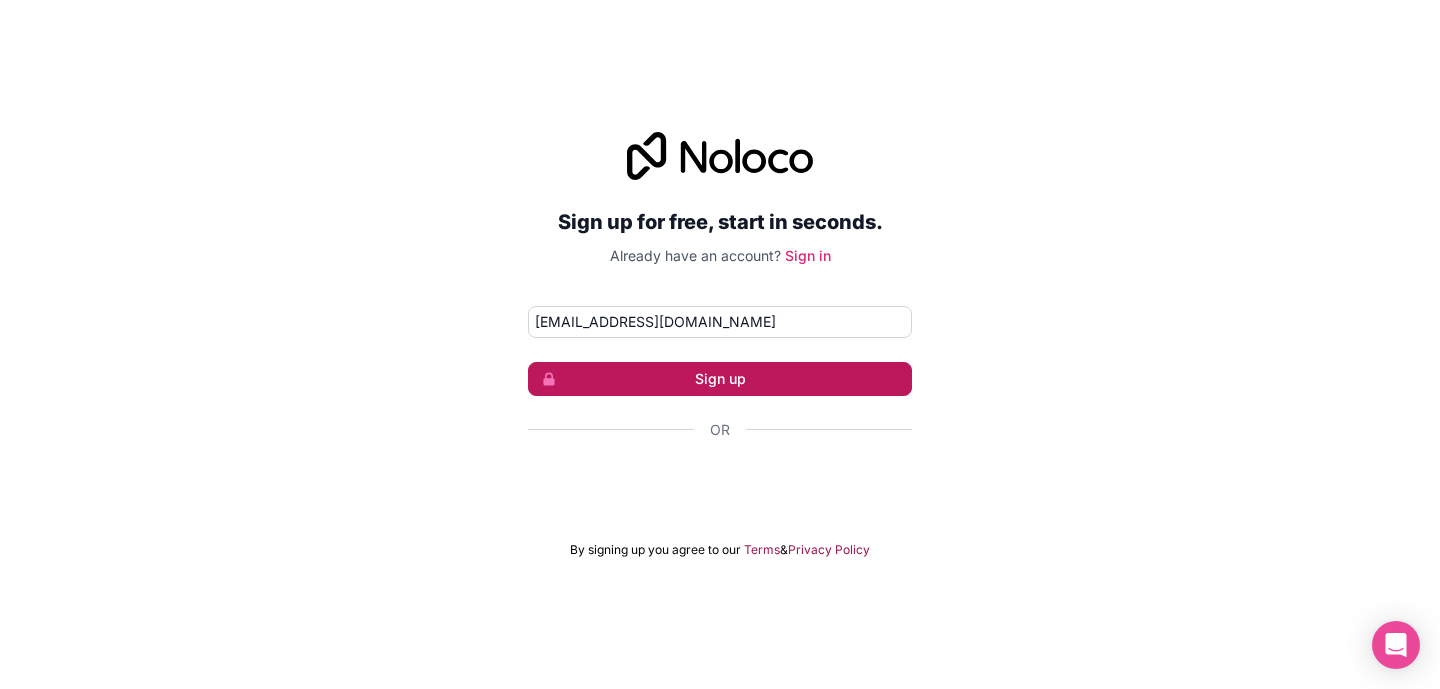click on "Sign up" at bounding box center (720, 379) 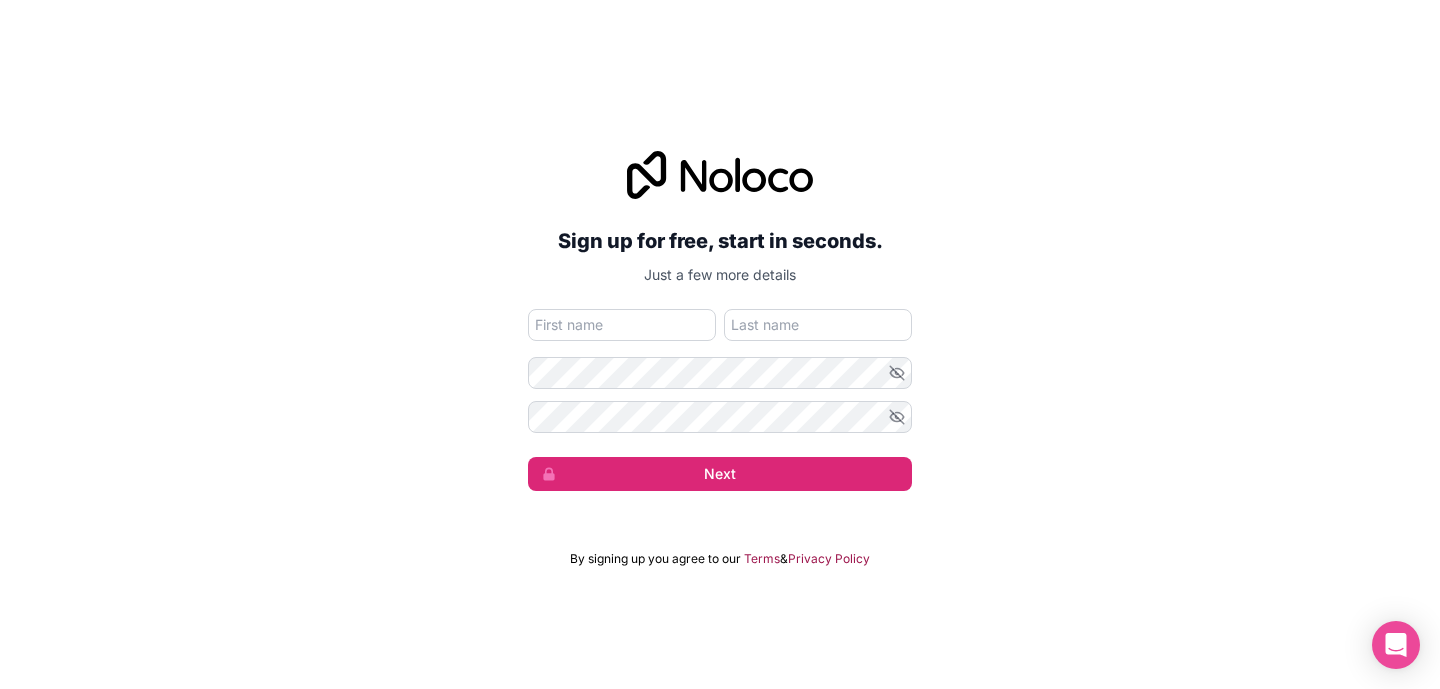 click at bounding box center [622, 325] 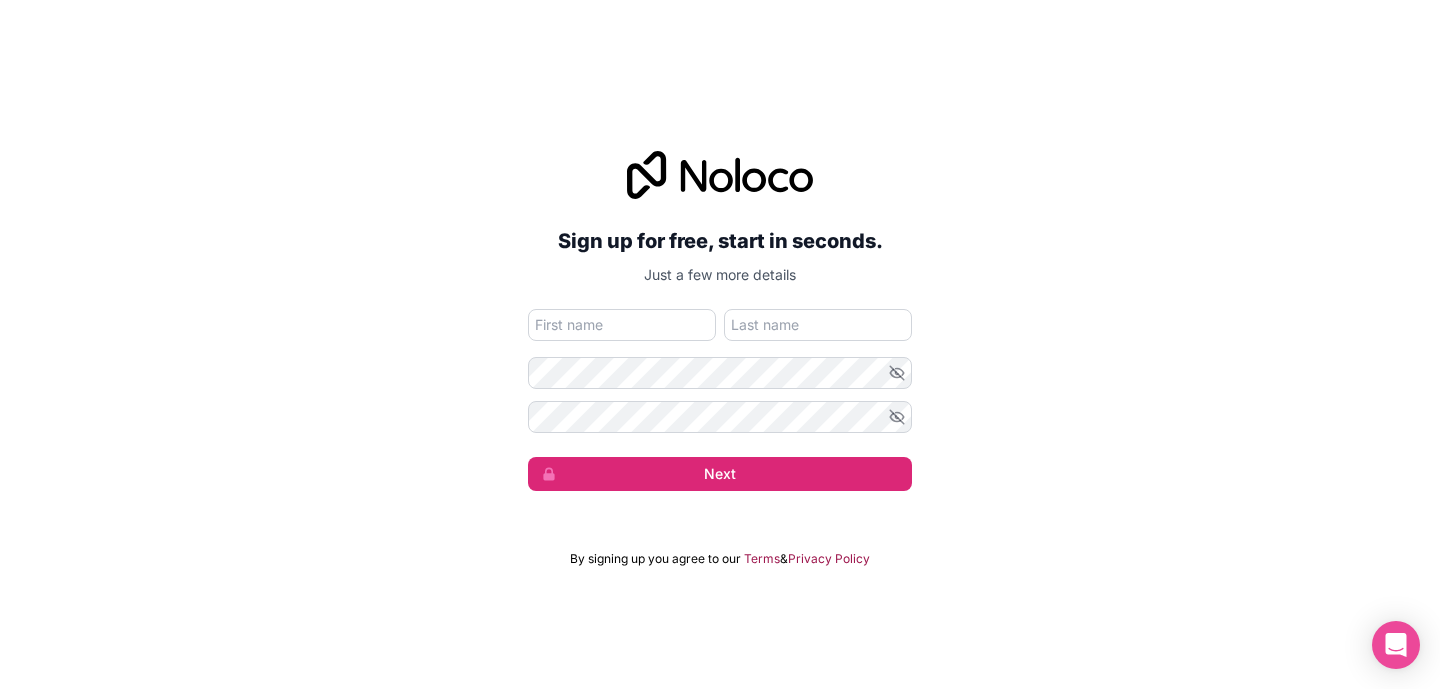 type on "[PERSON_NAME]" 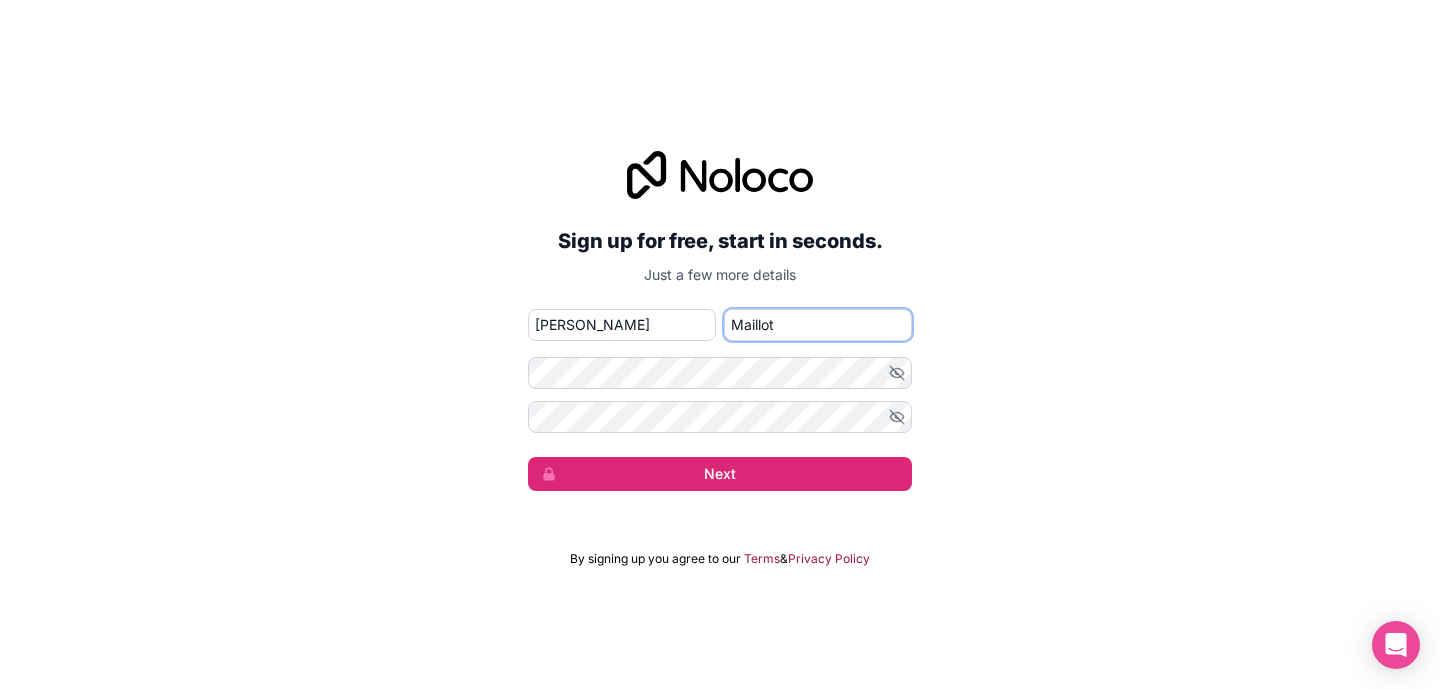 click on "Maillot" at bounding box center (818, 325) 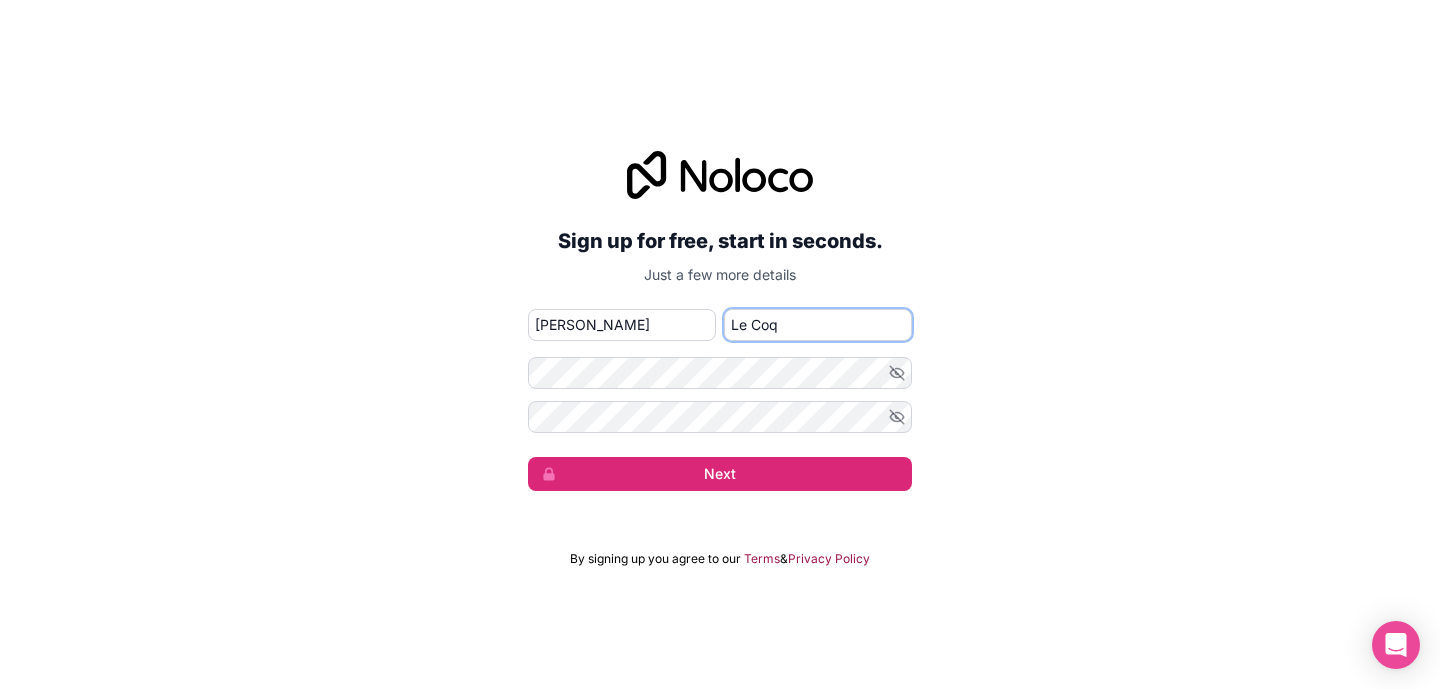 type on "Le Coq" 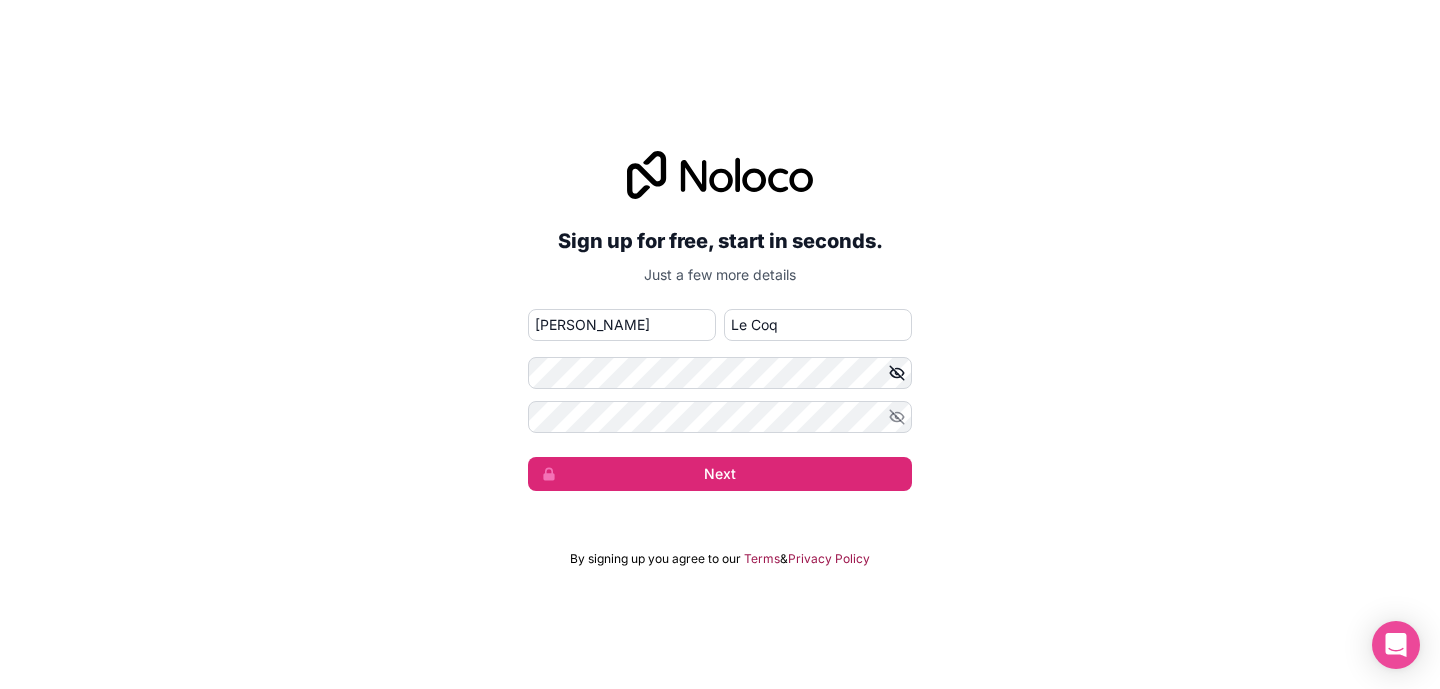 click 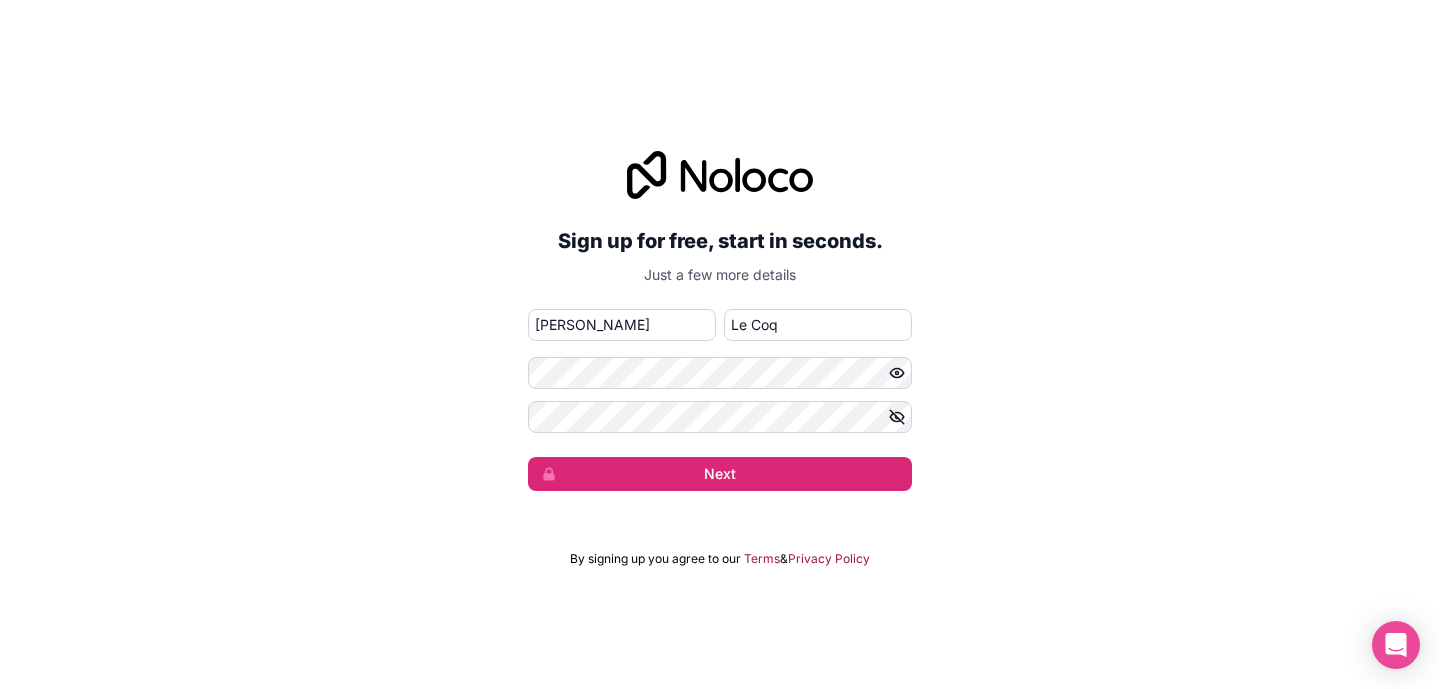 click 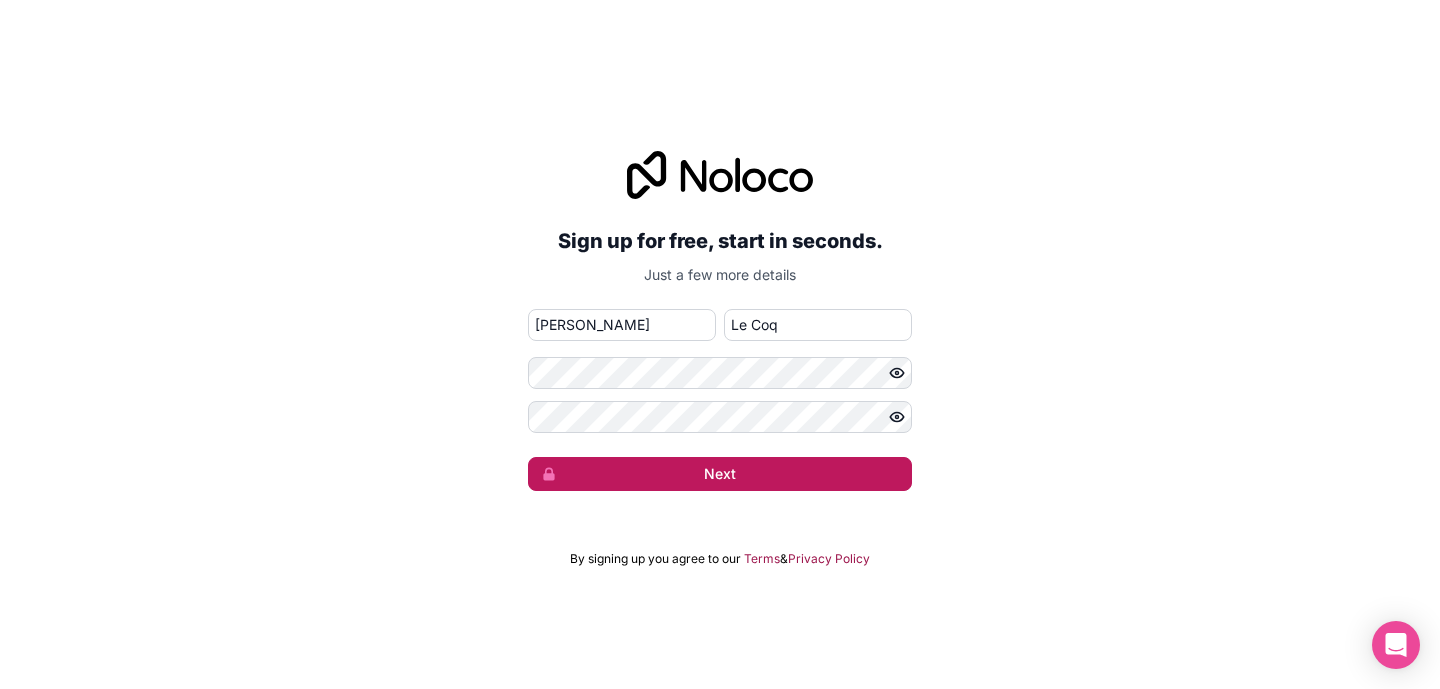 click on "Next" at bounding box center [720, 474] 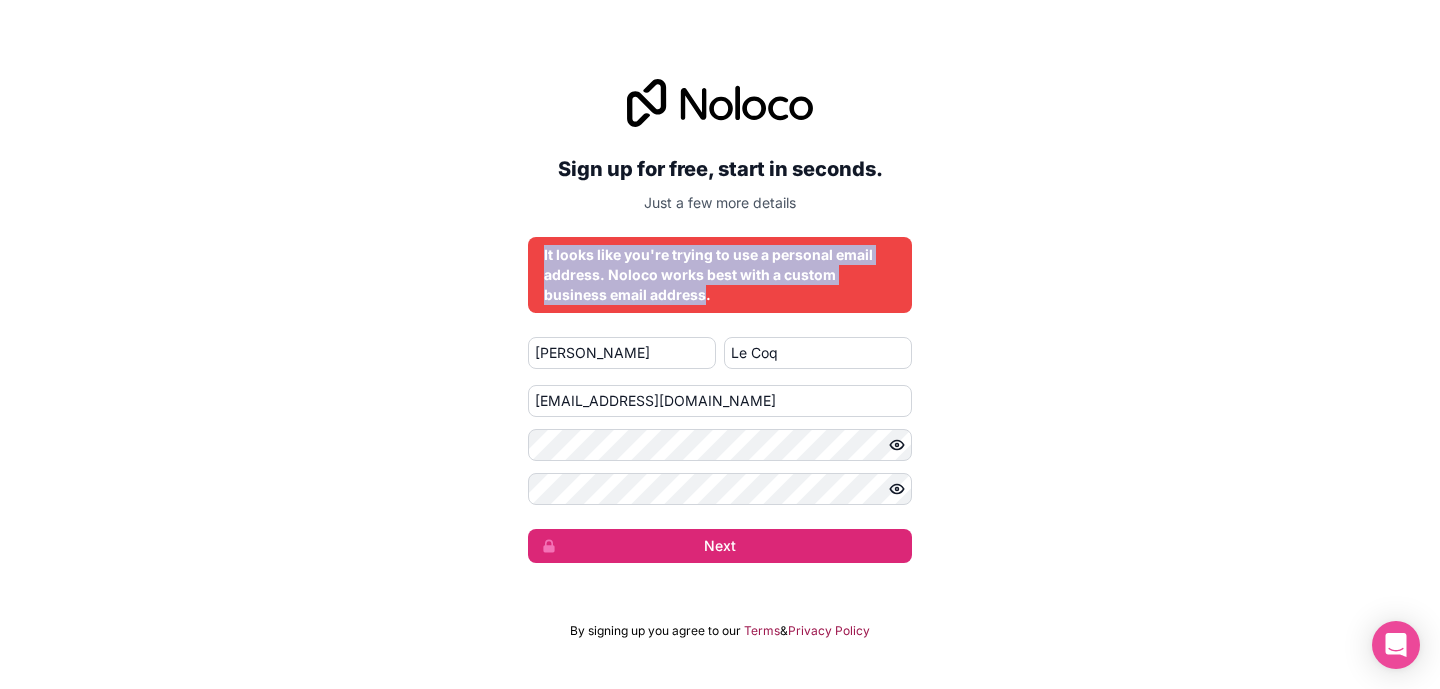 drag, startPoint x: 705, startPoint y: 295, endPoint x: 531, endPoint y: 256, distance: 178.31714 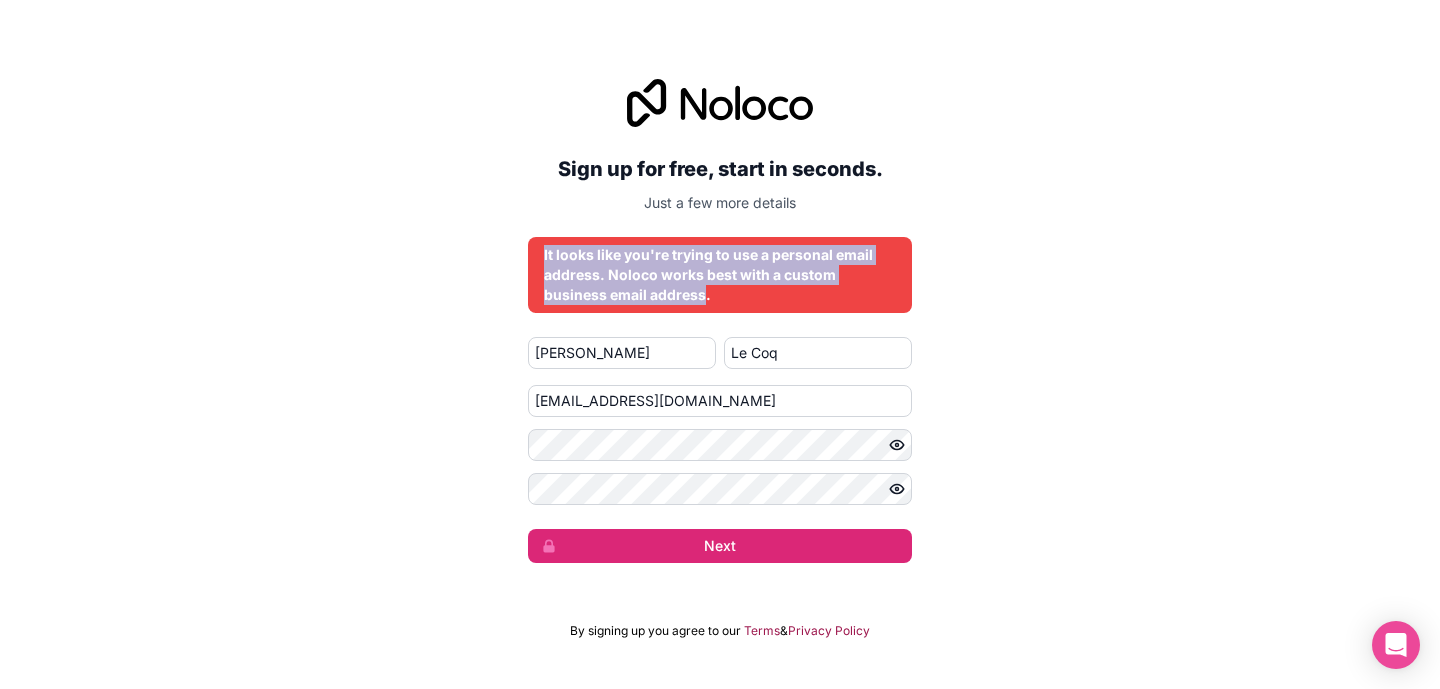 click on "It looks like you're trying to use a personal email address. Noloco works best with a custom business email address." at bounding box center [720, 275] 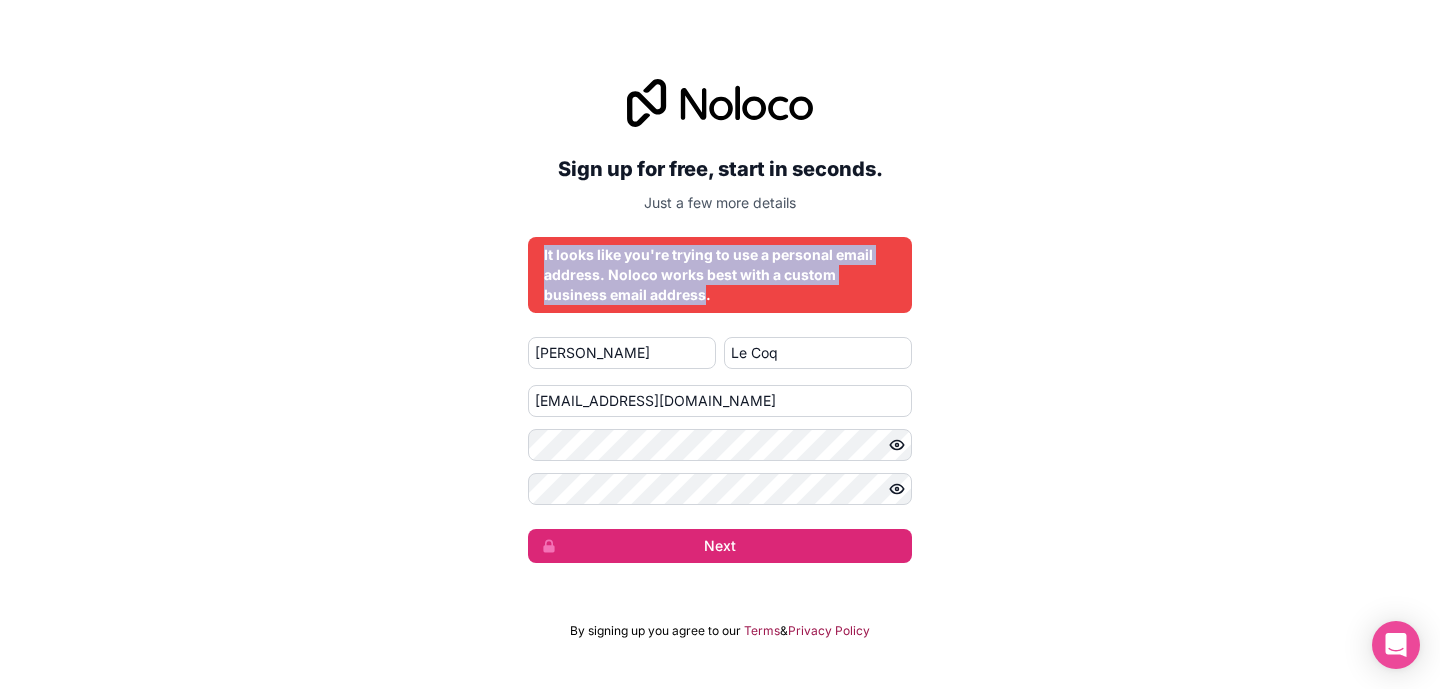 copy on "It looks like you're trying to use a personal email address. Noloco works best with a custom business email address" 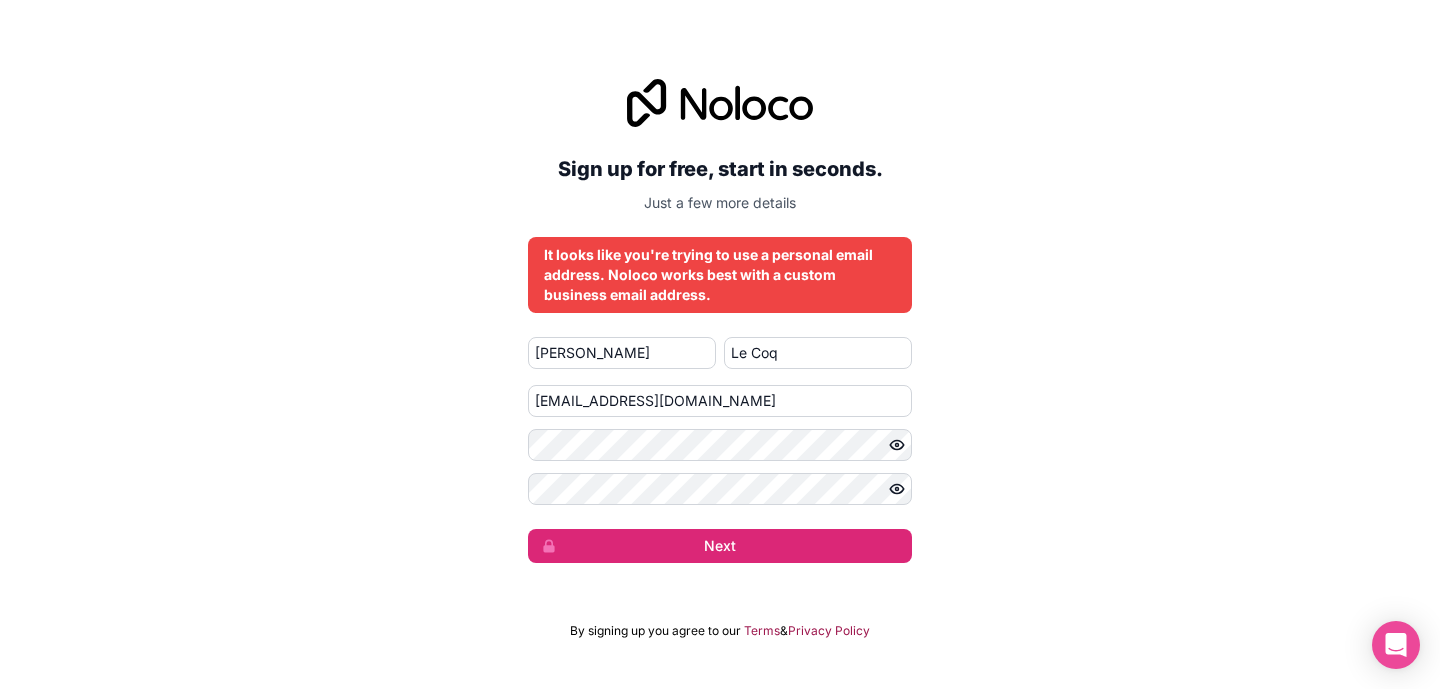 click on "Sign up for free, start in seconds. Just a few more details It looks like you're trying to use a personal email address. Noloco works best with a custom business email address. Julien Le Coq ariajulien2024@gmail.com Next" at bounding box center (720, 321) 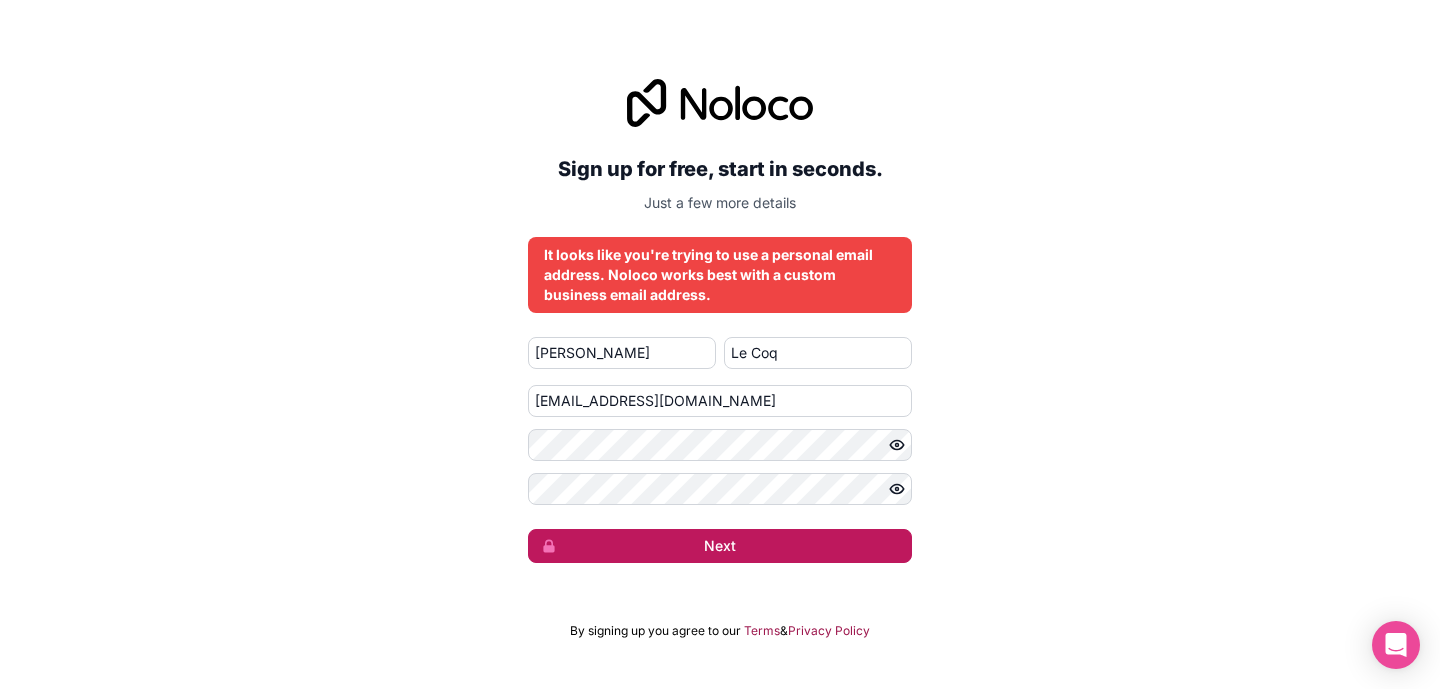 click on "Next" at bounding box center [720, 546] 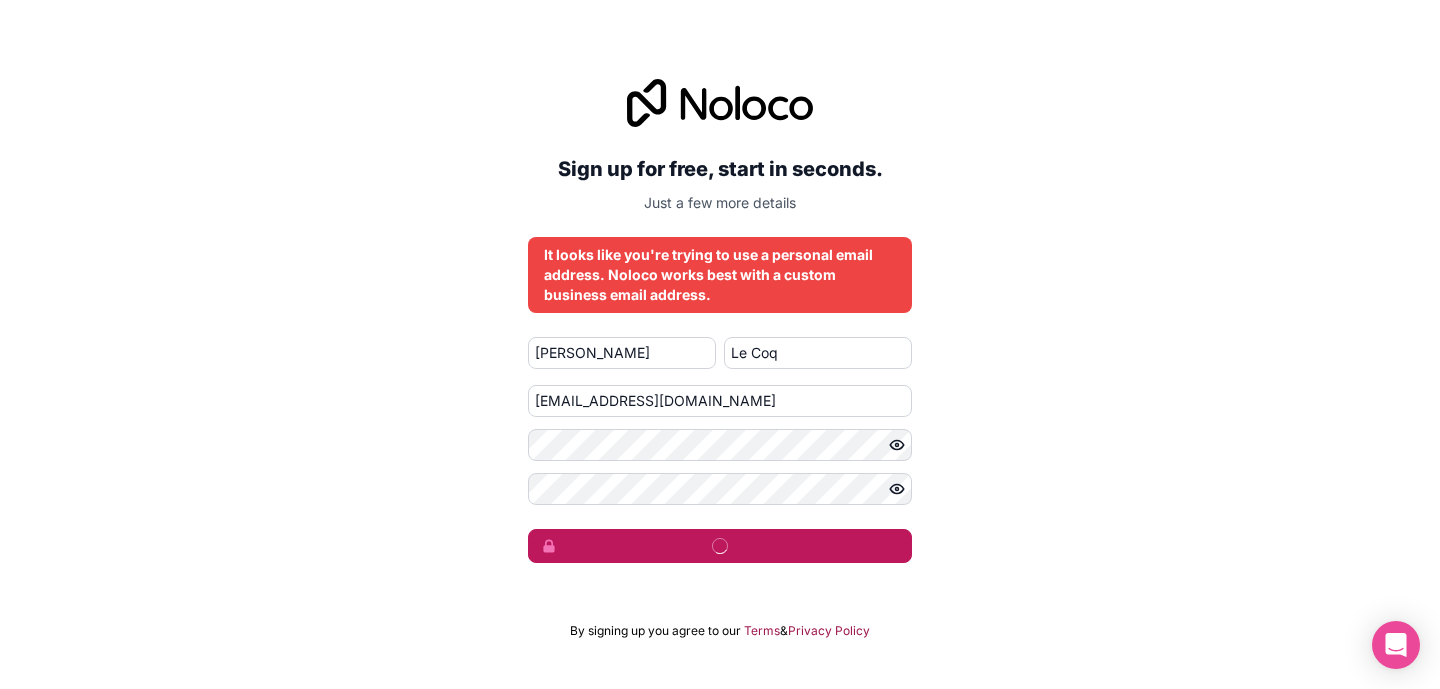 click at bounding box center (720, 546) 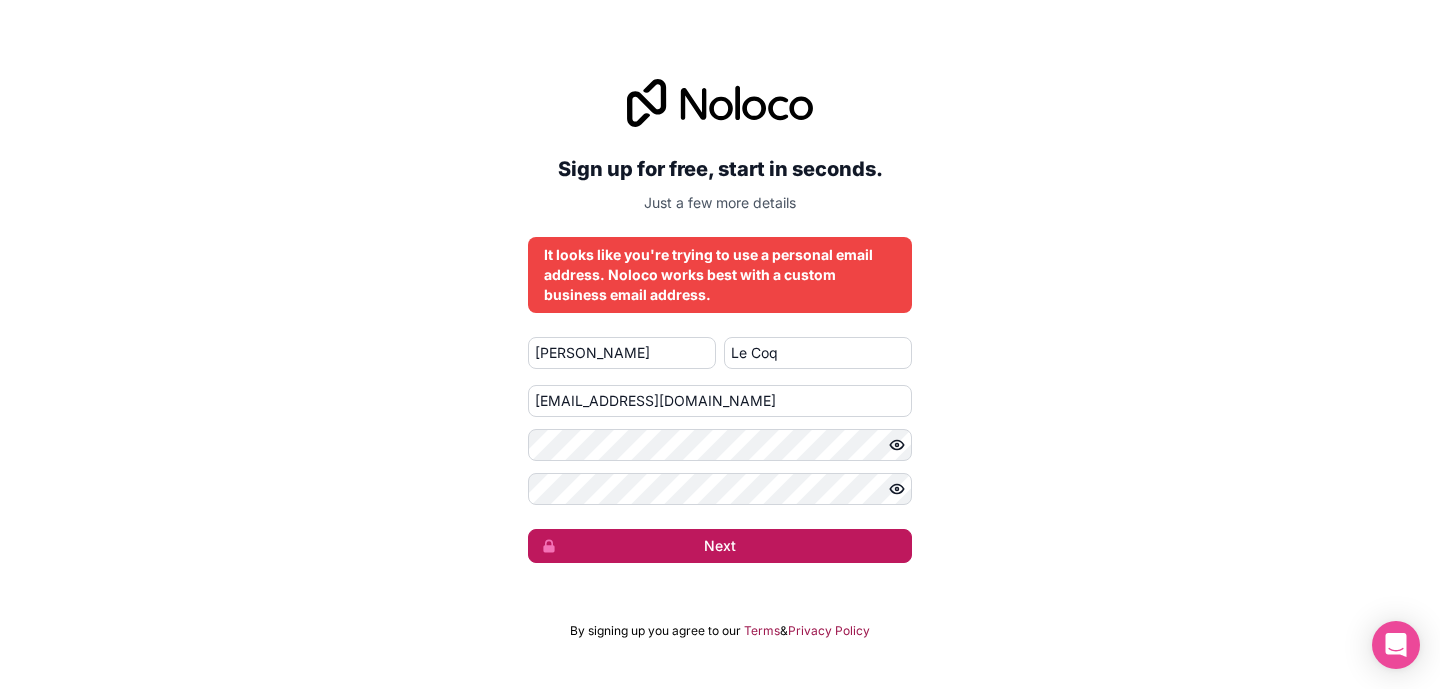 click on "Next" at bounding box center [720, 546] 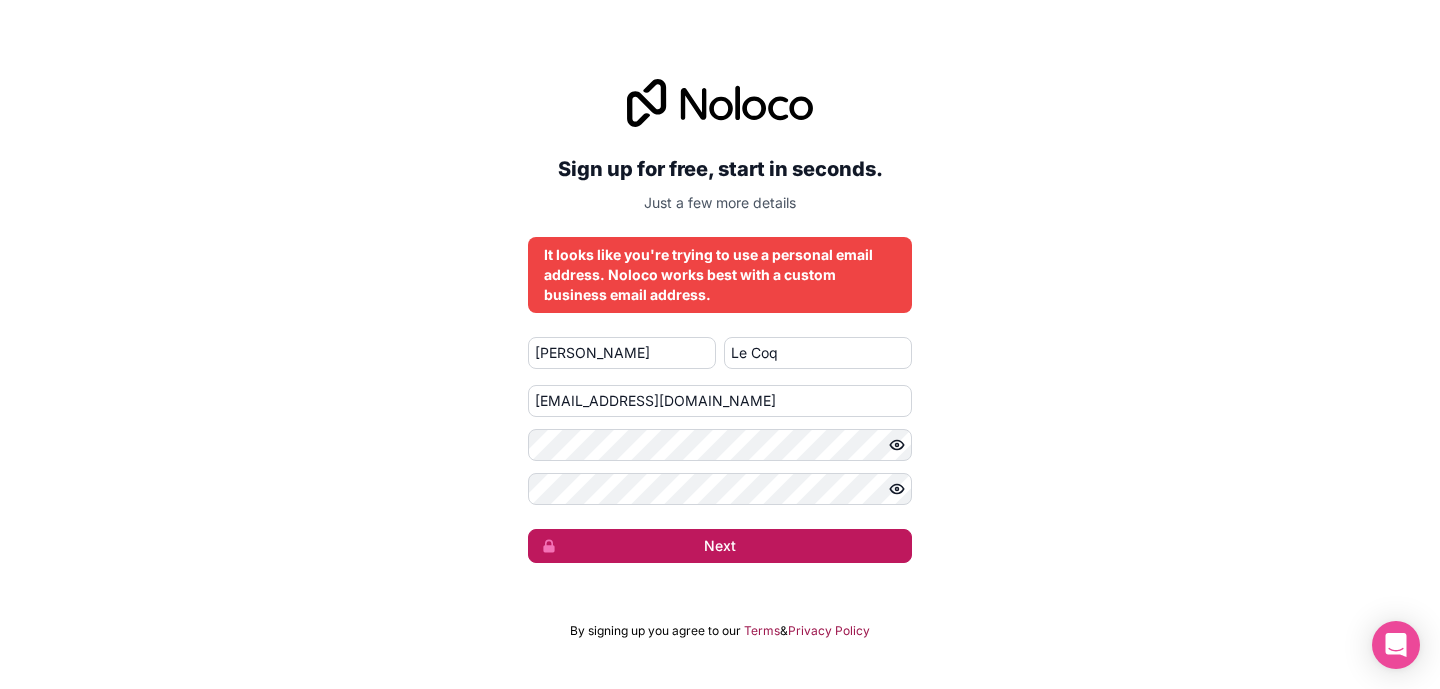 click on "Next" at bounding box center [720, 546] 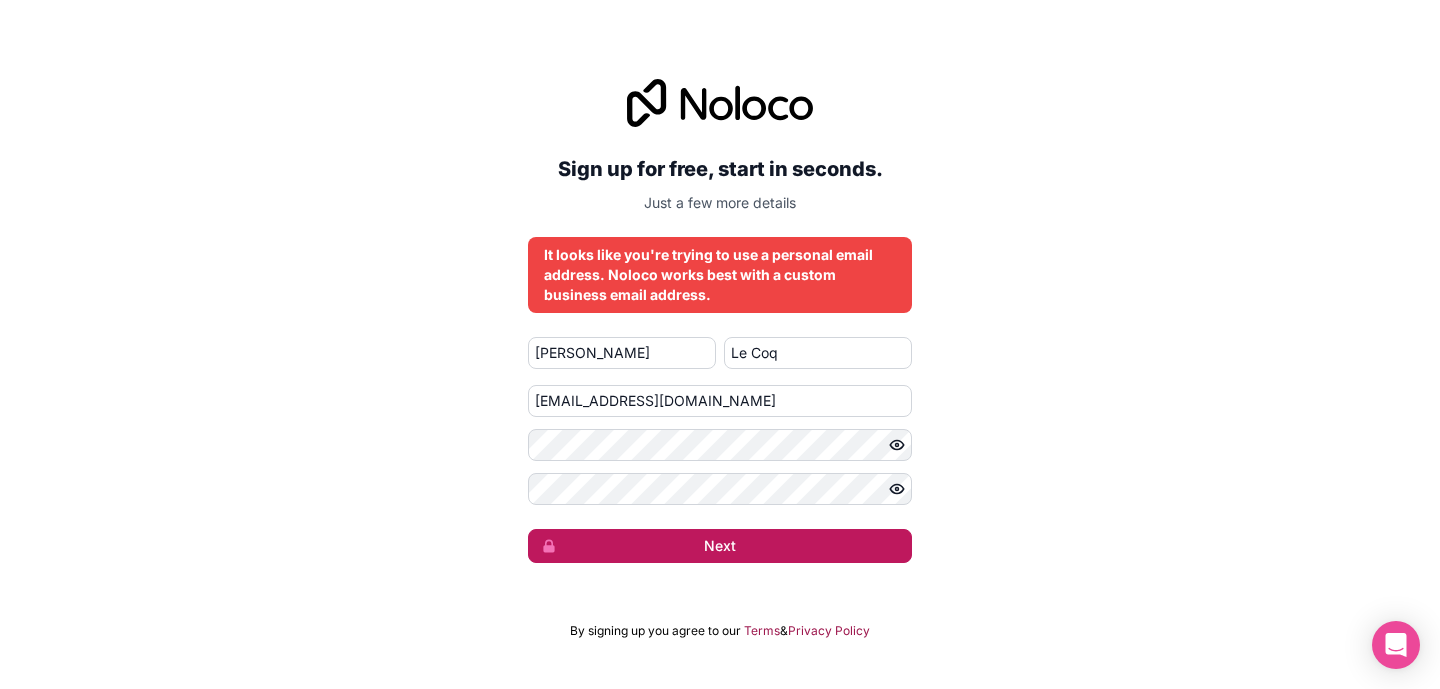 click on "Next" at bounding box center [720, 546] 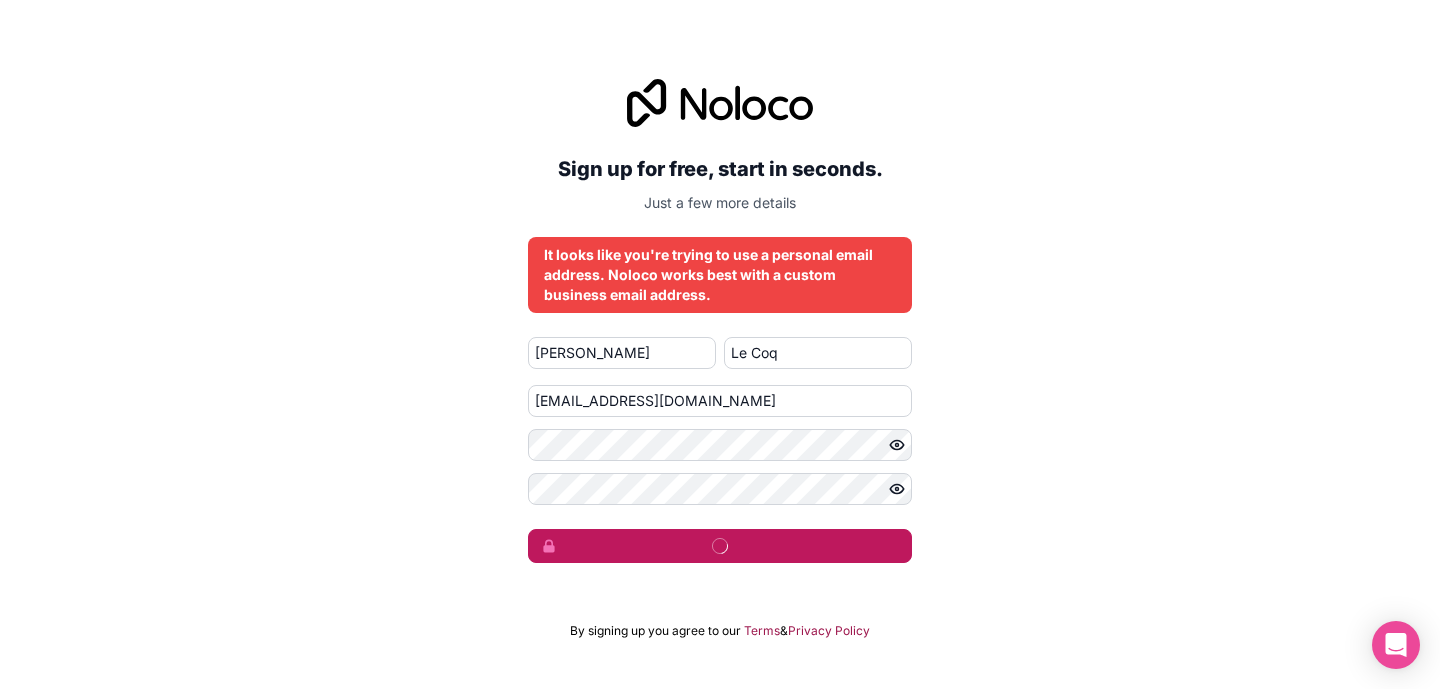 click at bounding box center [720, 546] 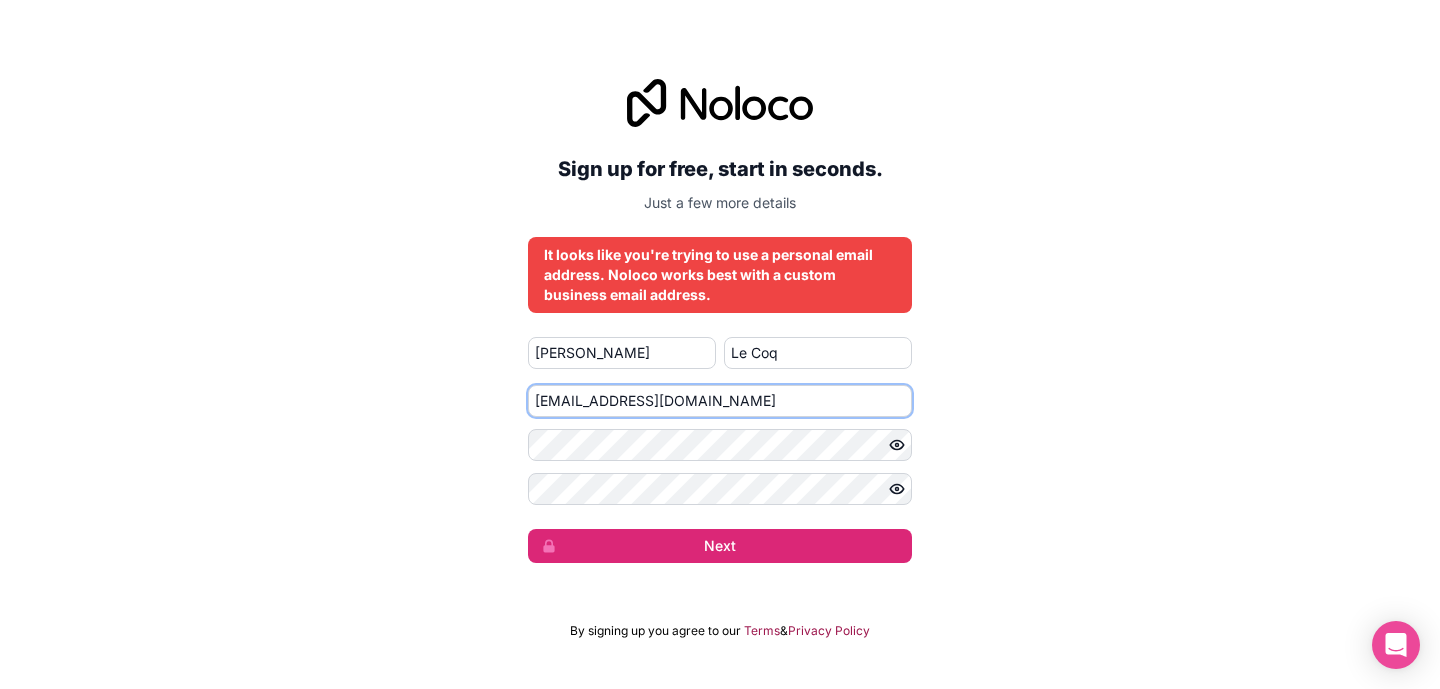 click on "ariajulien2024@gmail.com" at bounding box center (720, 401) 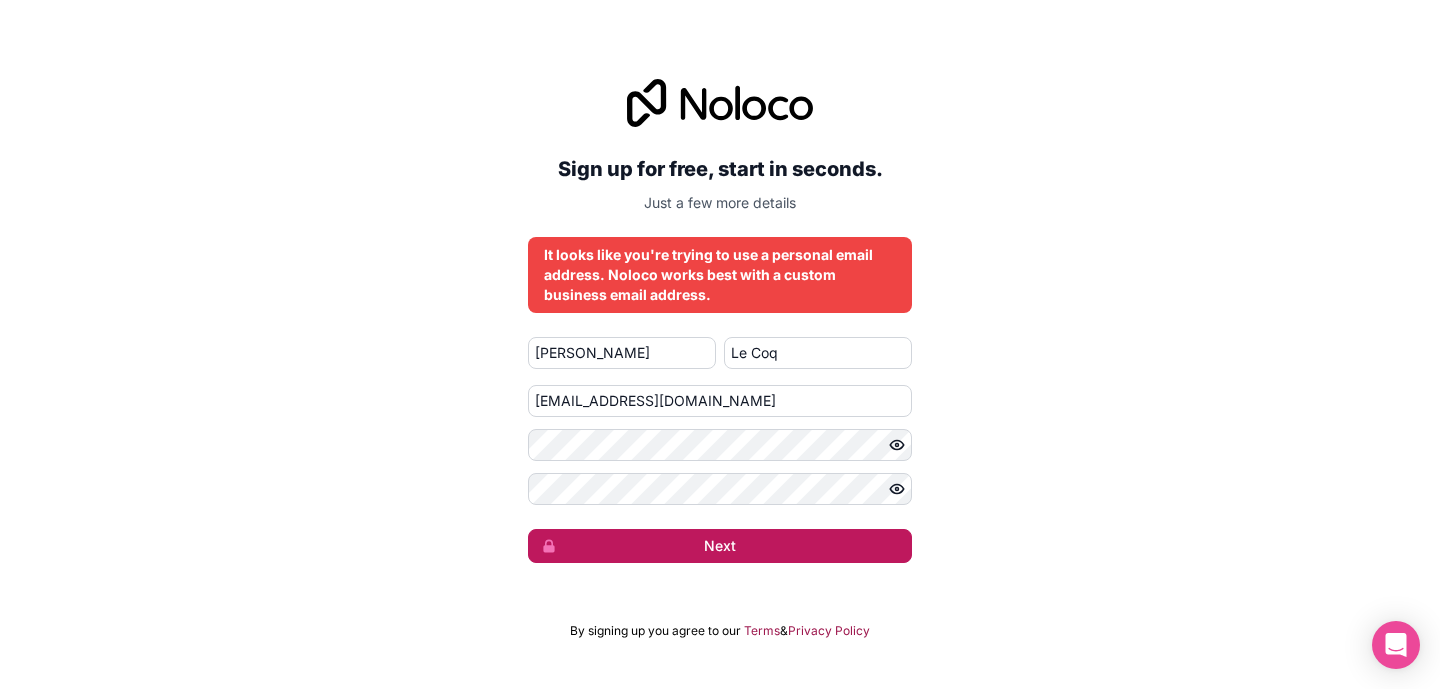 click on "Next" at bounding box center (720, 546) 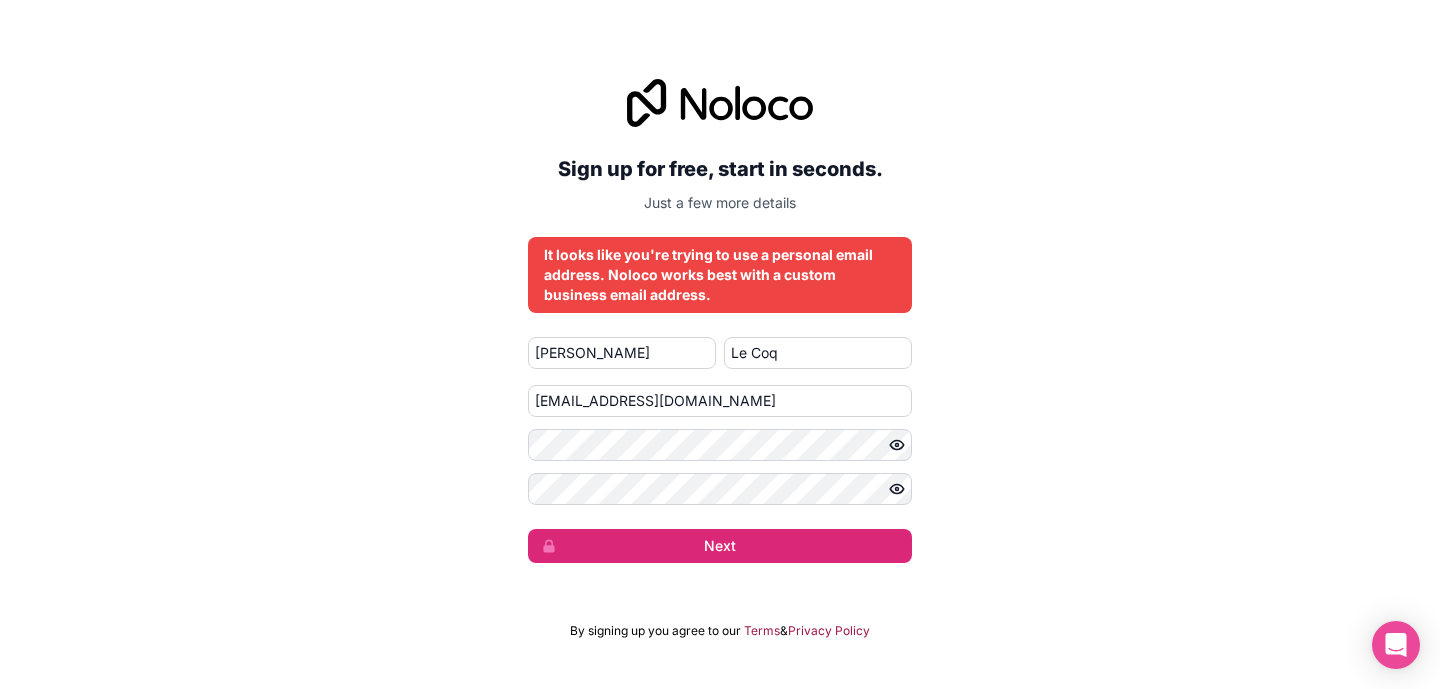 click on "Sign up for free, start in seconds. Just a few more details It looks like you're trying to use a personal email address. Noloco works best with a custom business email address. Julien Le Coq ariajulien2024@gmail.com Next" at bounding box center (720, 321) 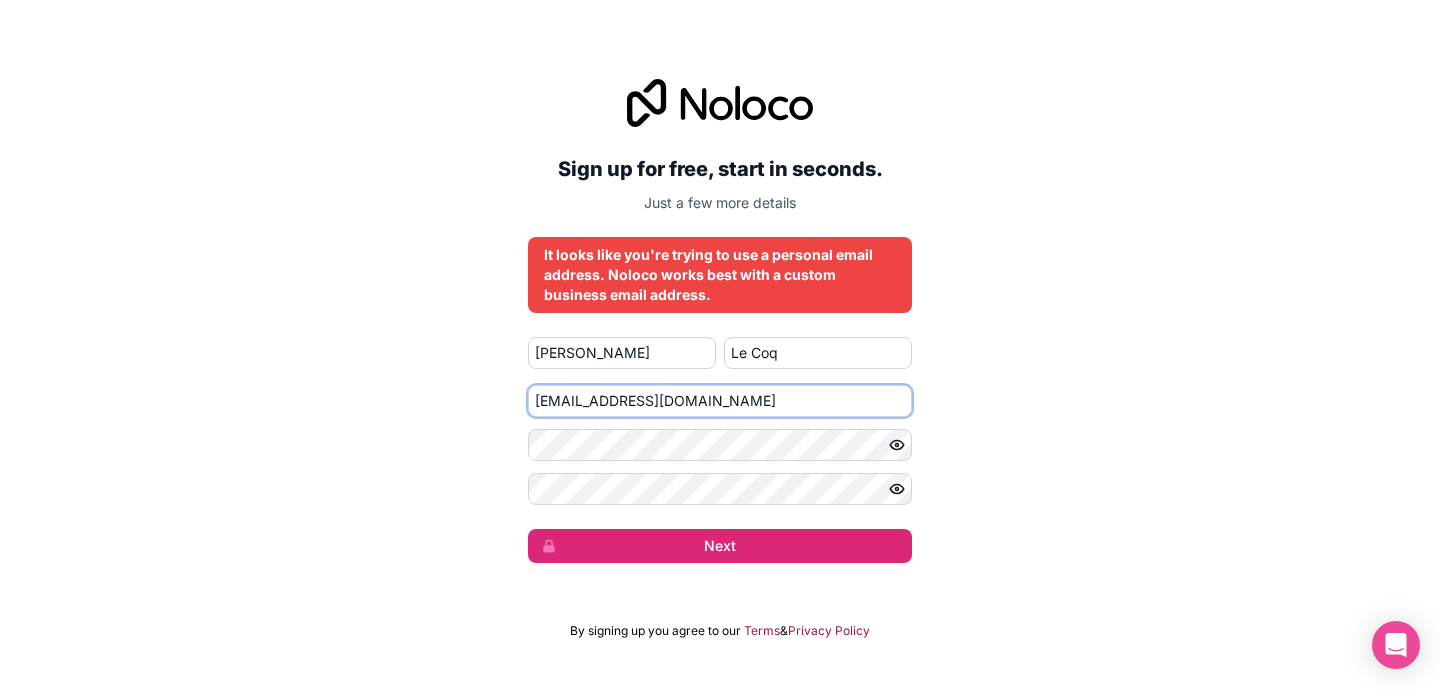 click on "ariajulien2024@gmail.com" at bounding box center [720, 401] 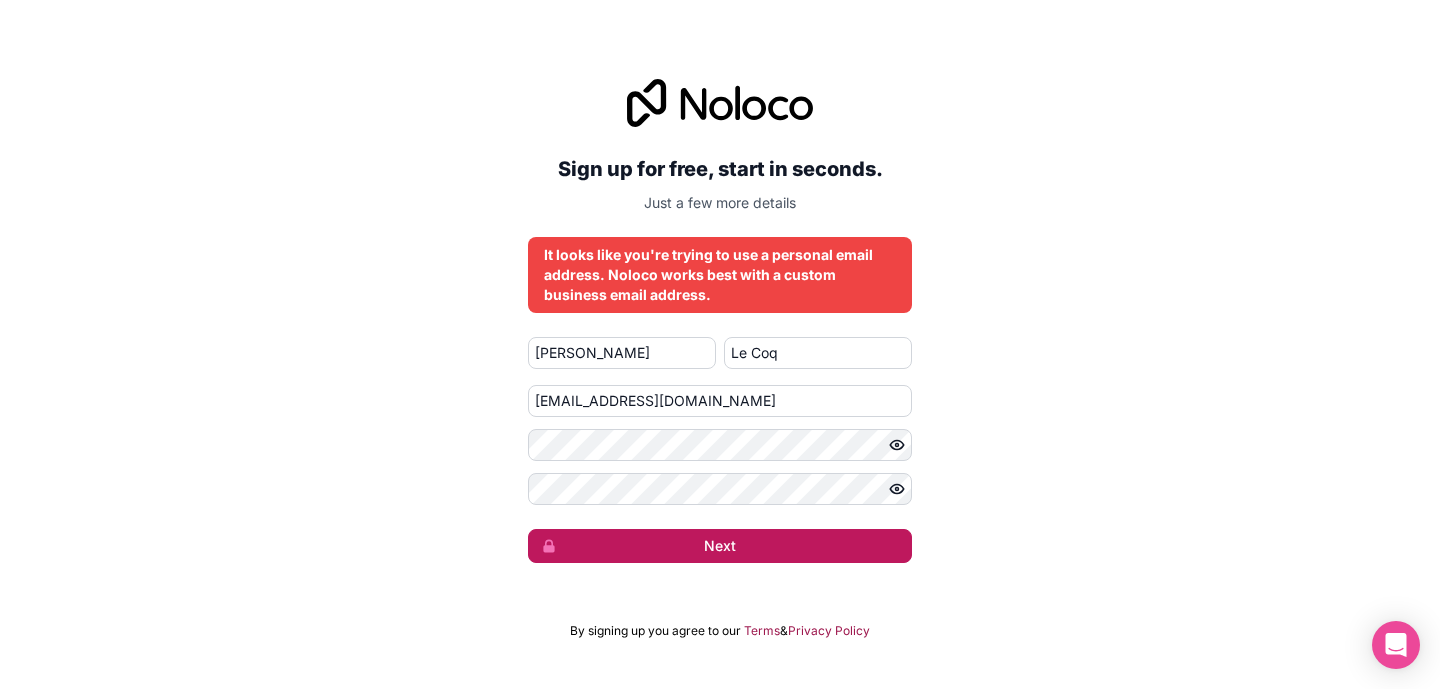 click on "Next" at bounding box center (720, 546) 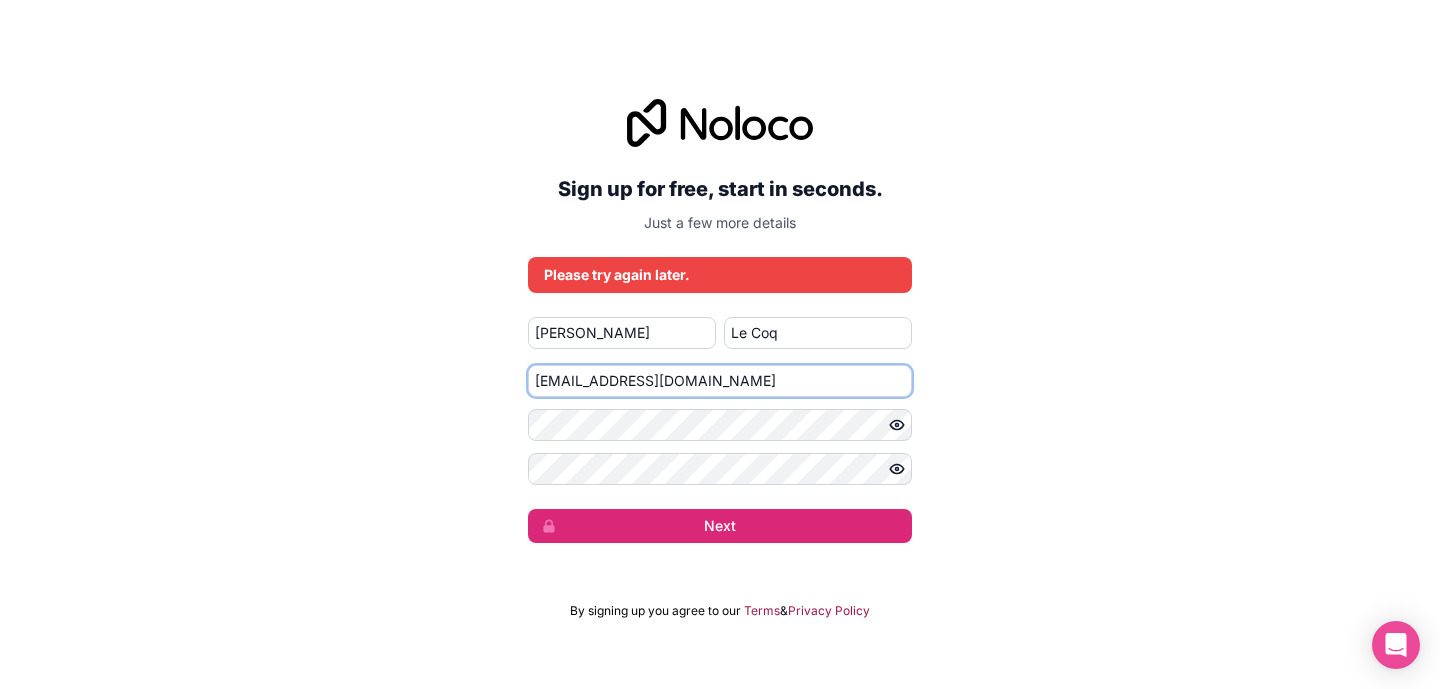 click on "julienlecoq2@gmail.com" at bounding box center (720, 381) 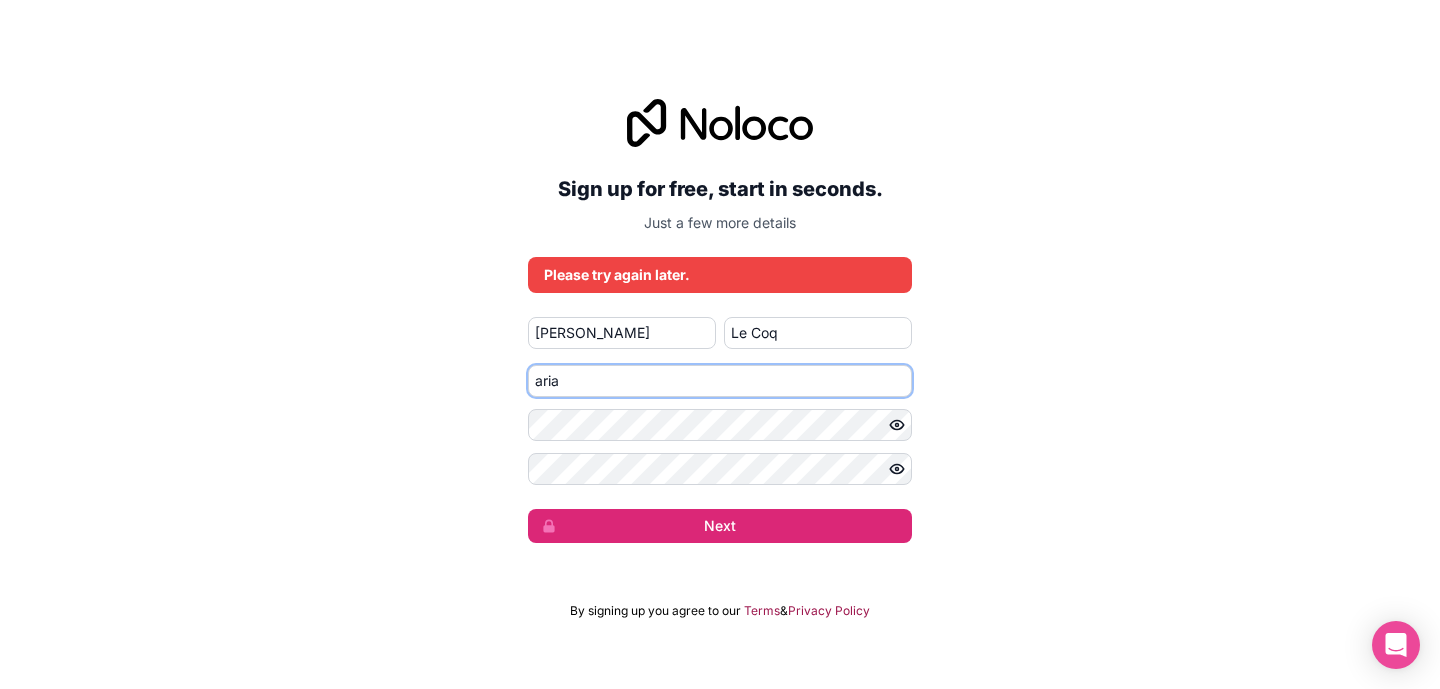 paste on "It looks like you're trying to use a personal email address. Noloco works best with a custom business email address" 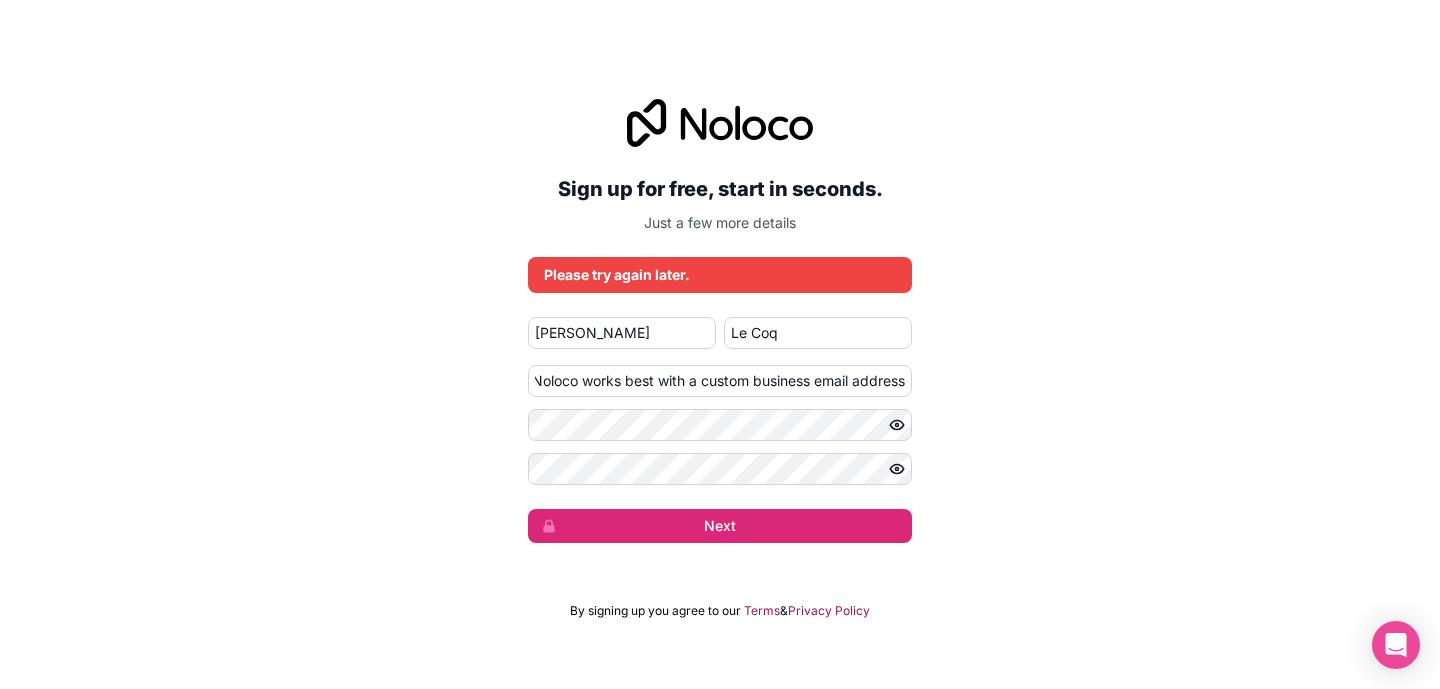 scroll, scrollTop: 0, scrollLeft: 0, axis: both 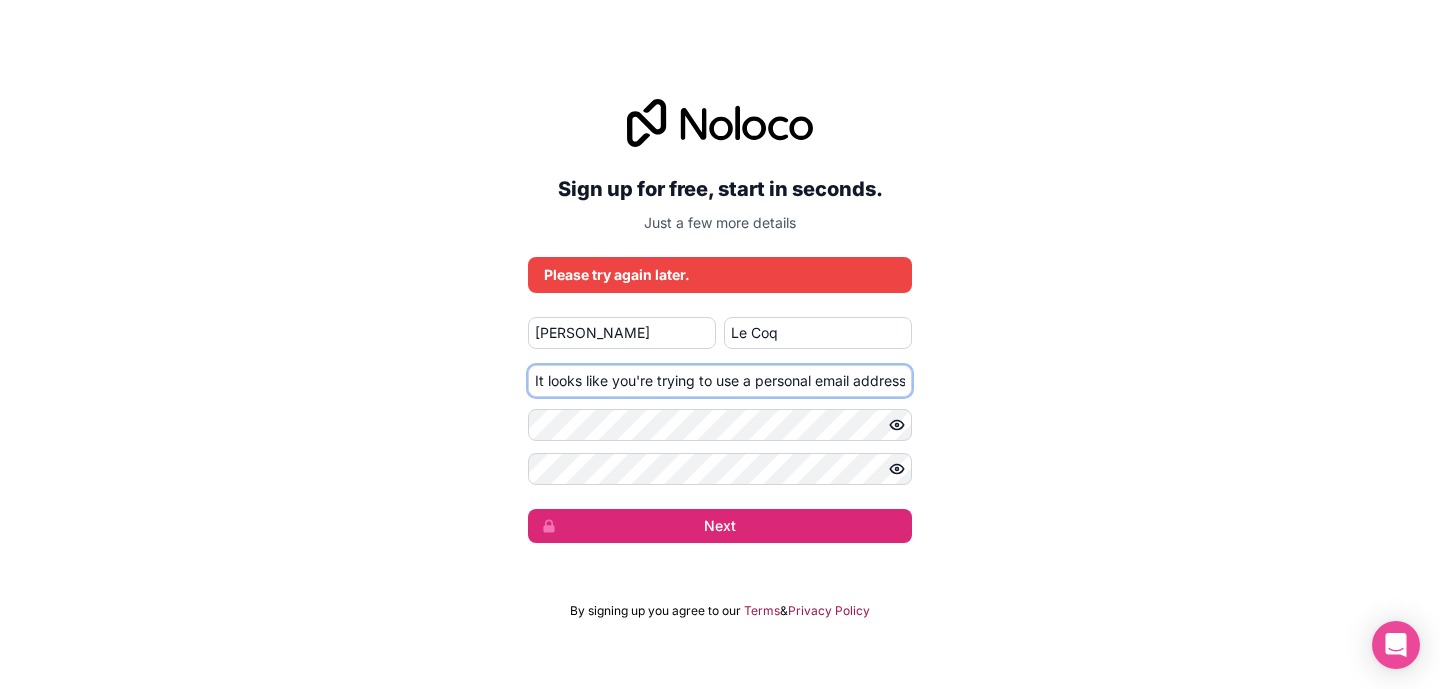 click on "It looks like you're trying to use a personal email address. Noloco works best with a custom business email address" at bounding box center (720, 381) 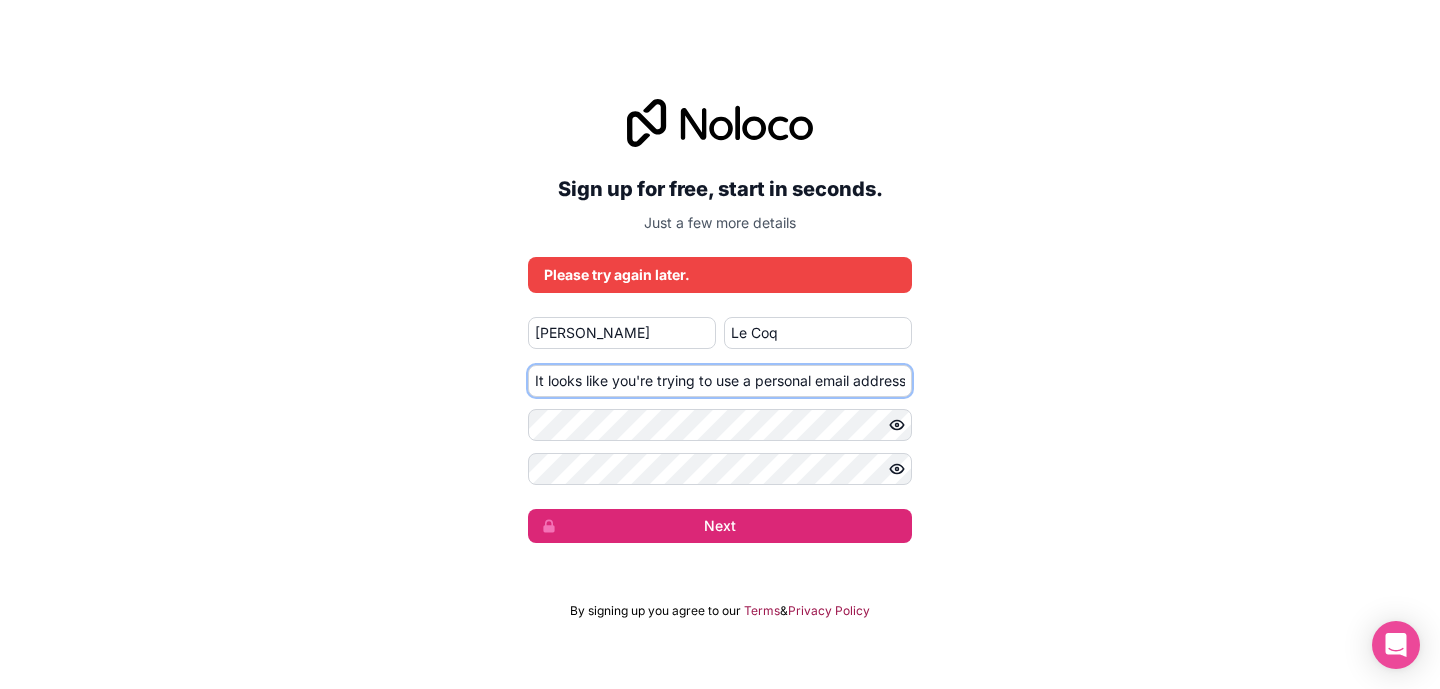 paste on "ariajulien2024@gmail.com" 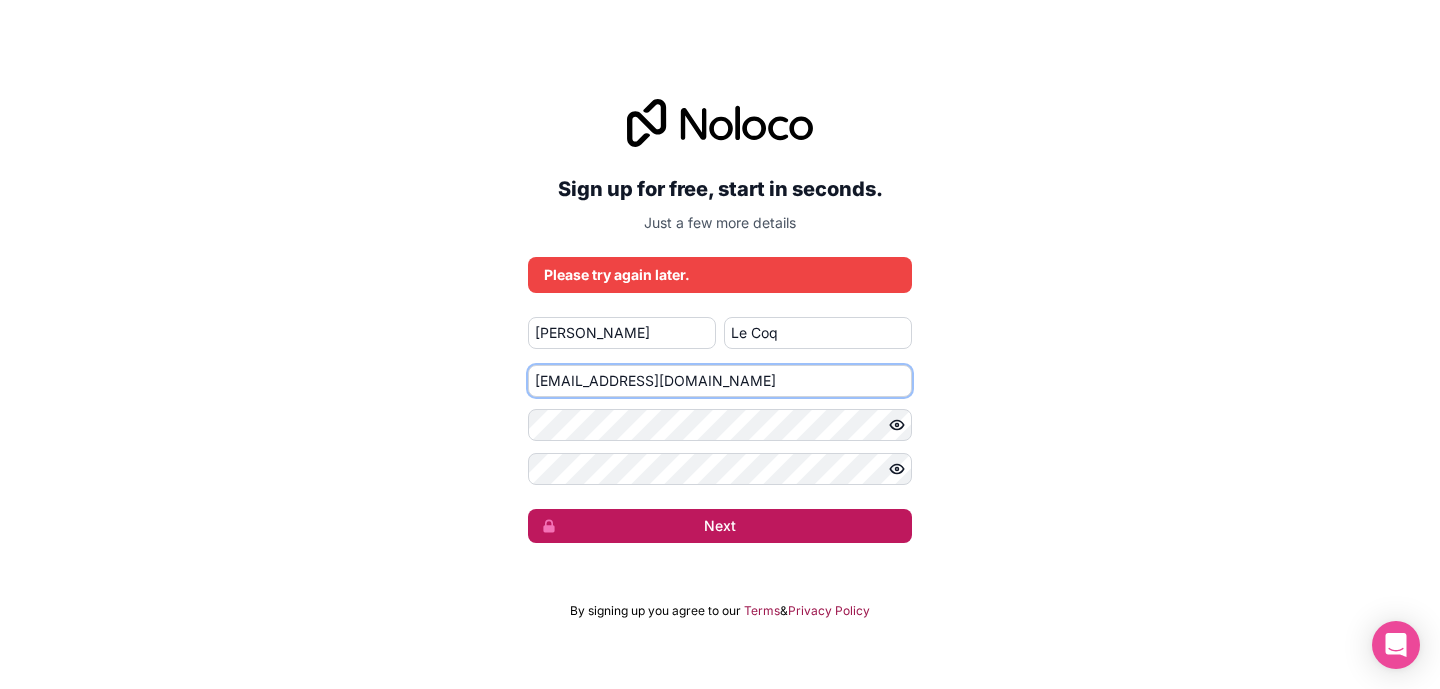 type on "ariajulien2024@gmail.com" 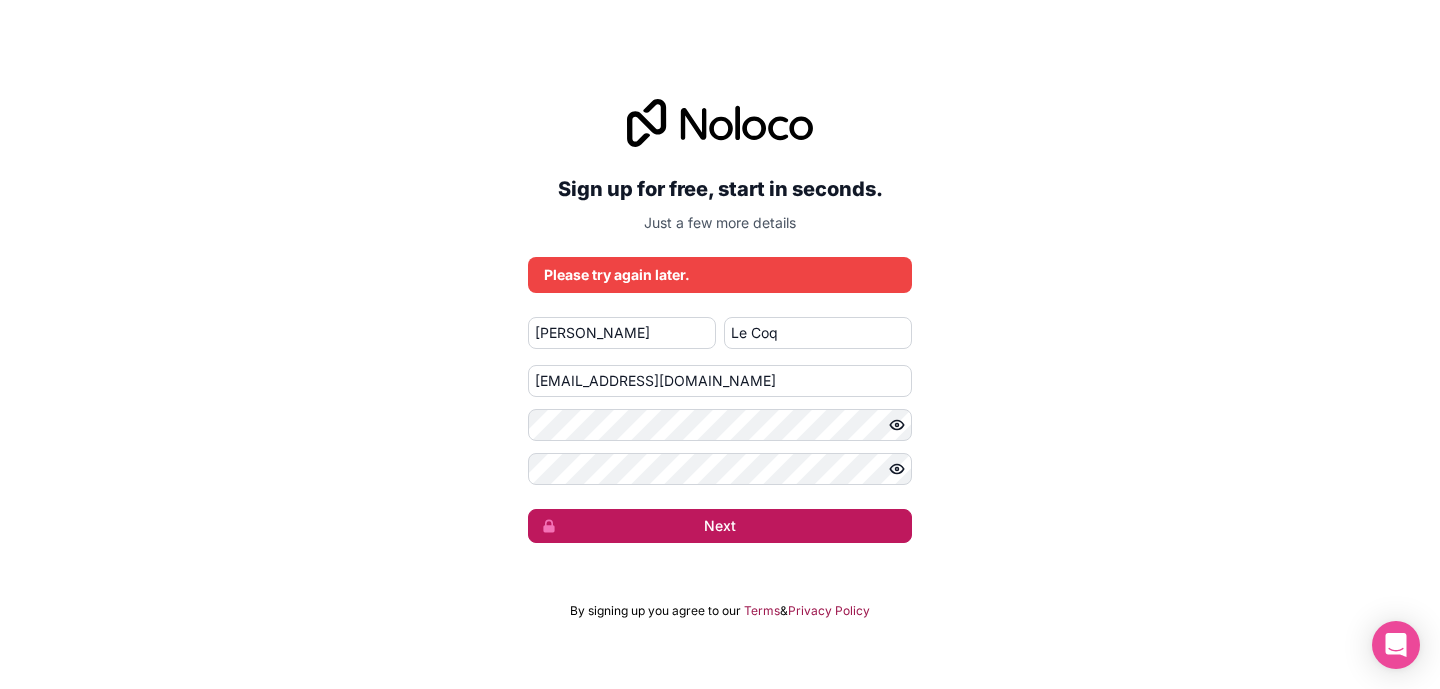 click on "Next" at bounding box center [720, 526] 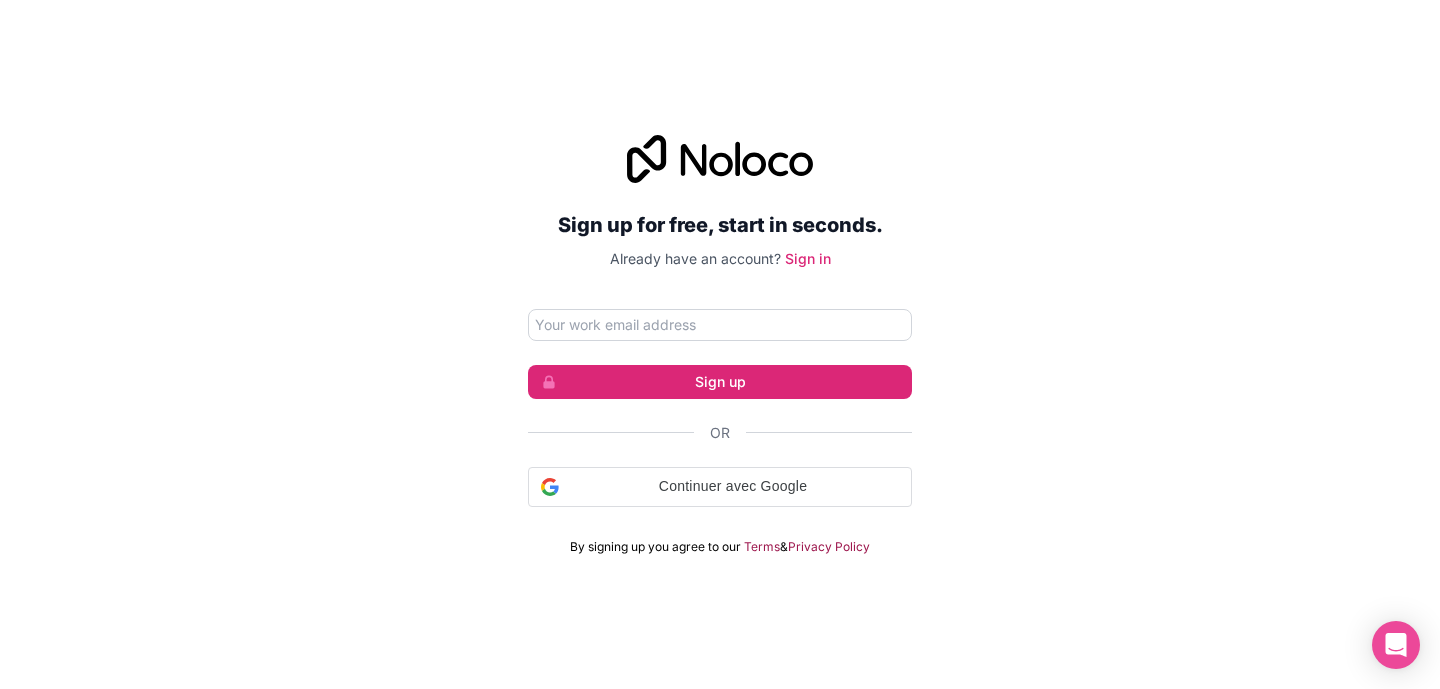 scroll, scrollTop: 0, scrollLeft: 0, axis: both 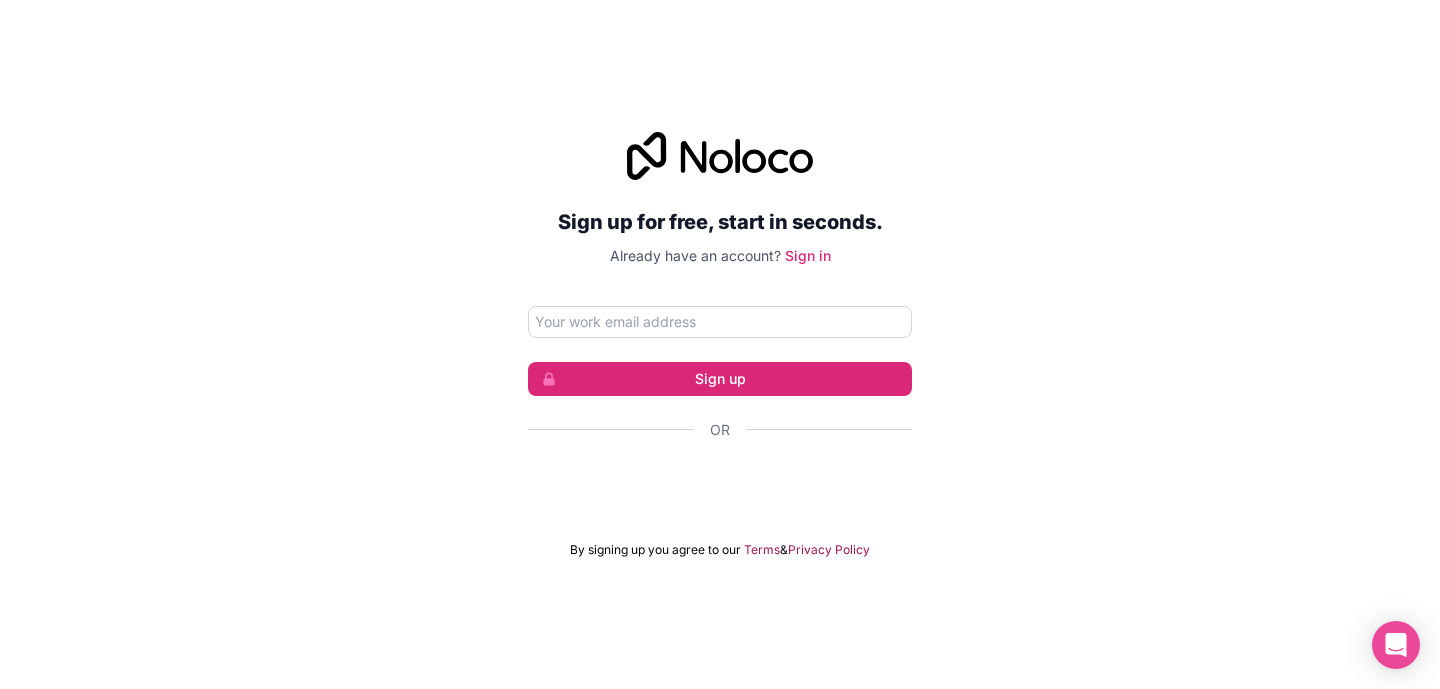 click at bounding box center [720, 322] 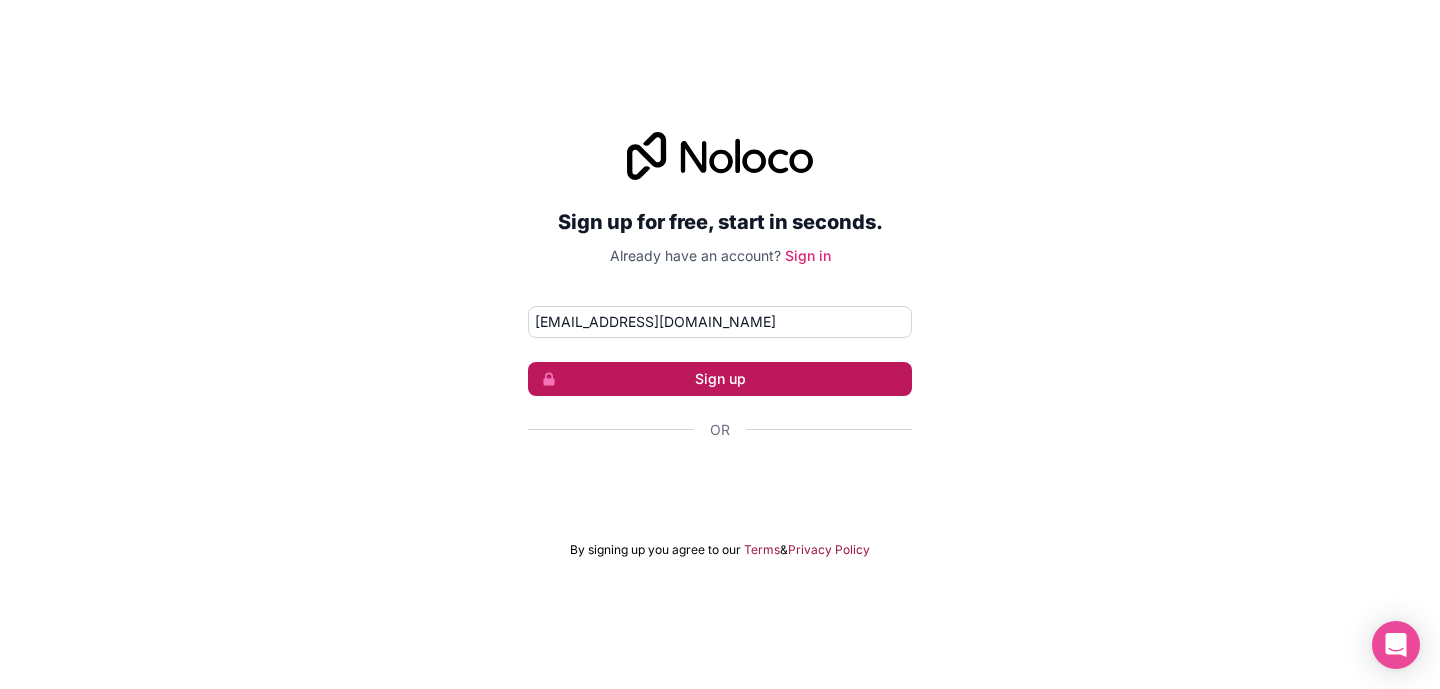 type on "[EMAIL_ADDRESS][DOMAIN_NAME]" 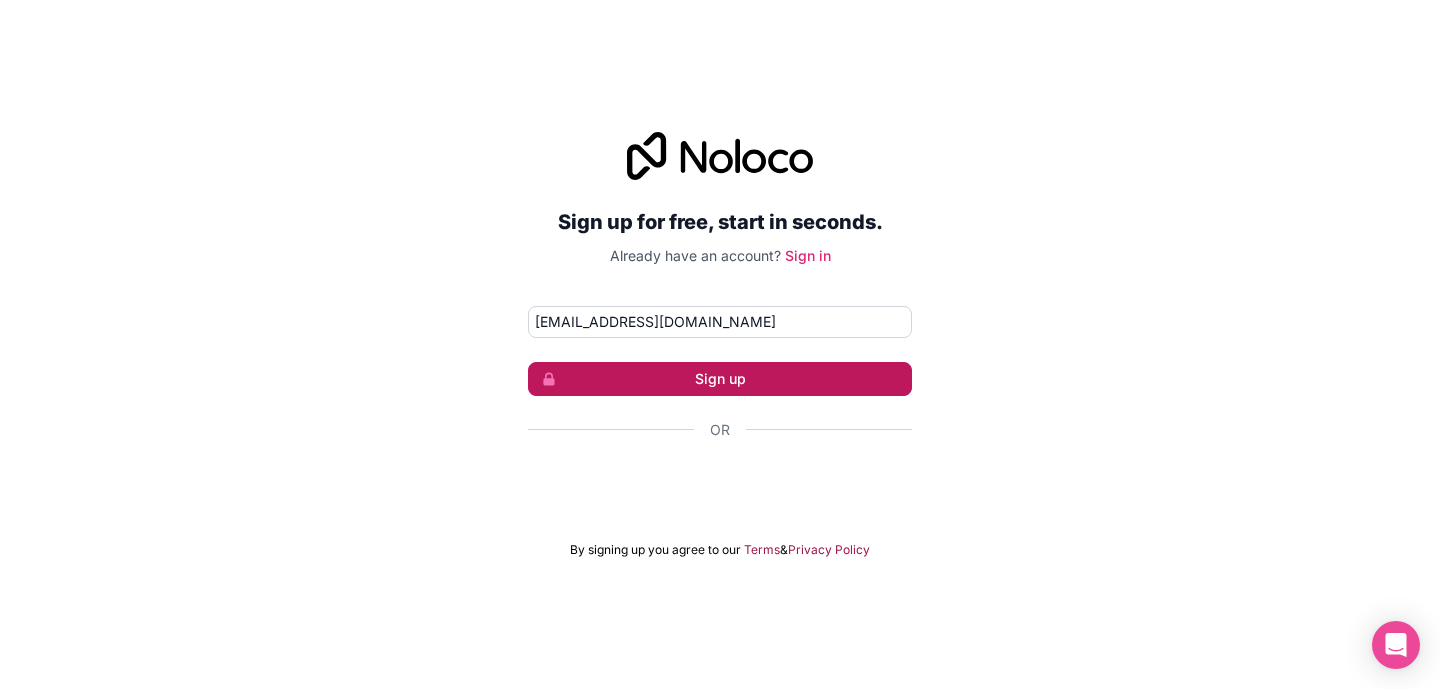 click on "Sign up" at bounding box center (720, 379) 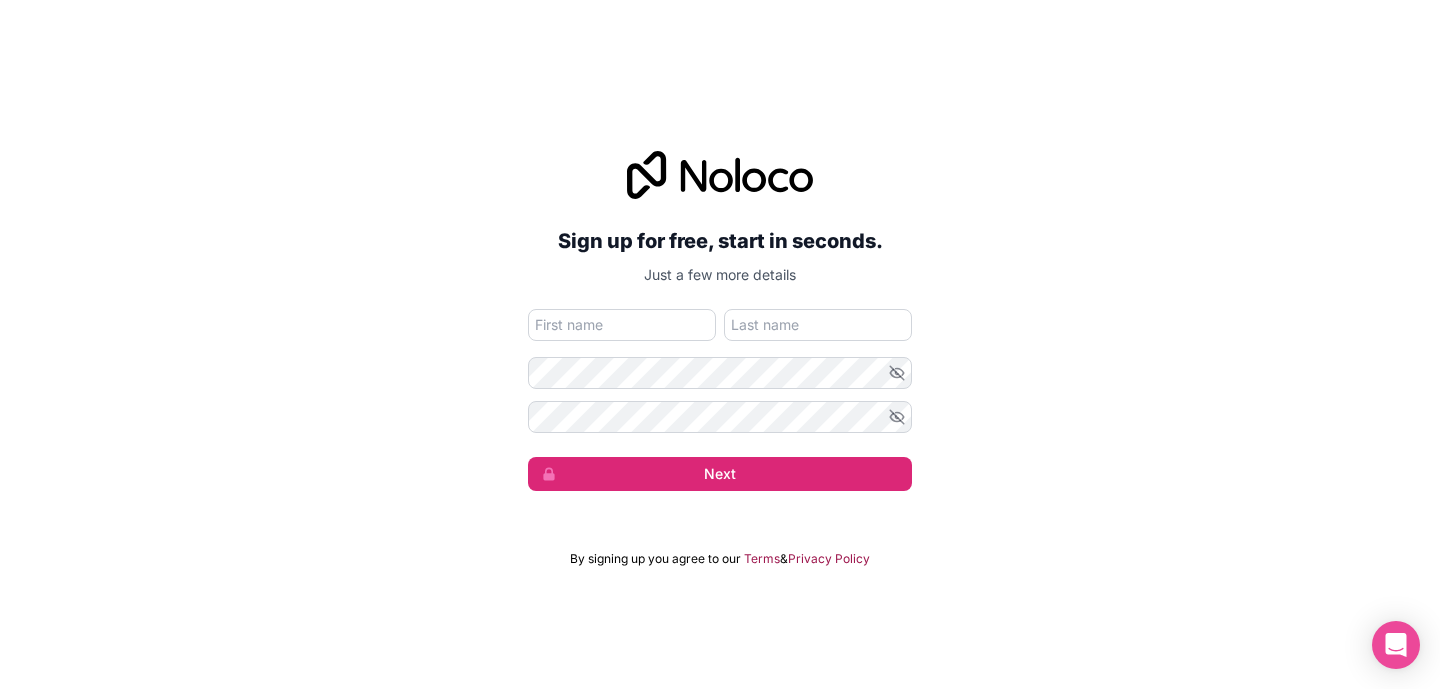 click at bounding box center (622, 325) 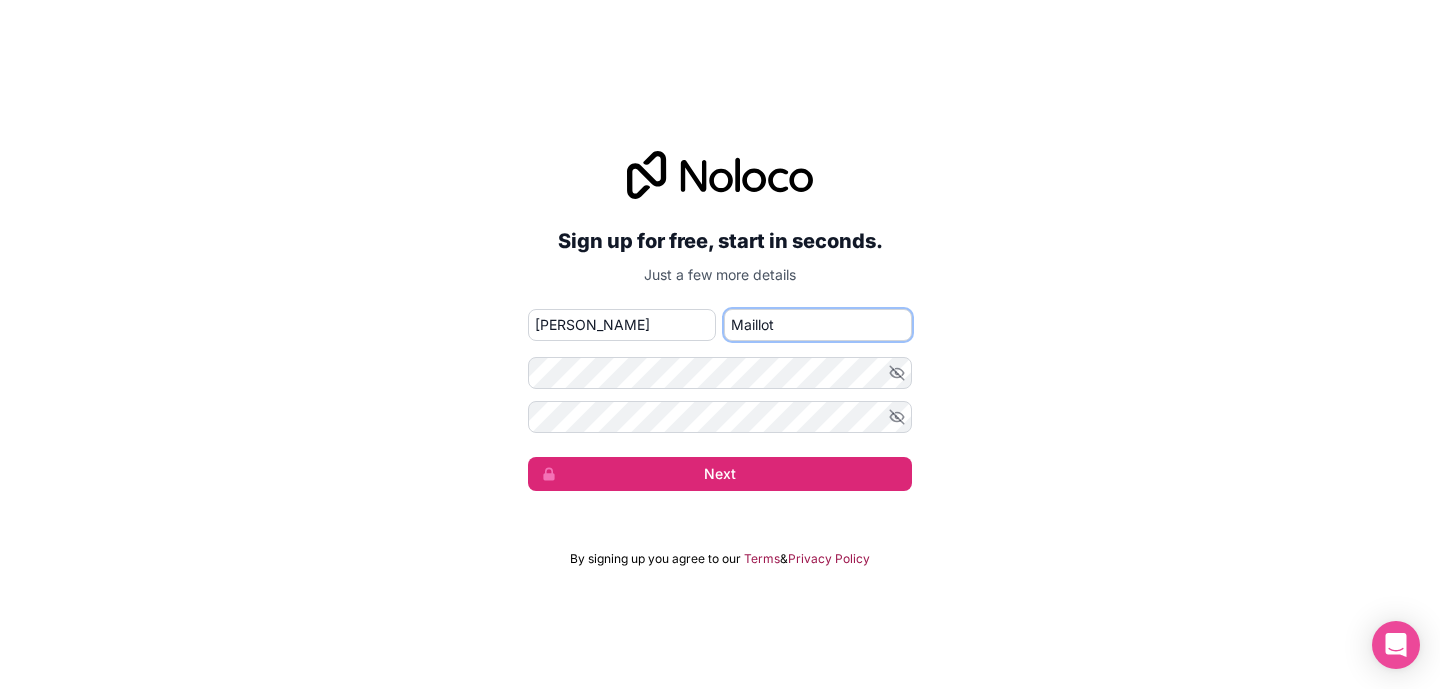 click on "Maillot" at bounding box center (818, 325) 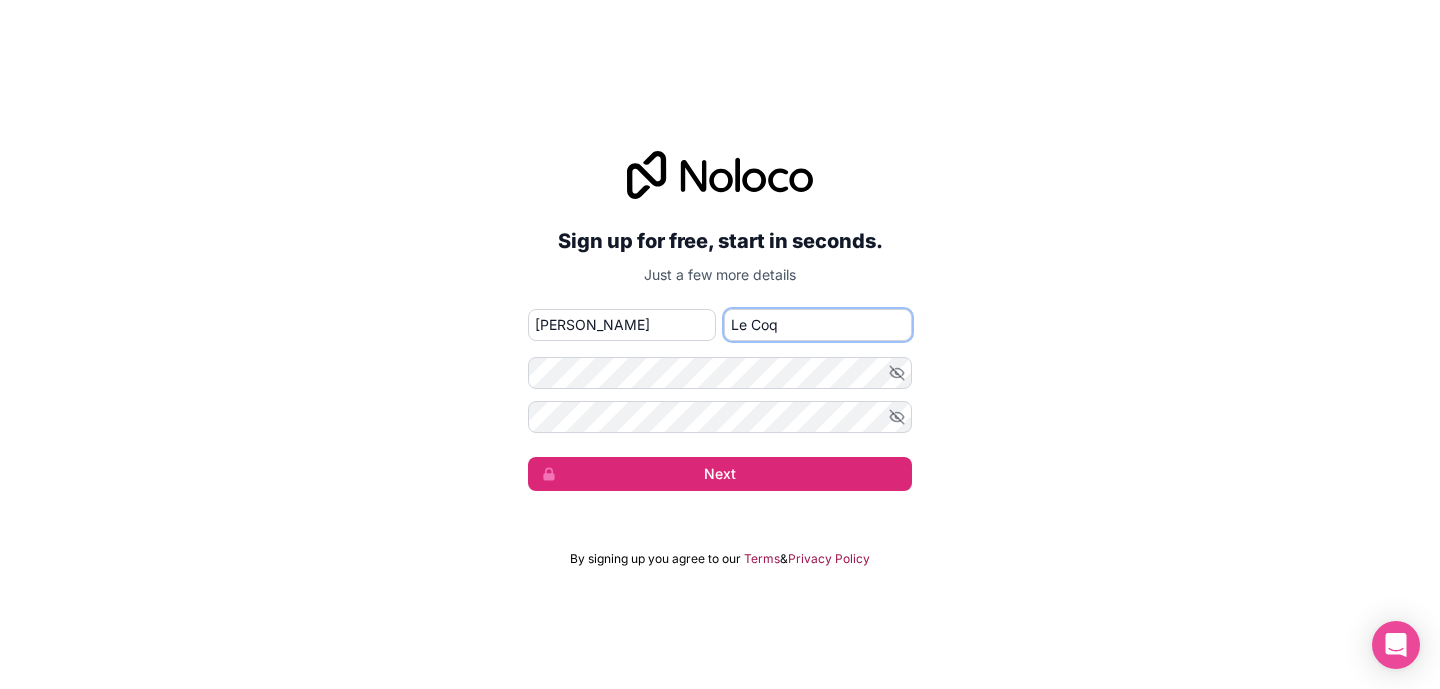 type on "Le Coq" 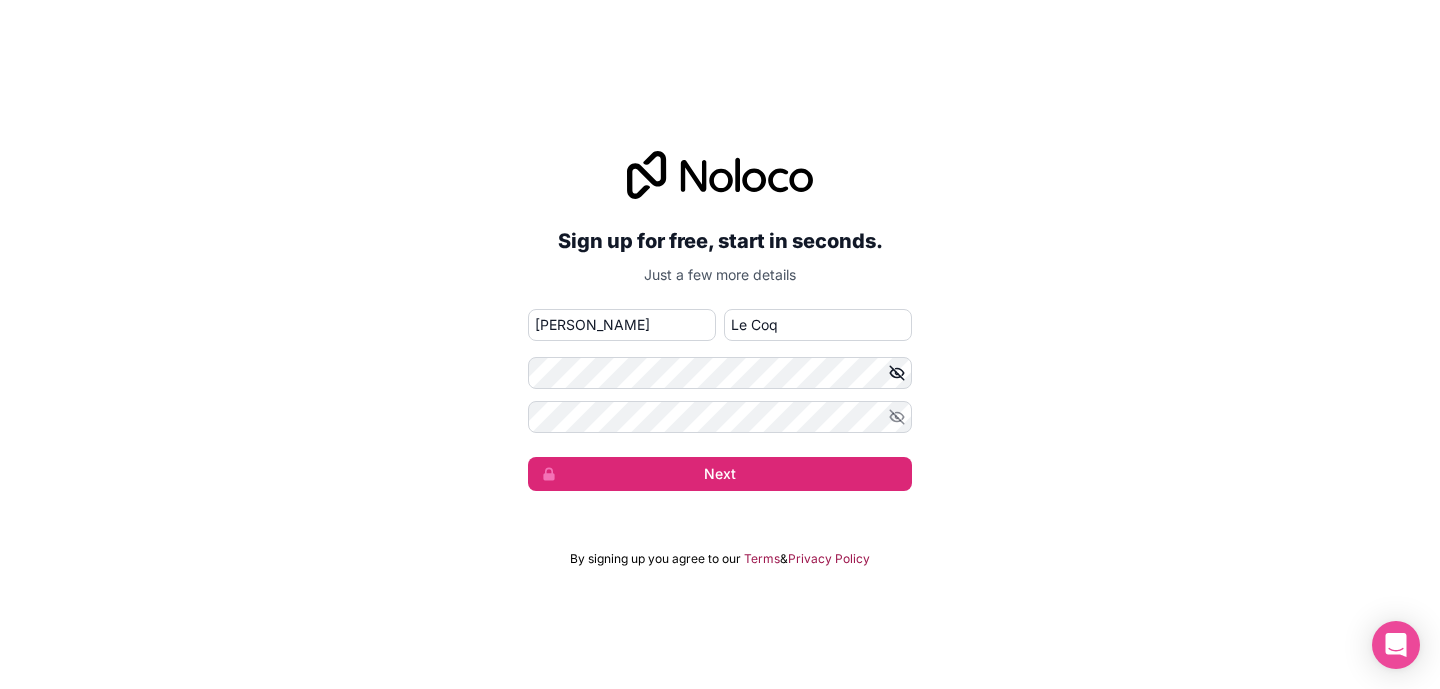 click 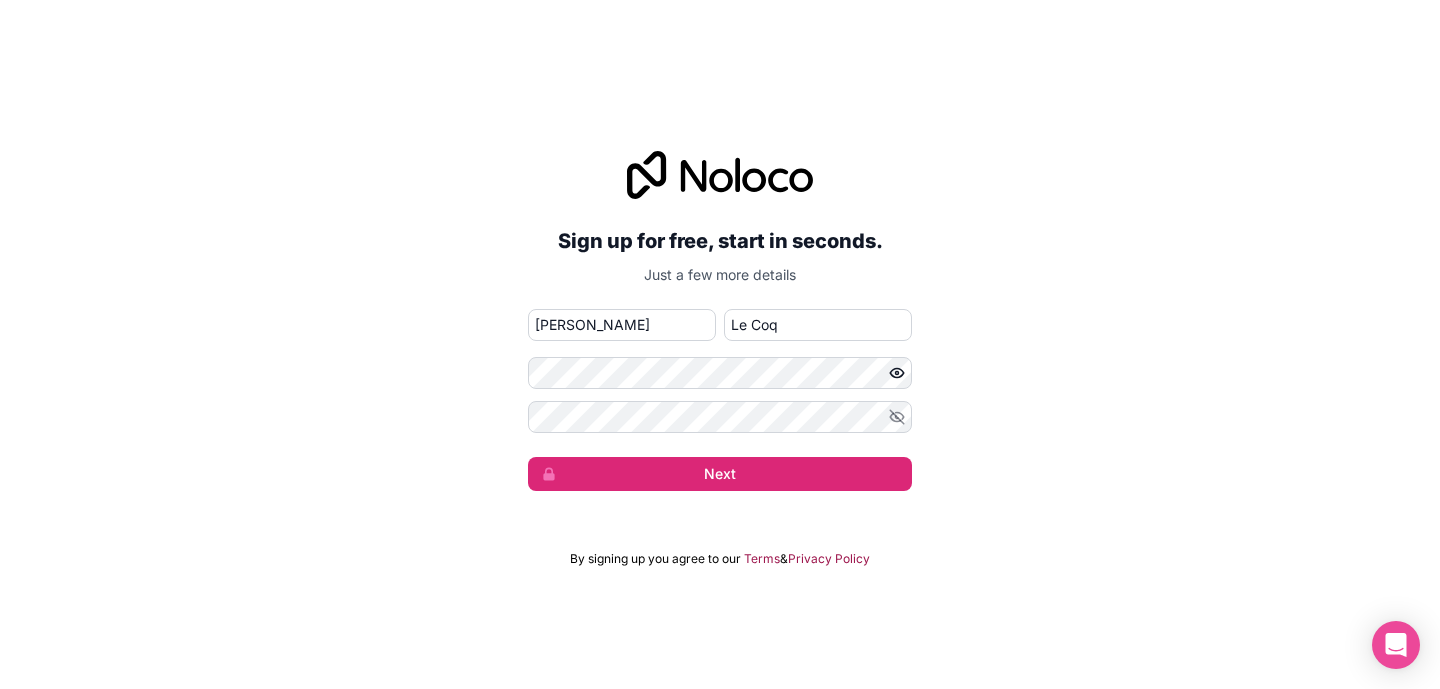 click on "ariajulien2024@gmail.com Julien Le Coq Next" at bounding box center [720, 400] 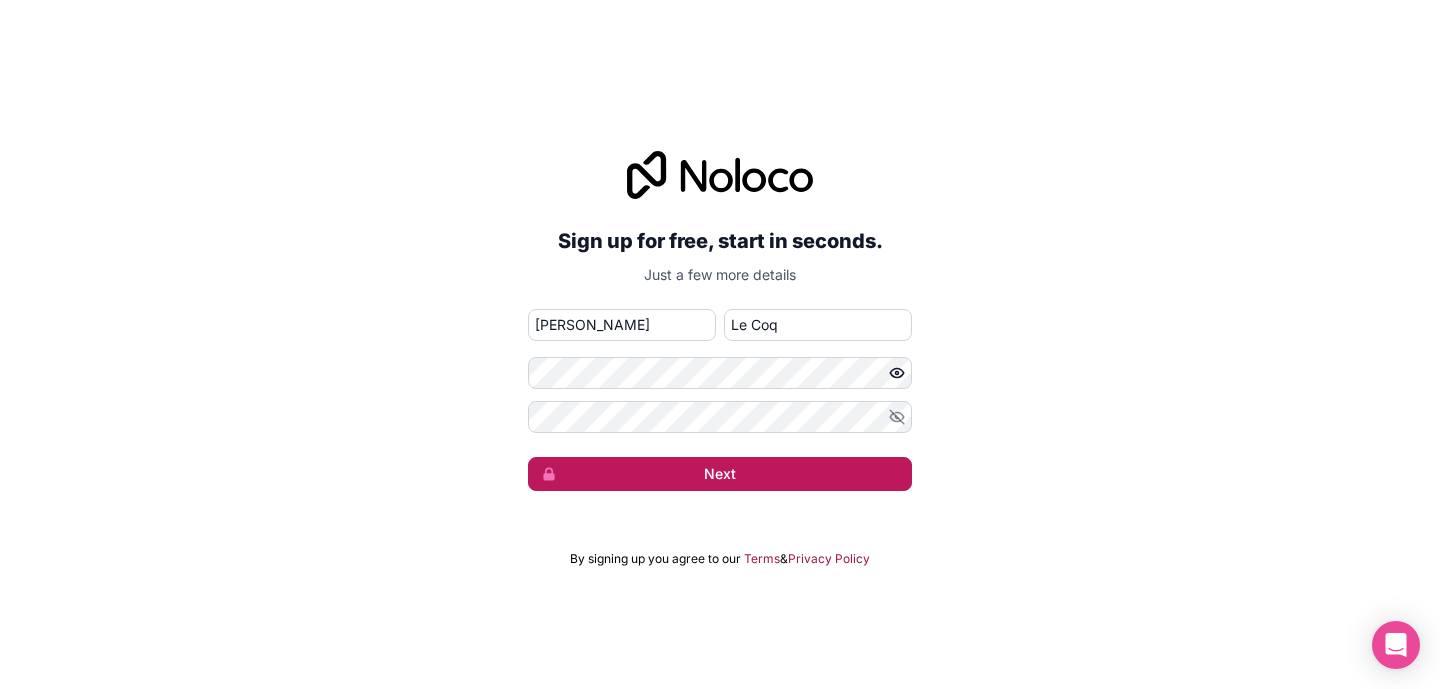 click on "Next" at bounding box center (720, 474) 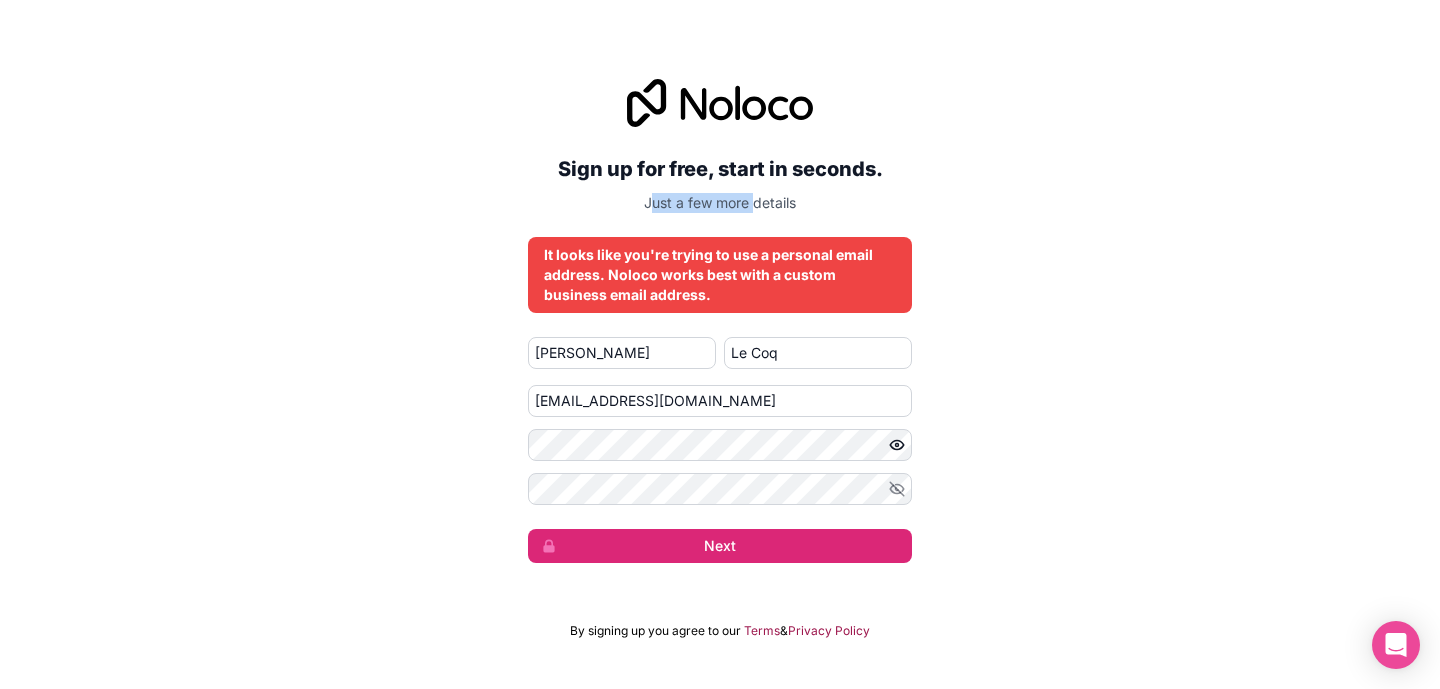 drag, startPoint x: 649, startPoint y: 204, endPoint x: 752, endPoint y: 204, distance: 103 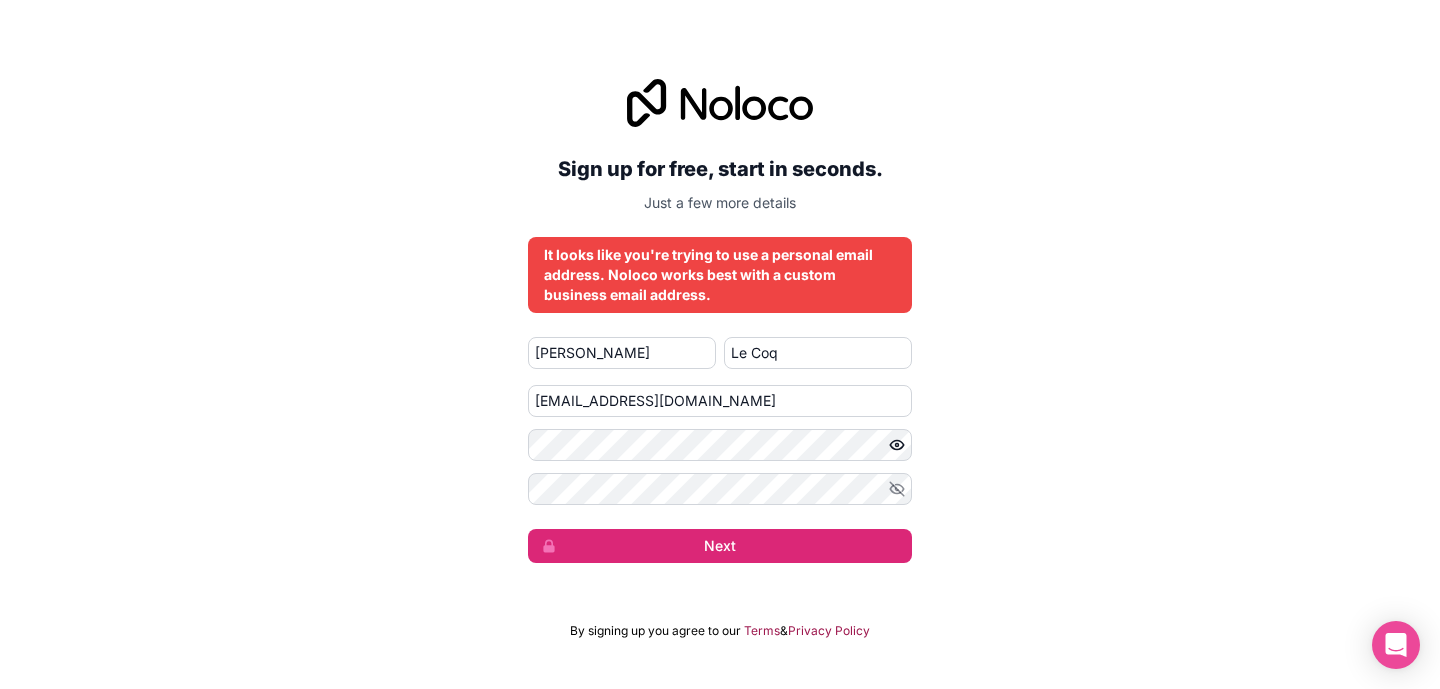 click on "Just a few more details" at bounding box center (720, 203) 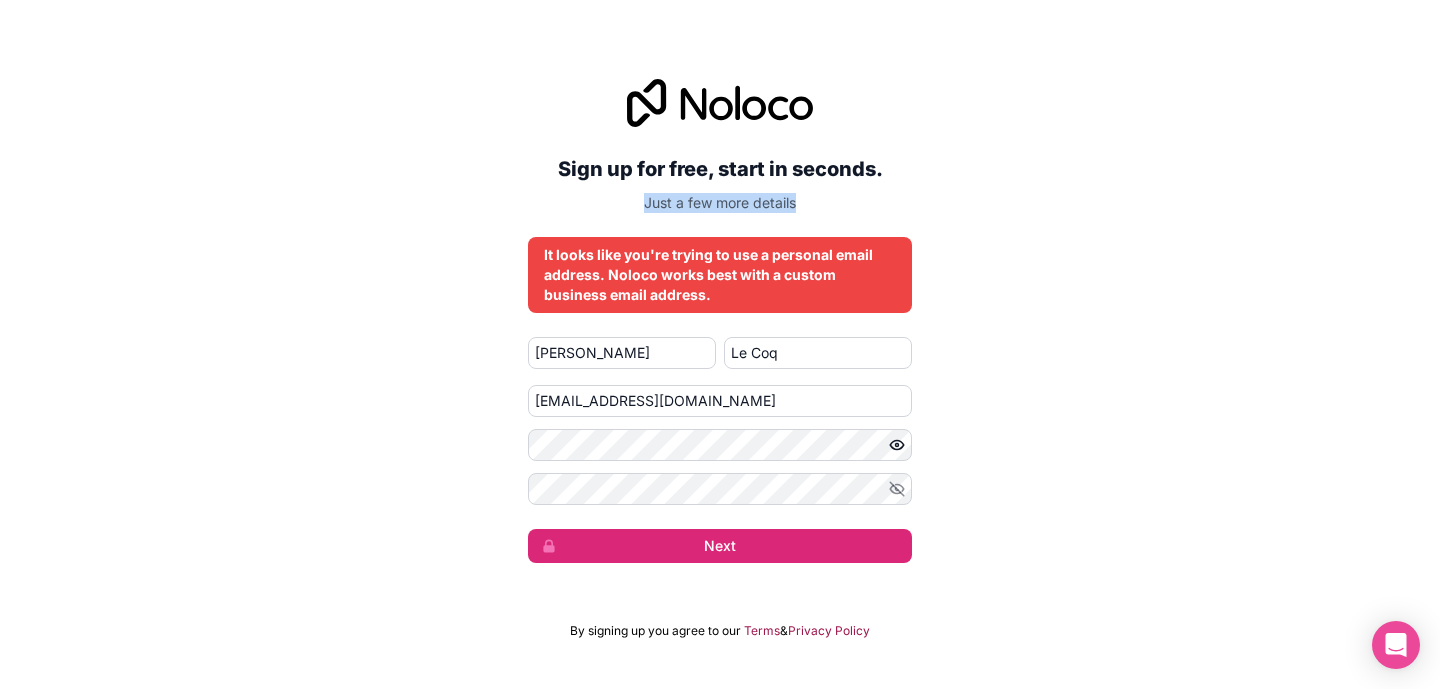drag, startPoint x: 832, startPoint y: 209, endPoint x: 641, endPoint y: 204, distance: 191.06543 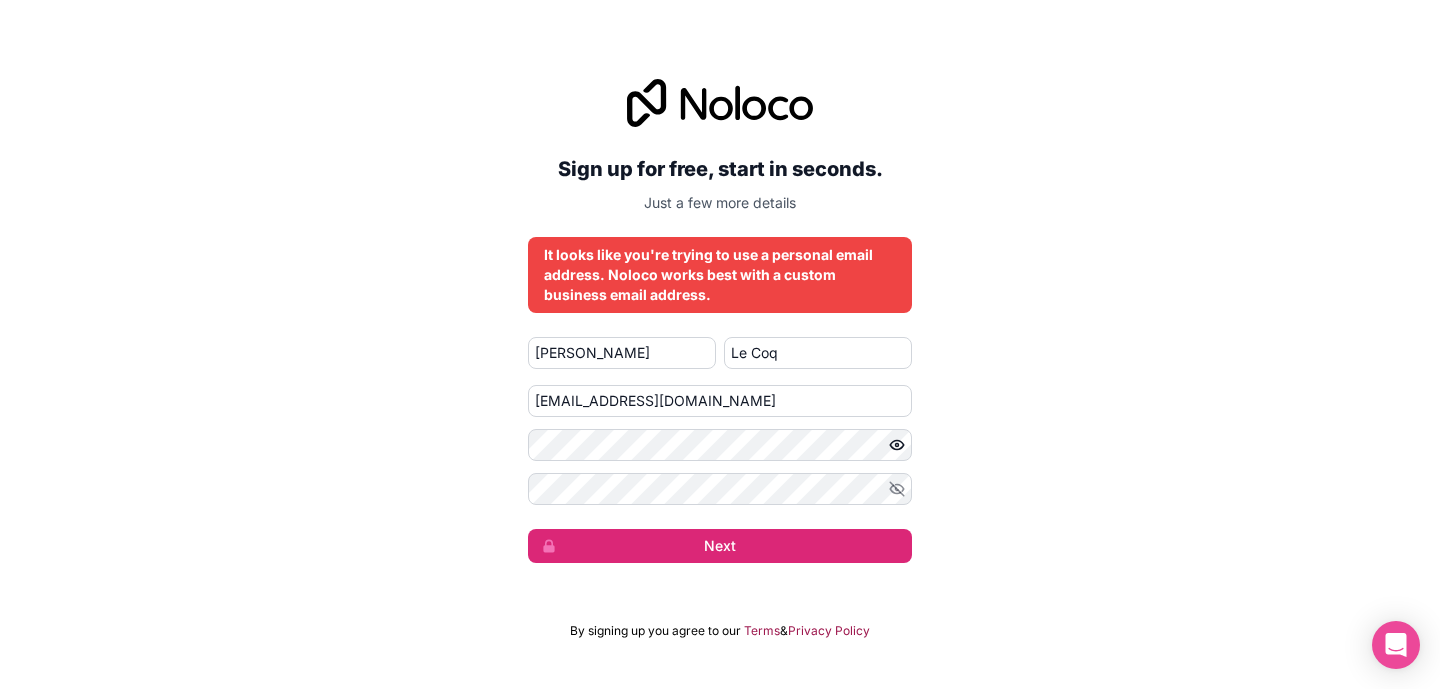 click on "Sign up for free, start in seconds." at bounding box center (720, 169) 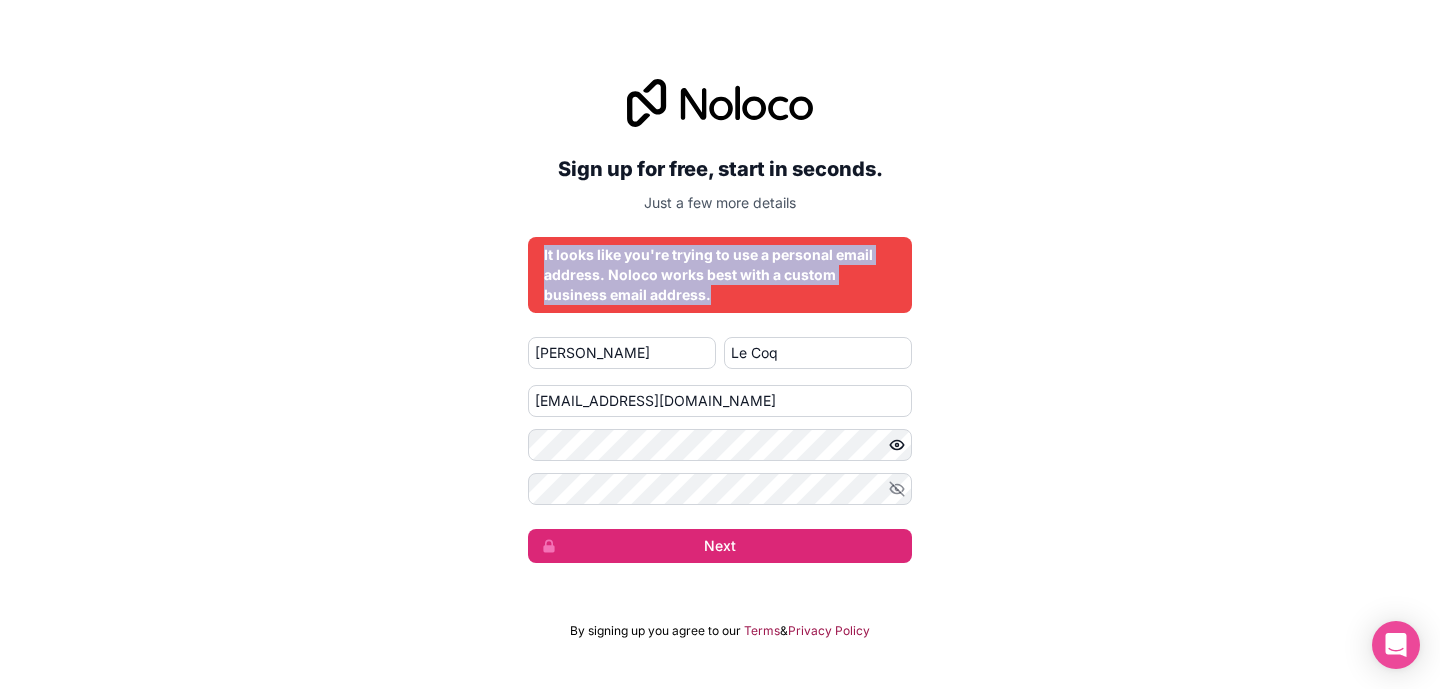 drag, startPoint x: 539, startPoint y: 249, endPoint x: 736, endPoint y: 290, distance: 201.22127 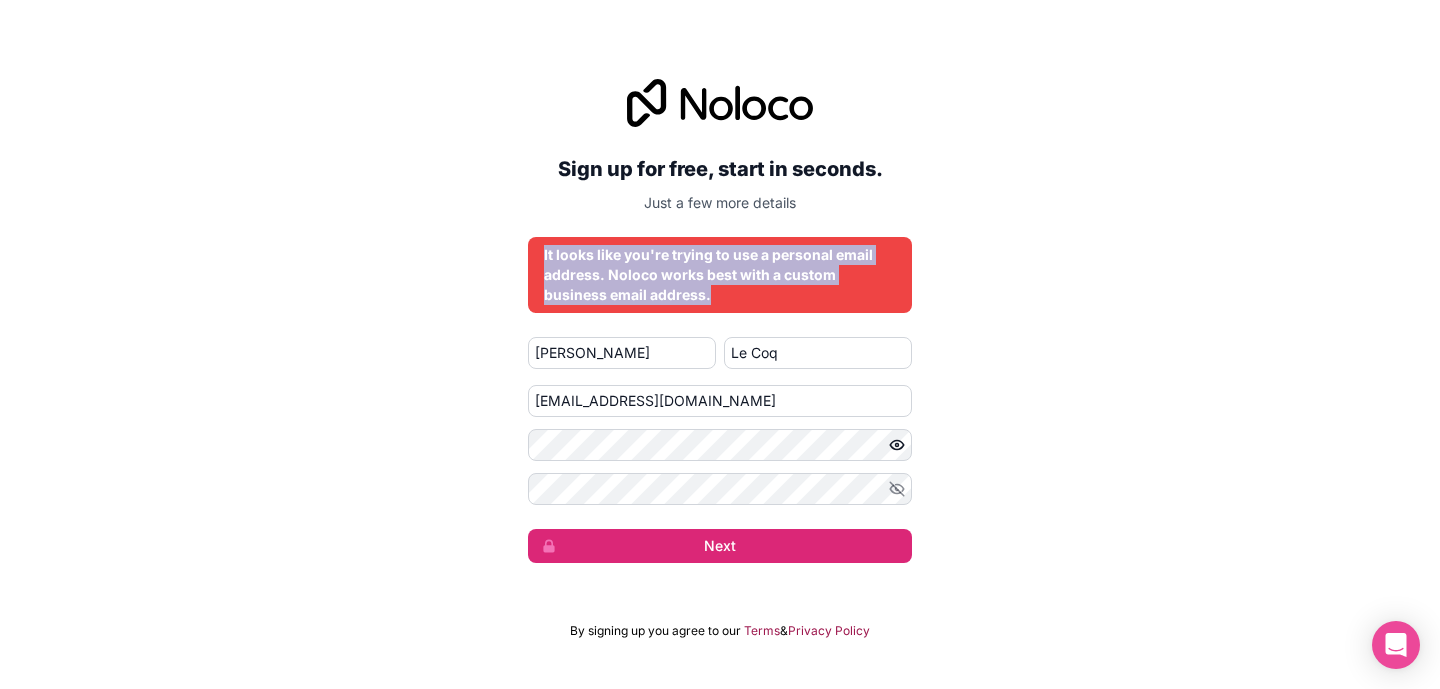 click on "It looks like you're trying to use a personal email address. Noloco works best with a custom business email address." at bounding box center (720, 275) 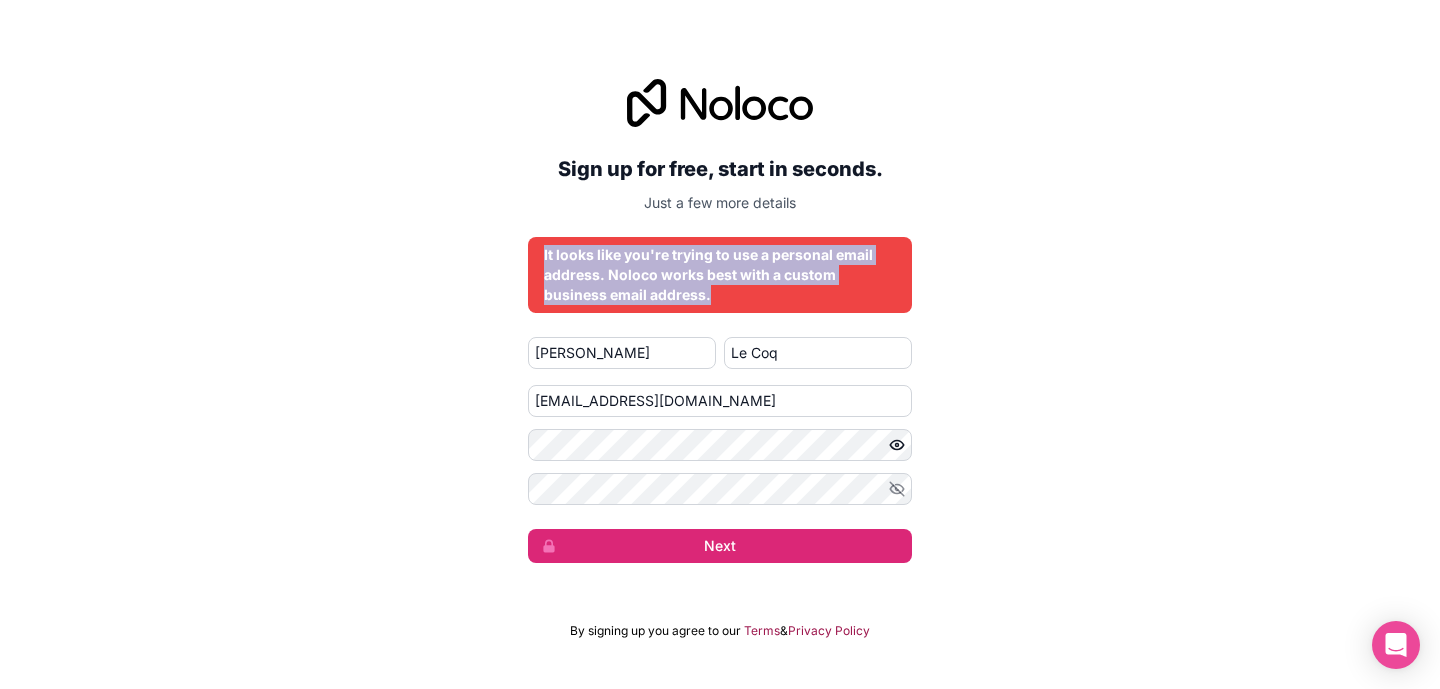 copy on "It looks like you're trying to use a personal email address. Noloco works best with a custom business email address." 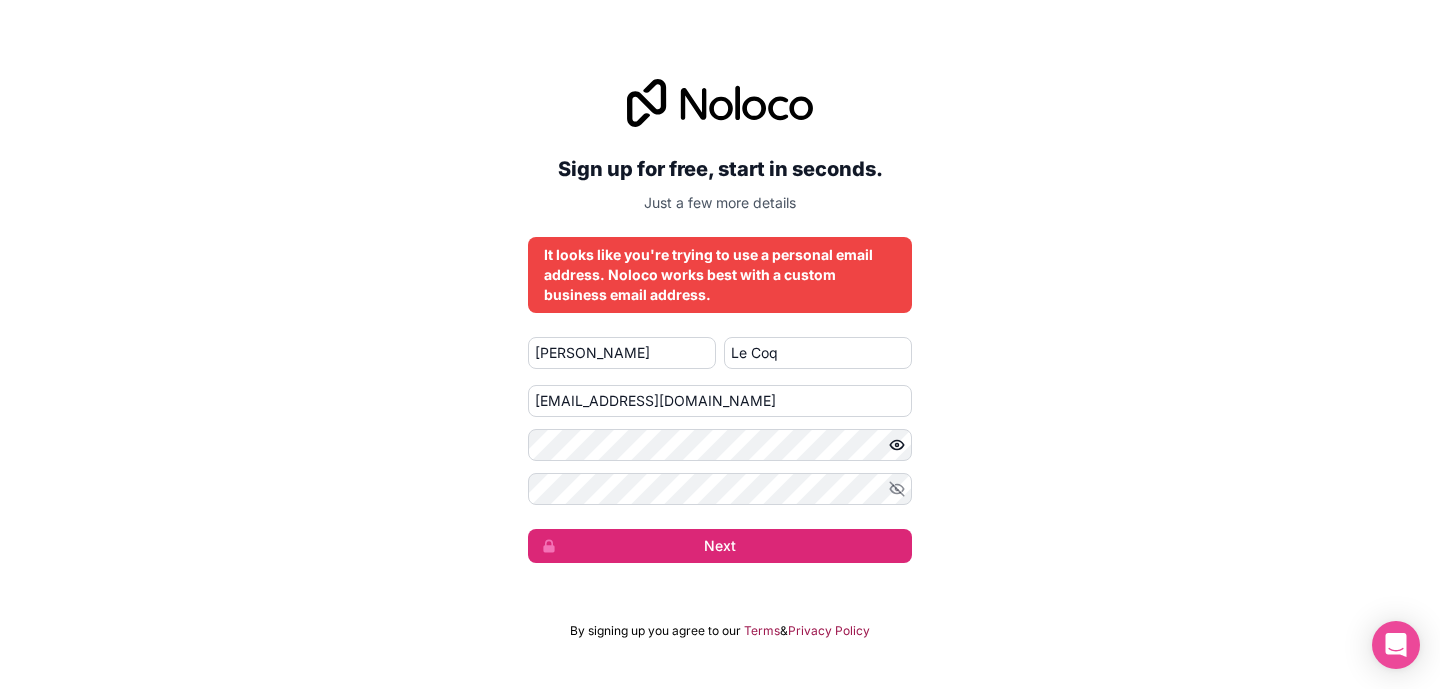 click on "Sign up for free, start in seconds. Just a few more details It looks like you're trying to use a personal email address. Noloco works best with a custom business email address. [PERSON_NAME] Coq [EMAIL_ADDRESS][DOMAIN_NAME] Next" at bounding box center (720, 321) 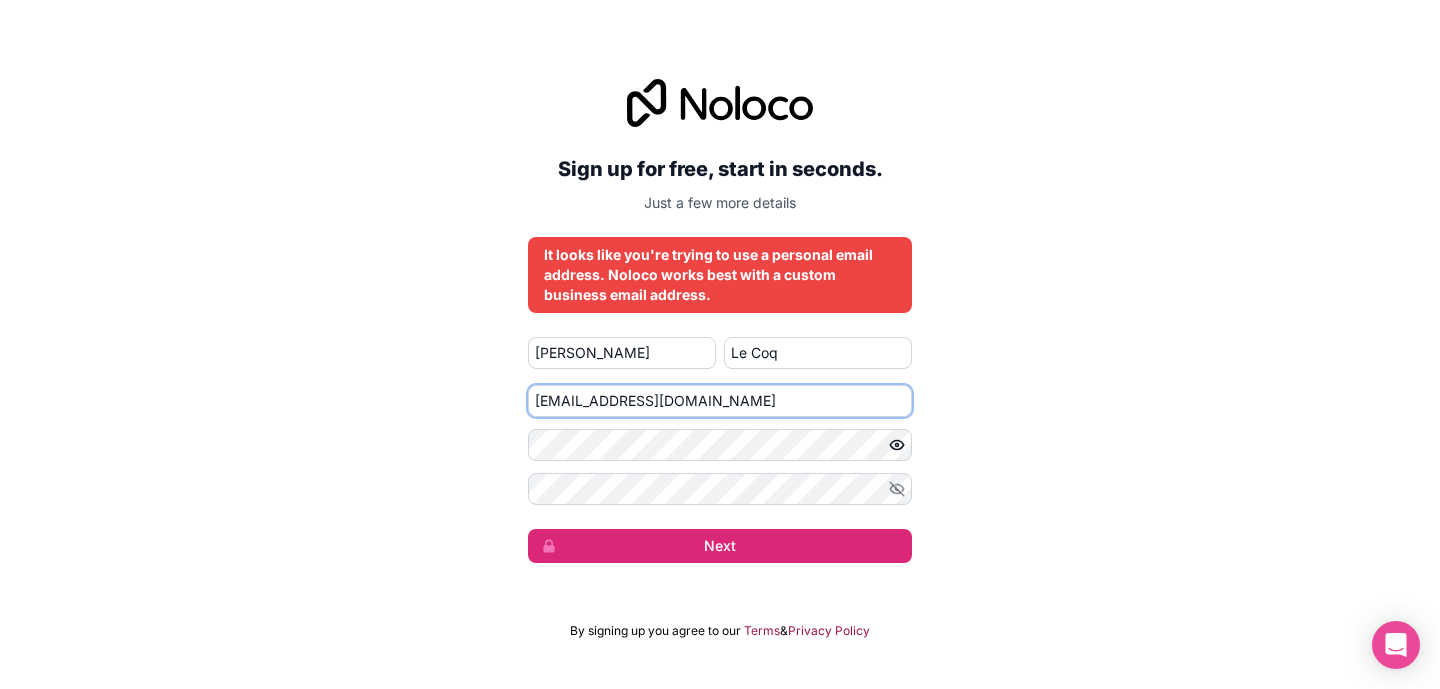 click on "[EMAIL_ADDRESS][DOMAIN_NAME]" at bounding box center (720, 401) 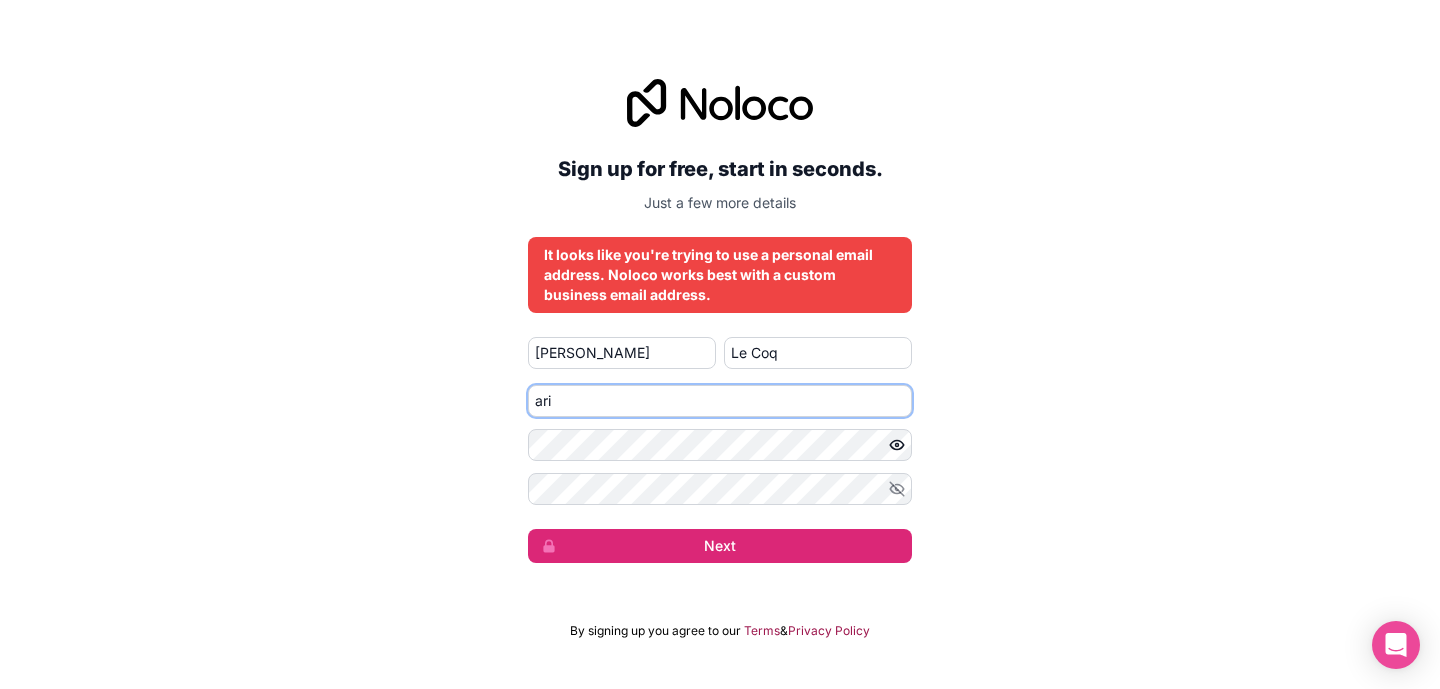 type on "aria@aria.bz" 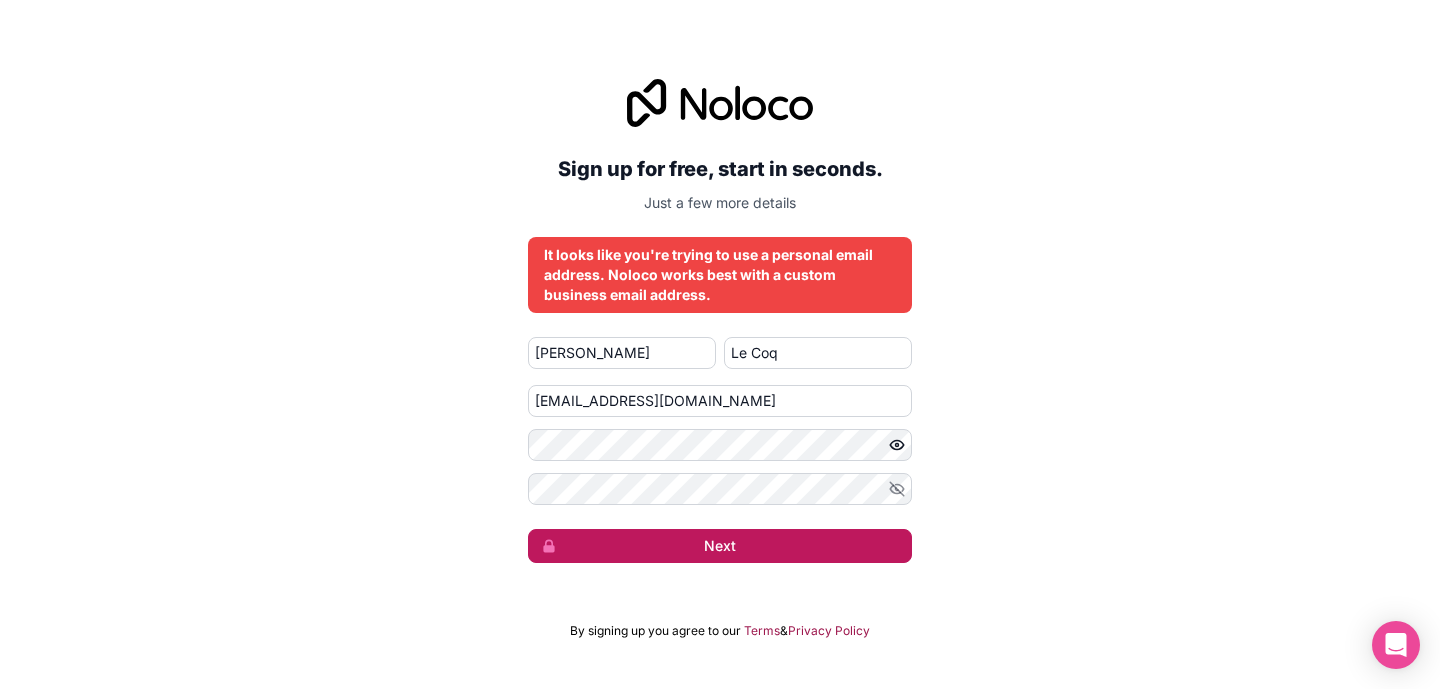 click on "Next" at bounding box center [720, 546] 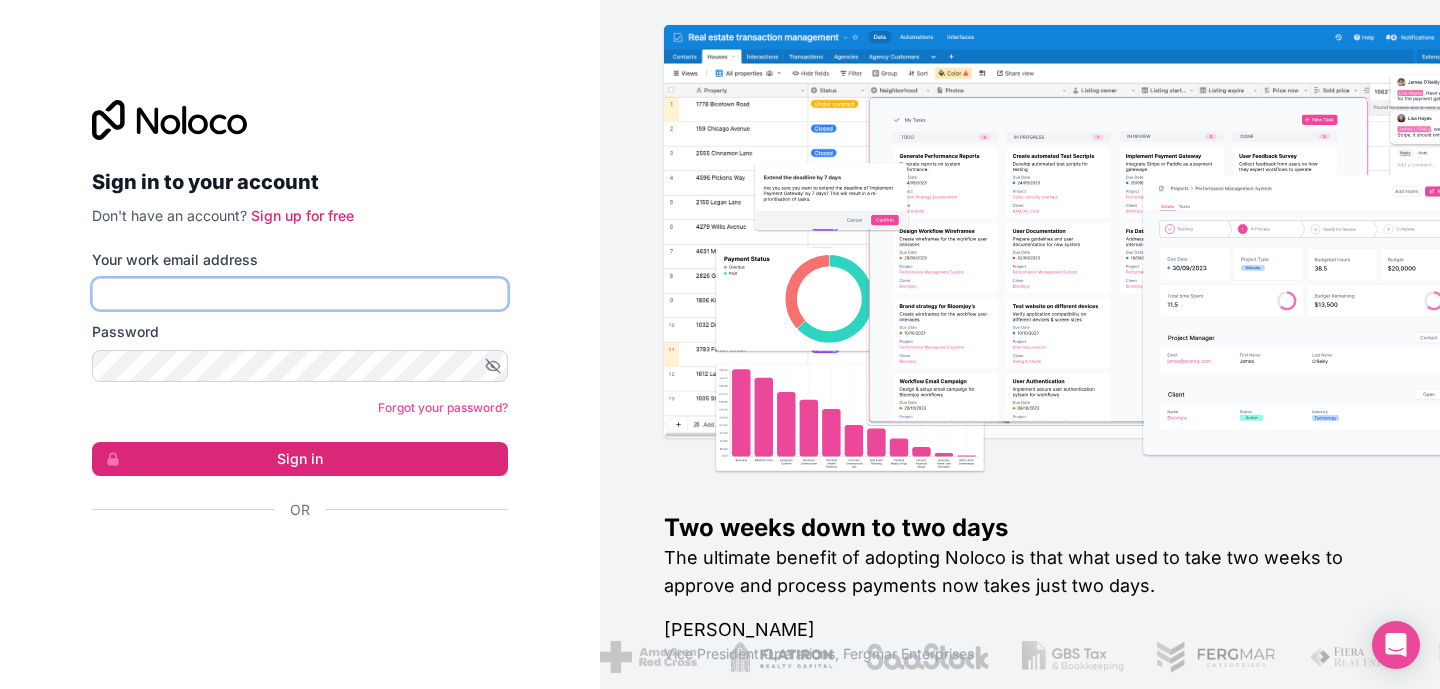 click on "Your work email address" at bounding box center [300, 294] 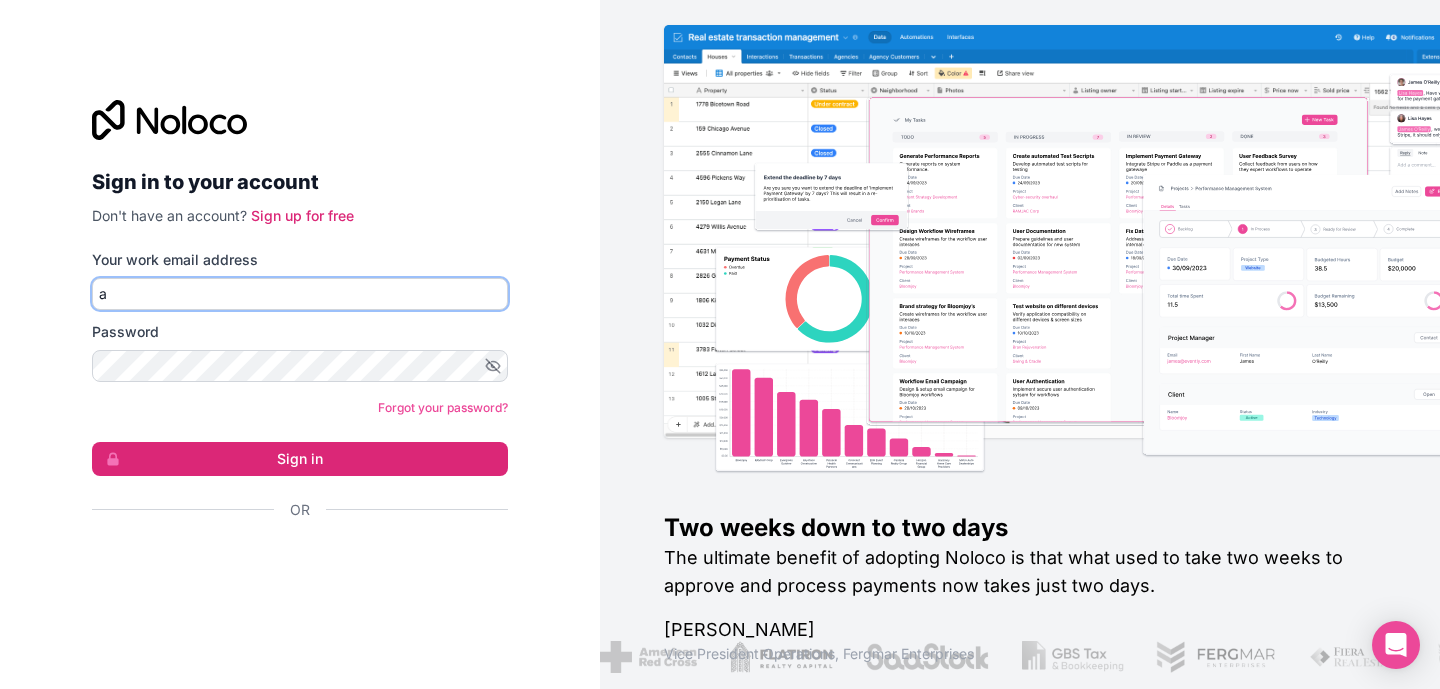 type on "aria@aria.bz" 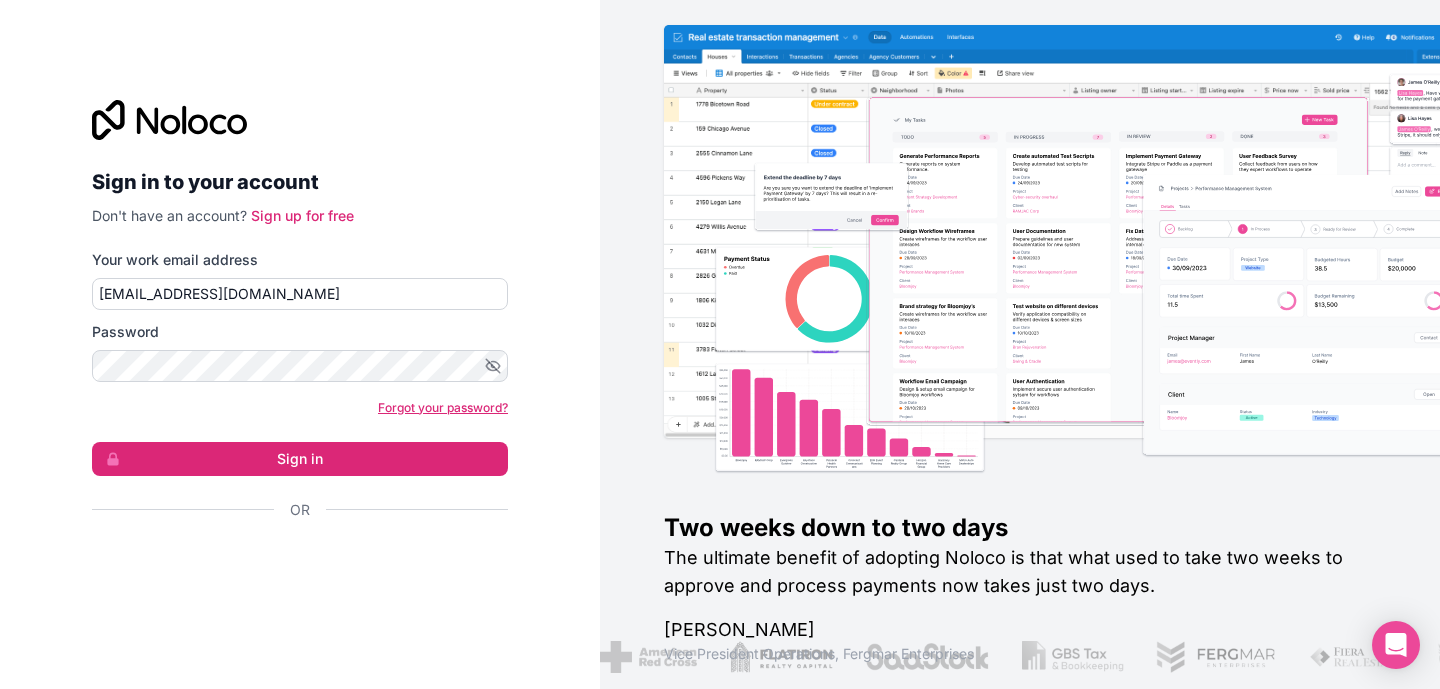 click on "Forgot your password?" at bounding box center (443, 407) 